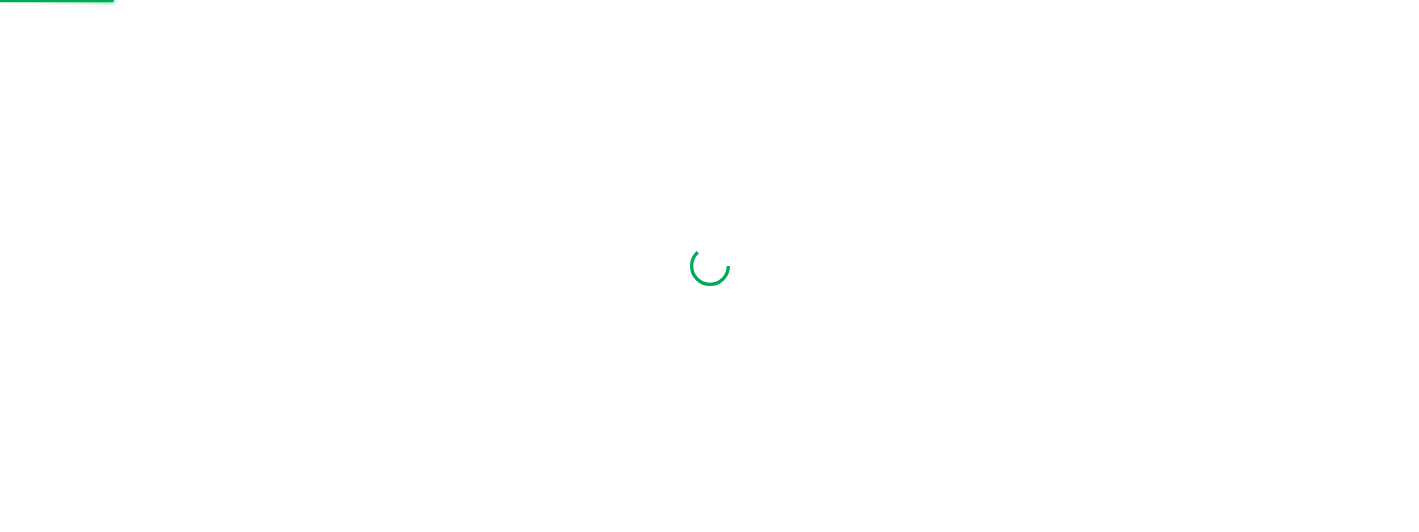 scroll, scrollTop: 0, scrollLeft: 0, axis: both 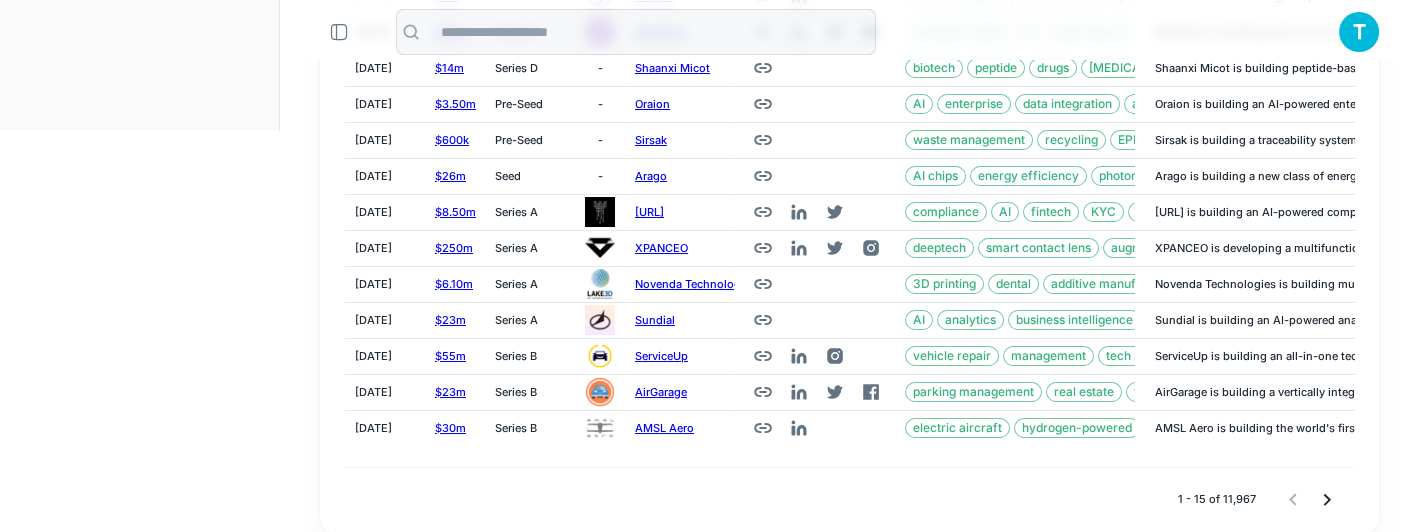 click 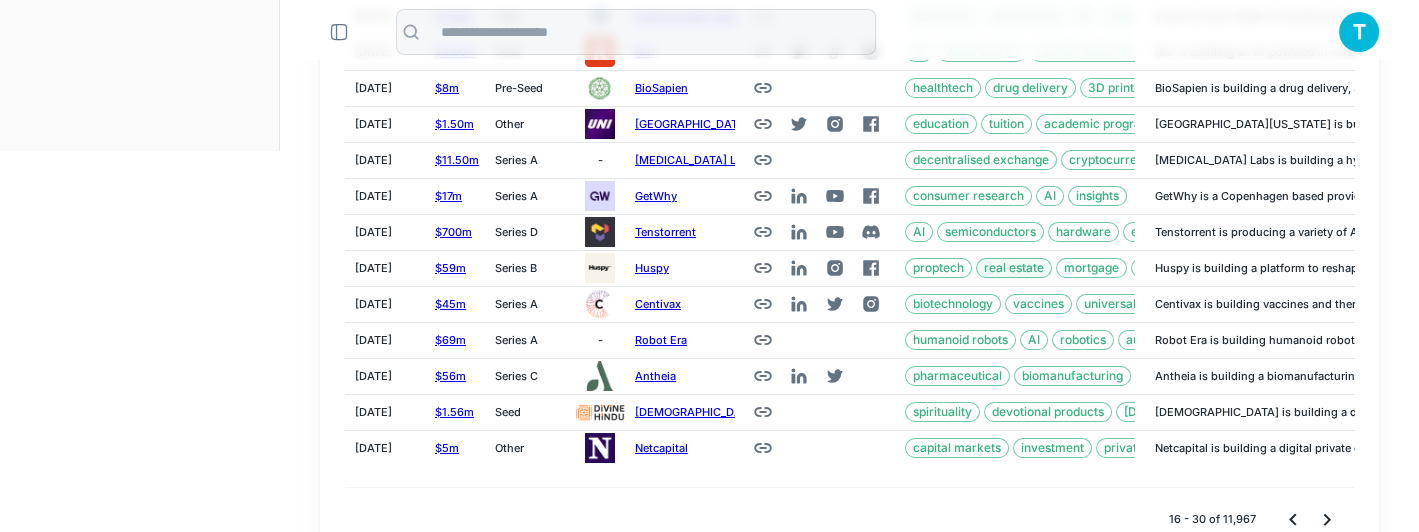 scroll, scrollTop: 401, scrollLeft: 0, axis: vertical 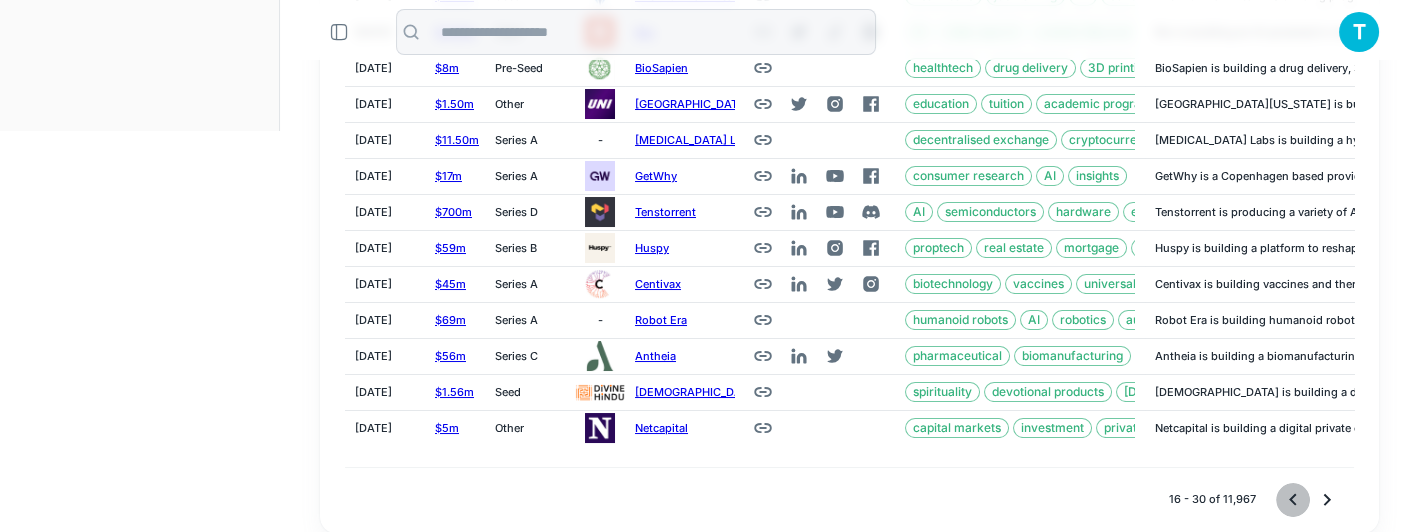 click 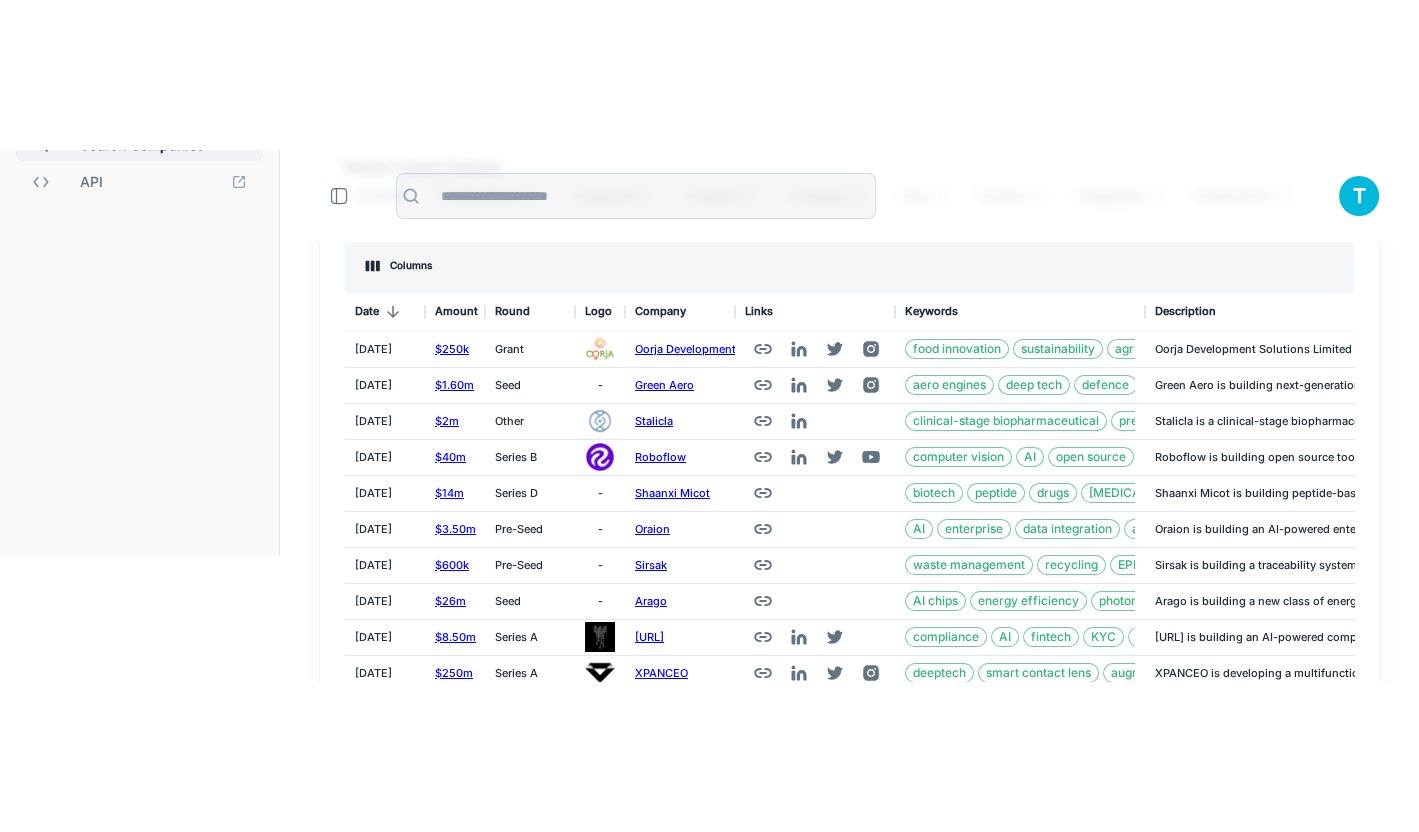 scroll, scrollTop: 38, scrollLeft: 0, axis: vertical 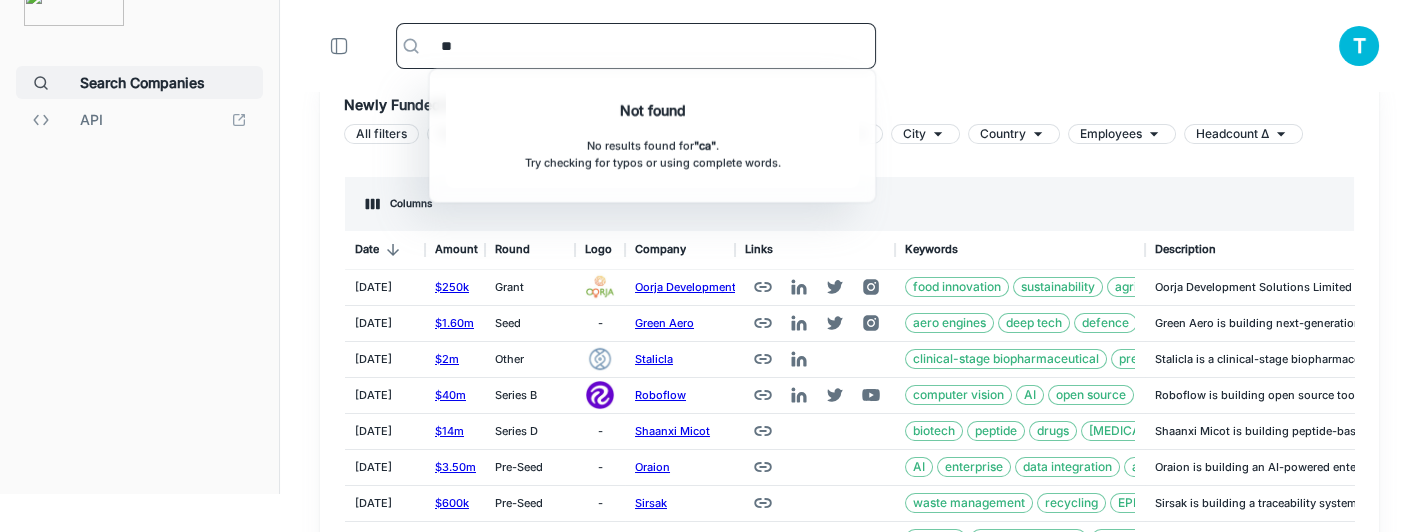 type on "*" 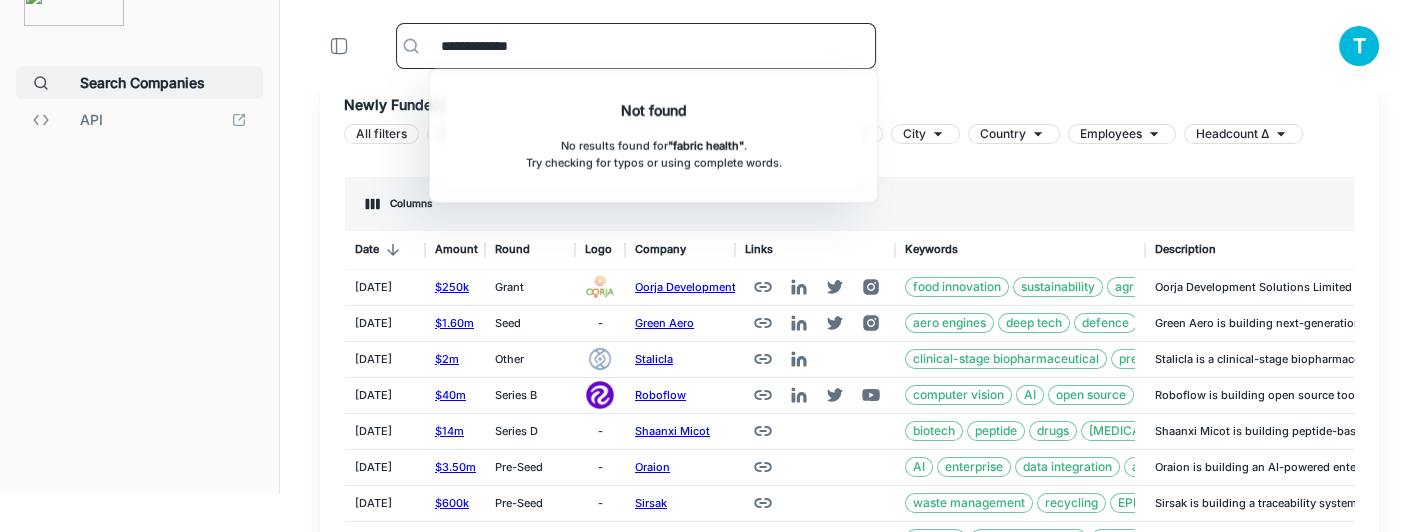 type on "**********" 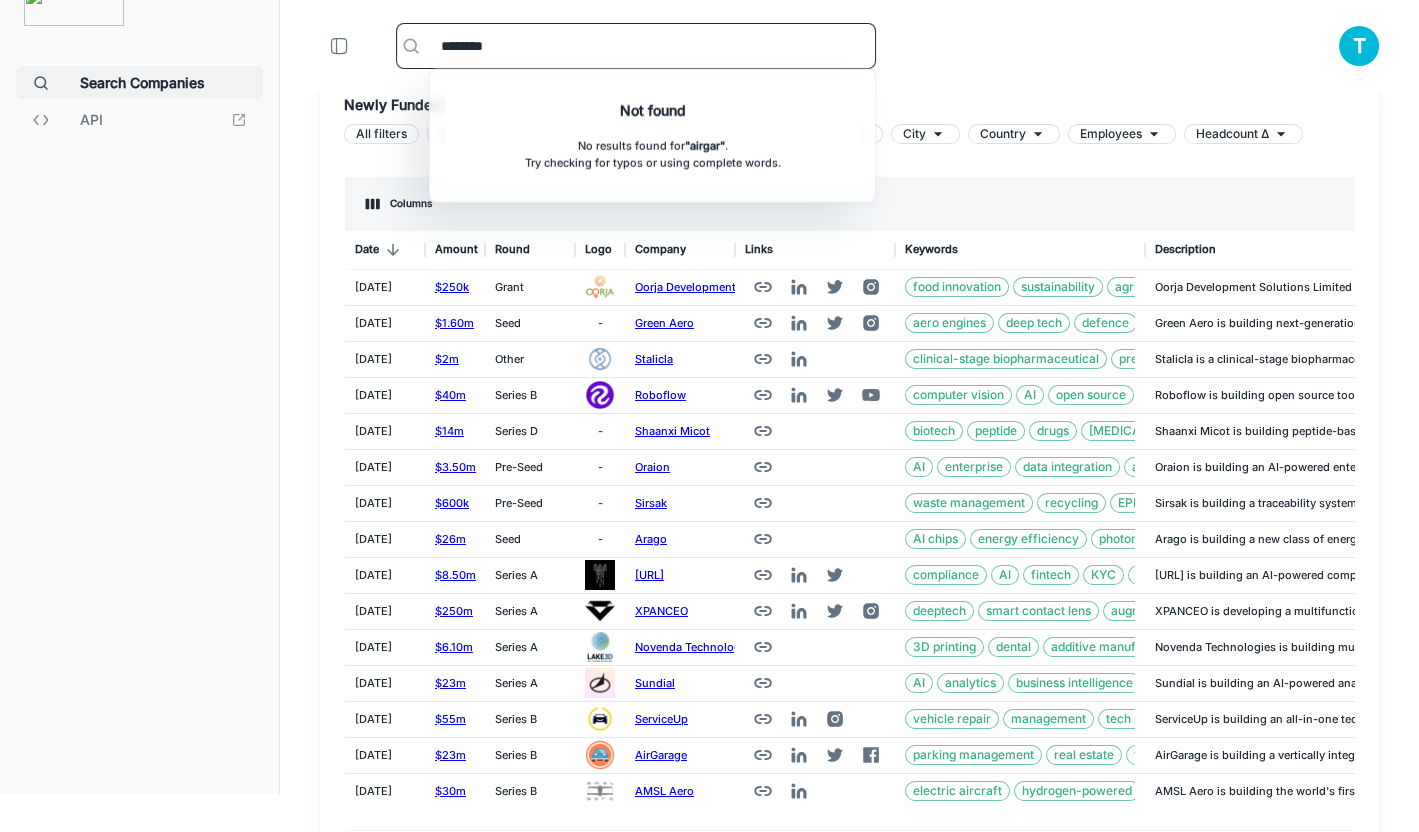 type on "*********" 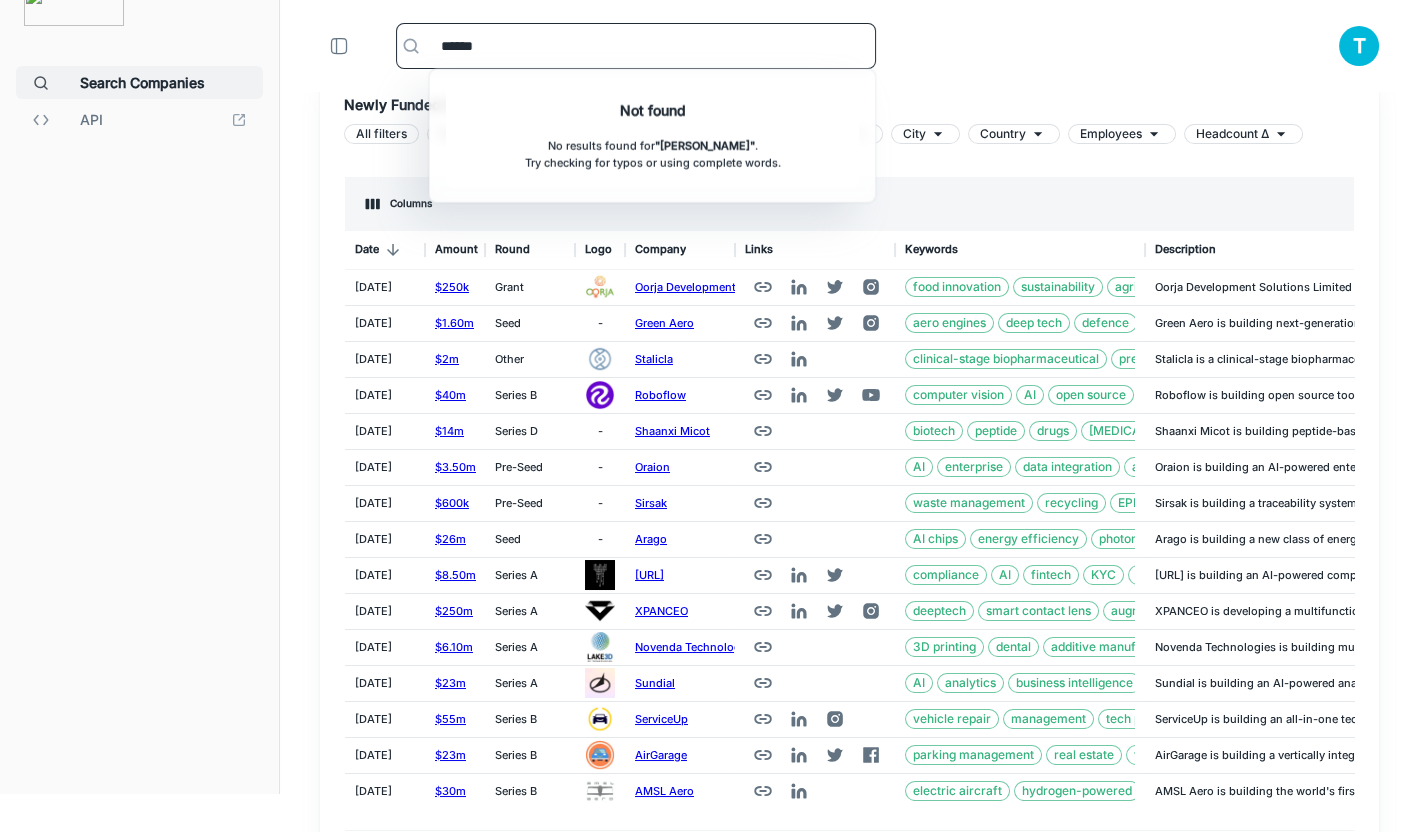 type on "*******" 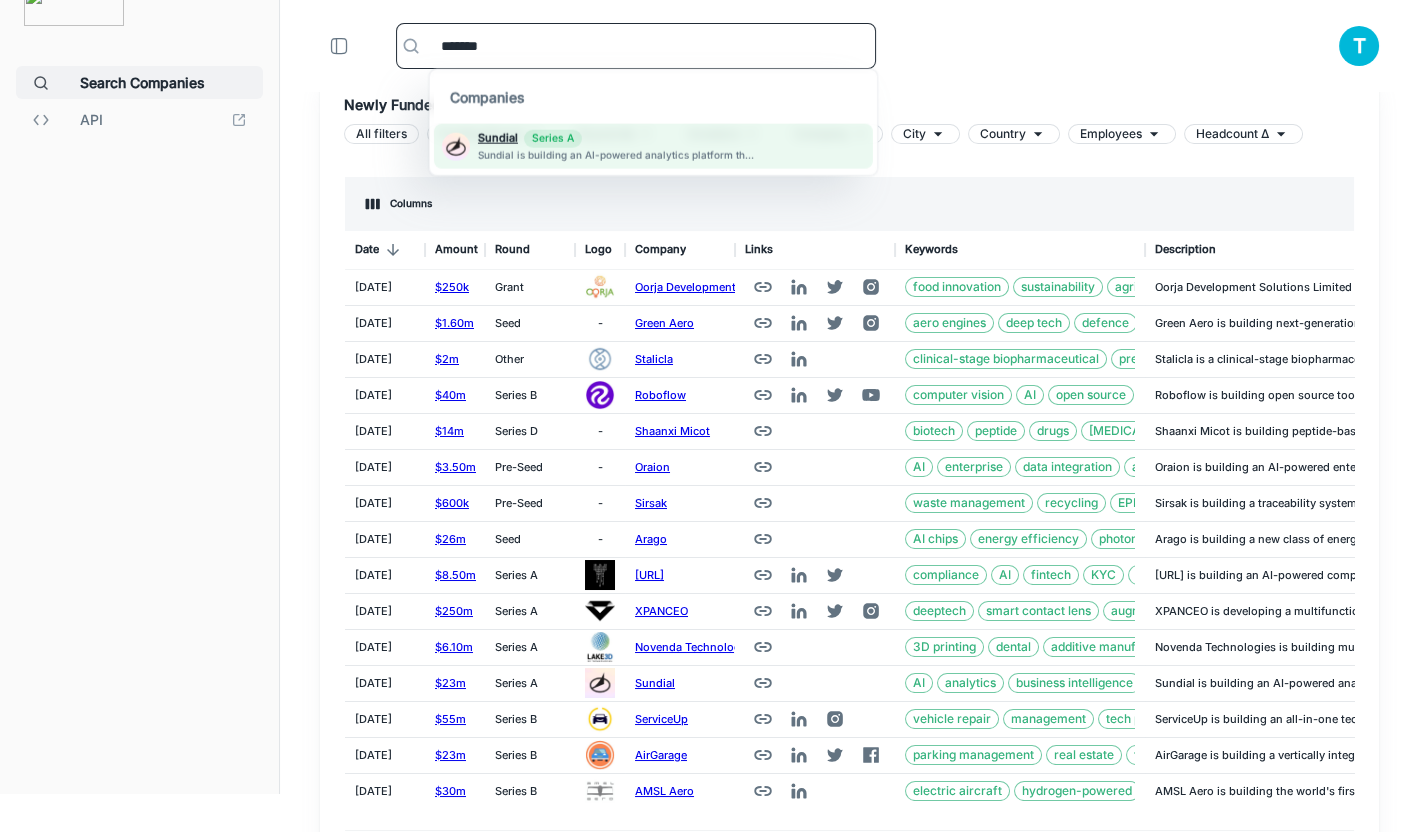 type 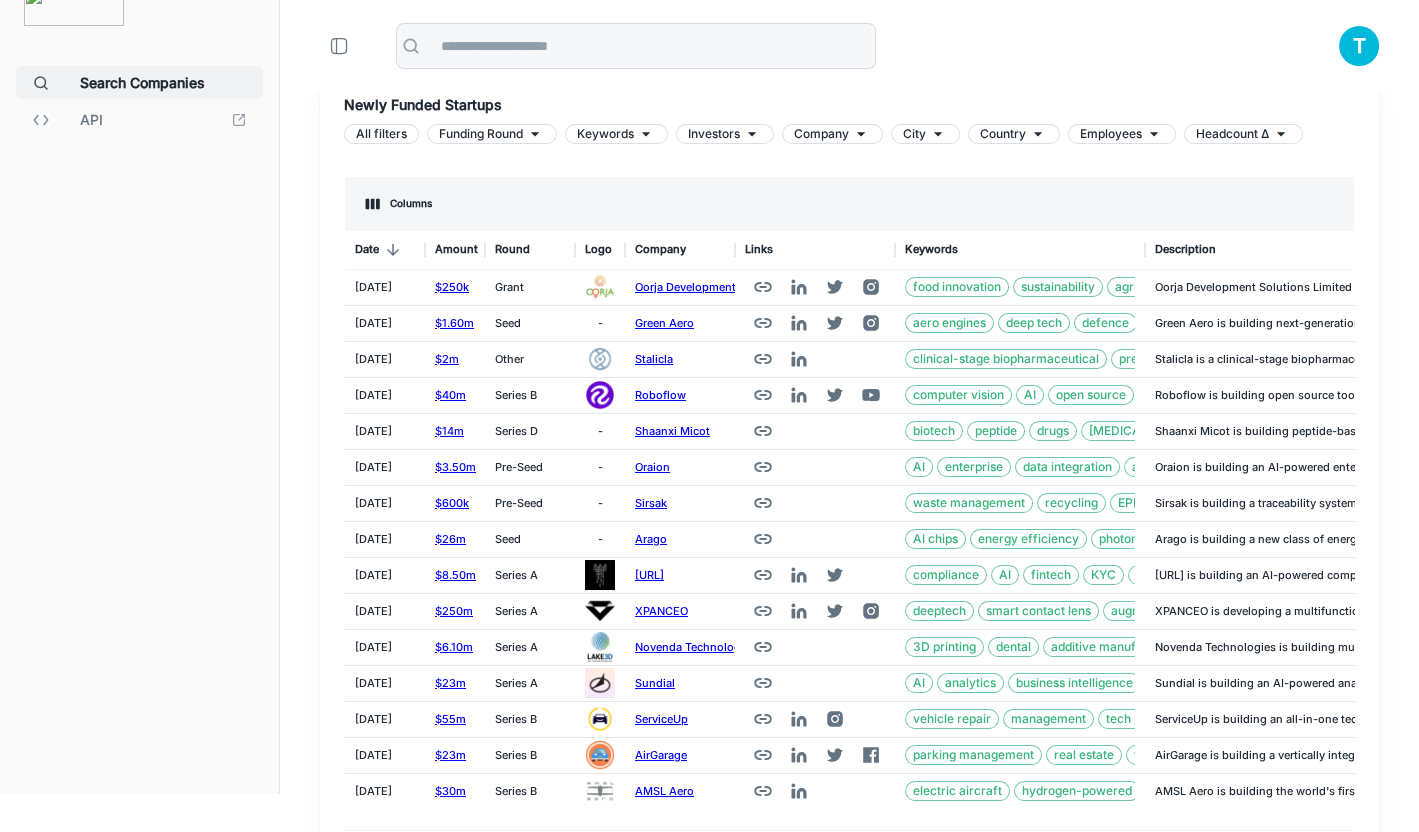 click 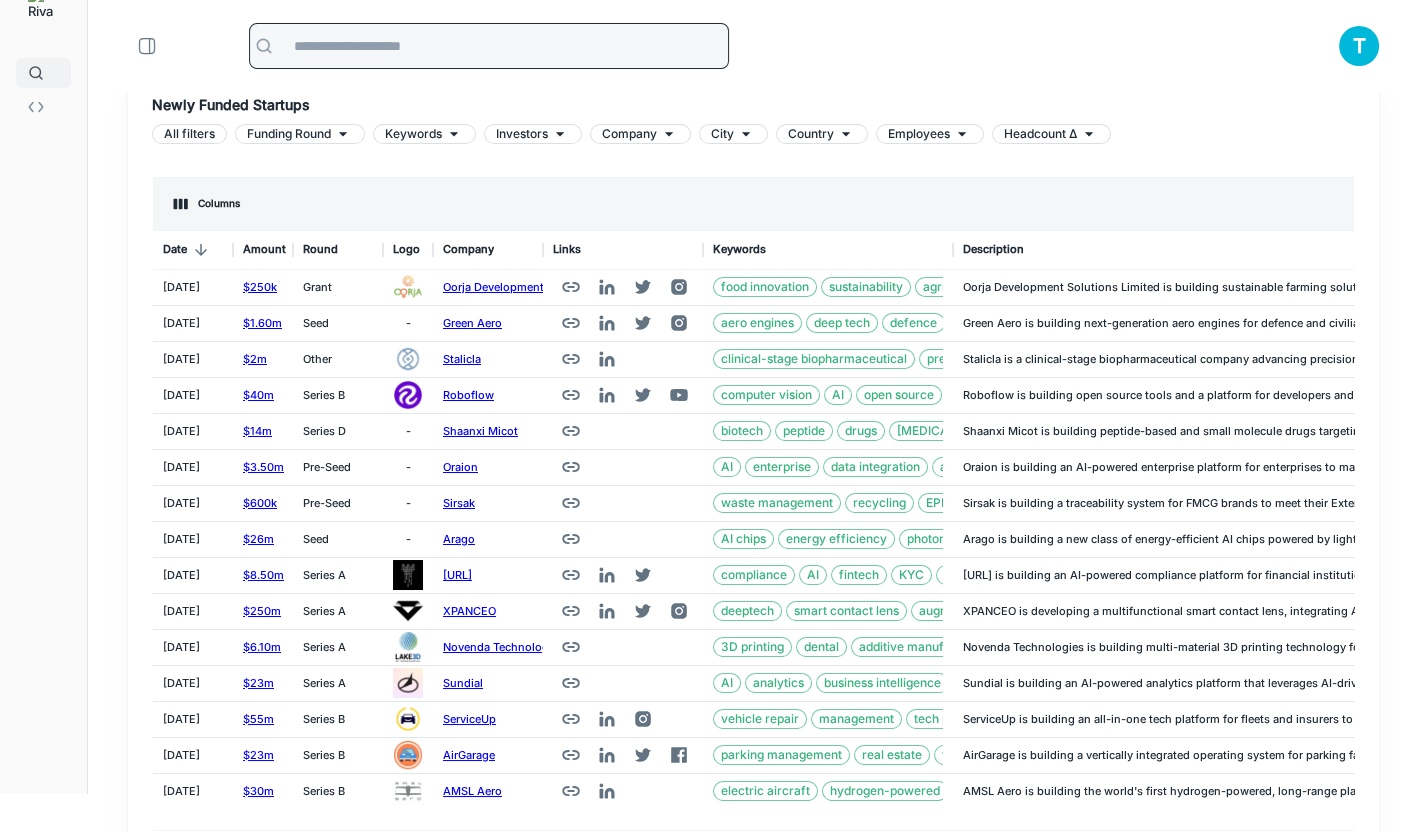 scroll, scrollTop: 0, scrollLeft: 1, axis: horizontal 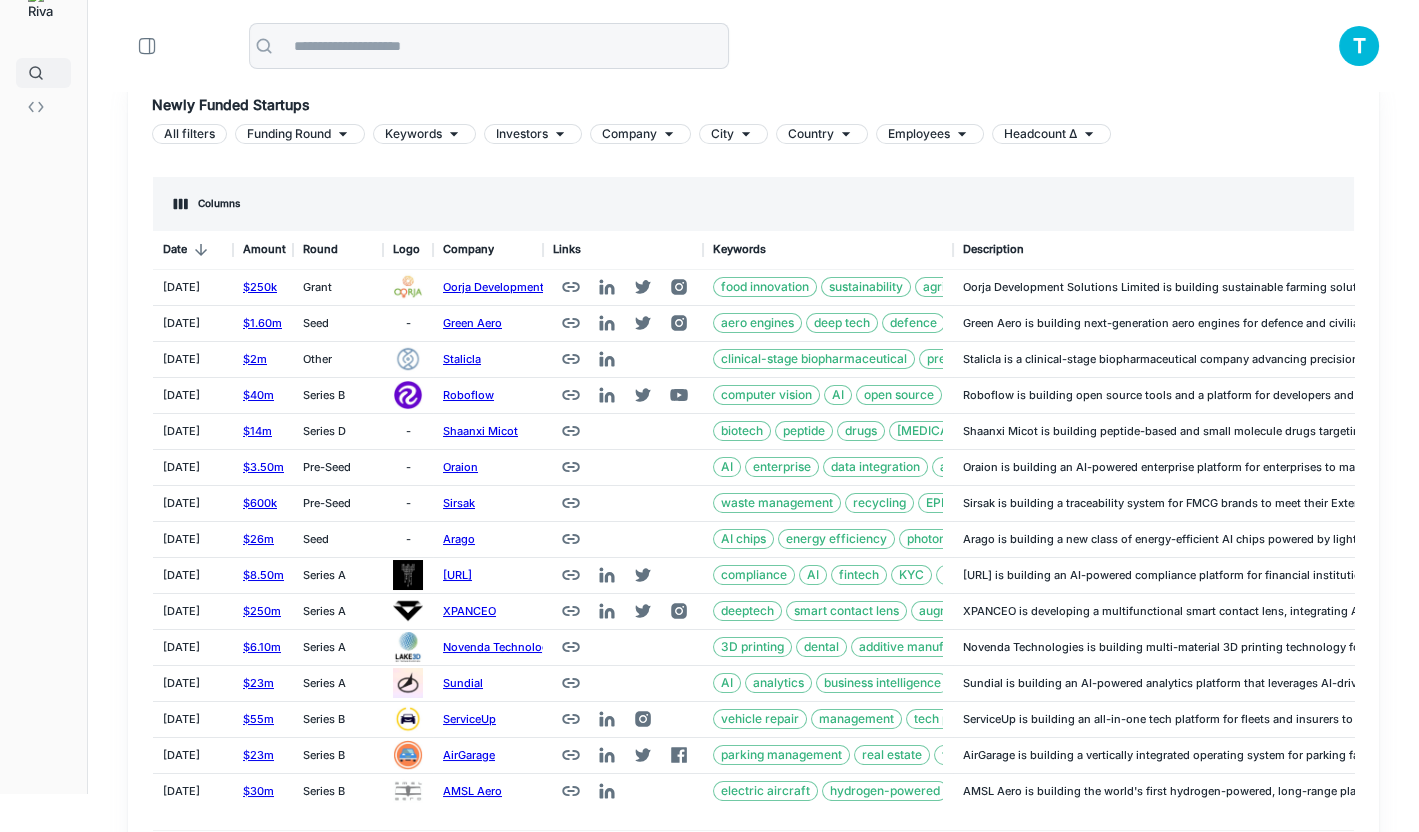 click 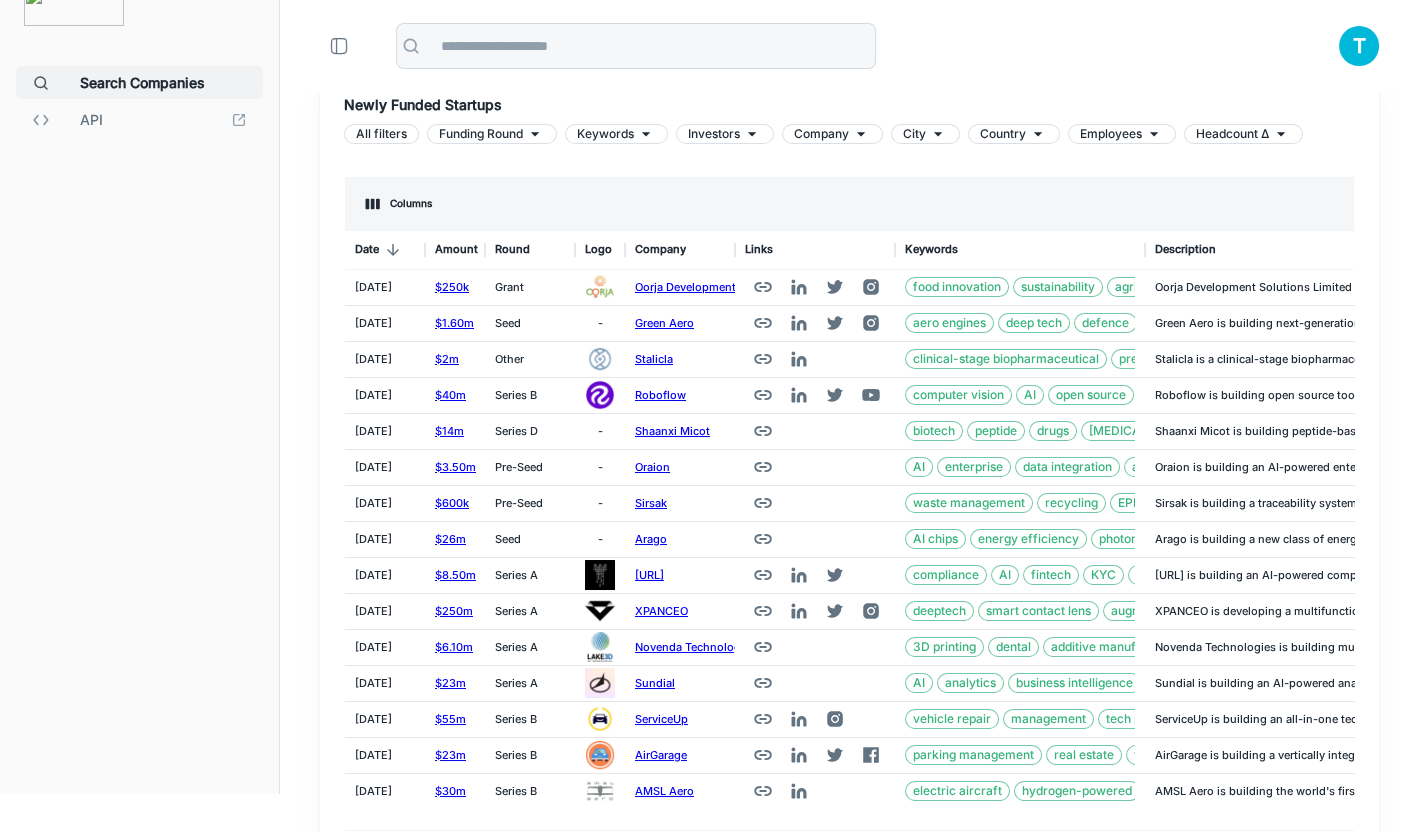 scroll, scrollTop: 600, scrollLeft: 1009, axis: both 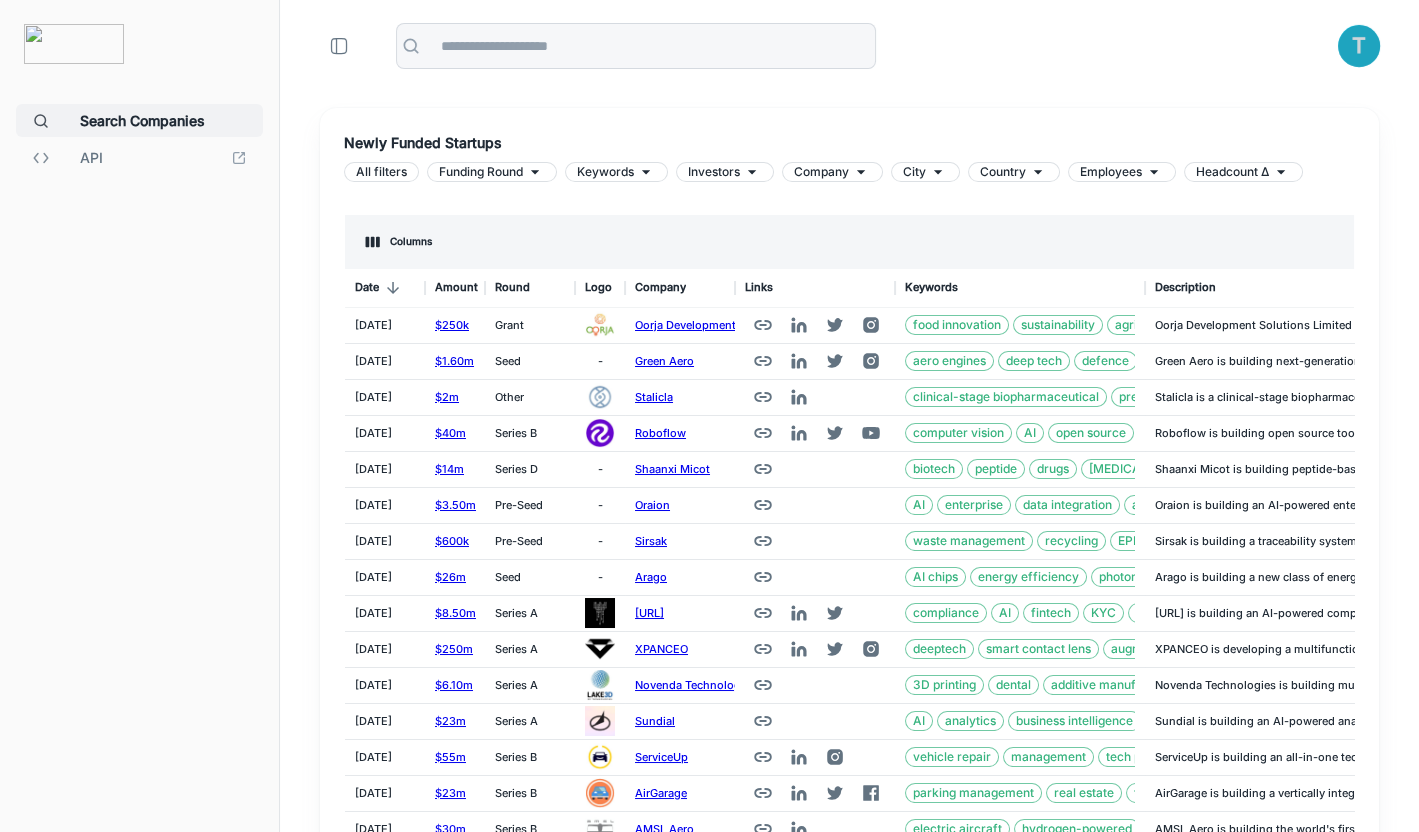 click on "T" at bounding box center (1359, 46) 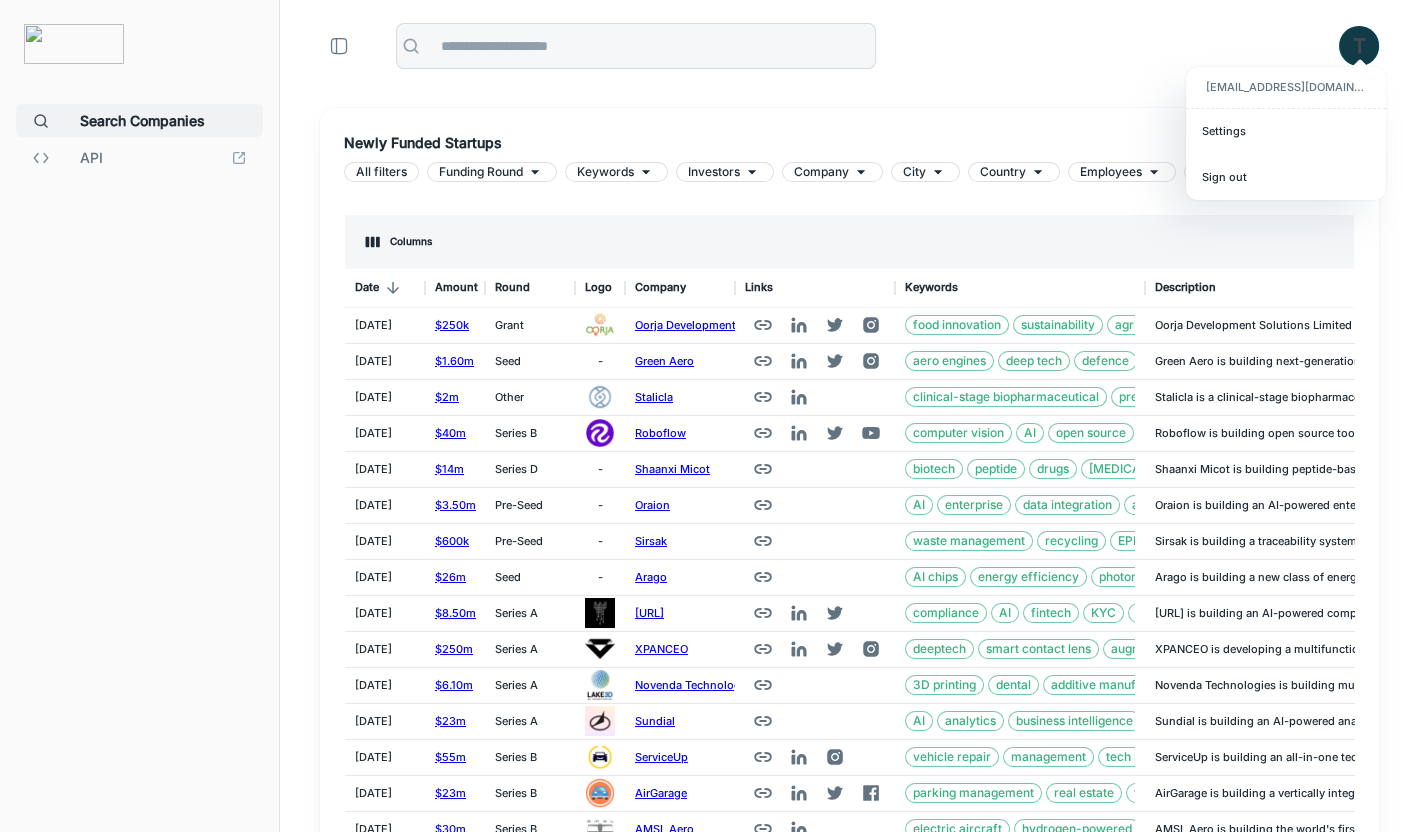 click at bounding box center (709, 416) 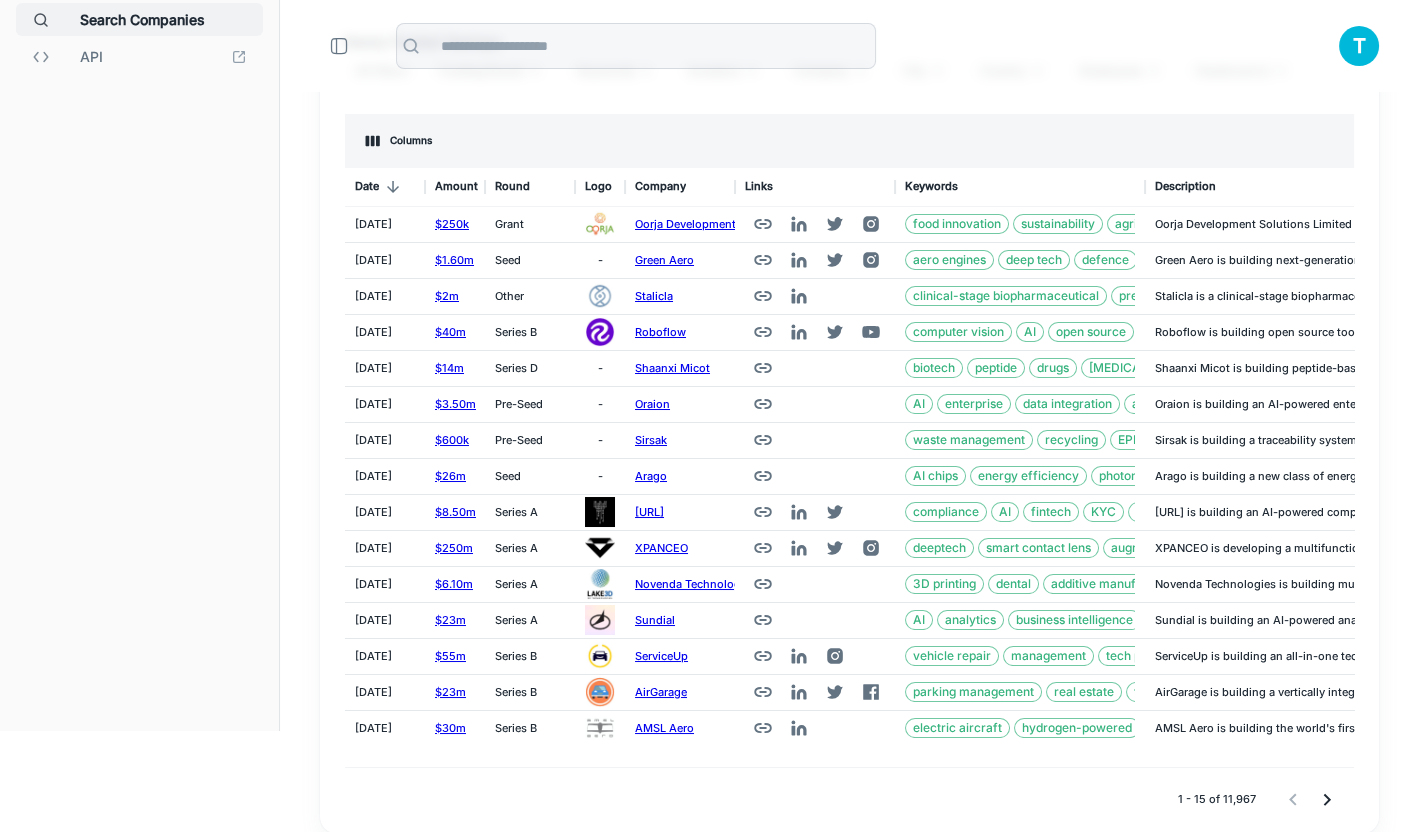 scroll, scrollTop: 0, scrollLeft: 0, axis: both 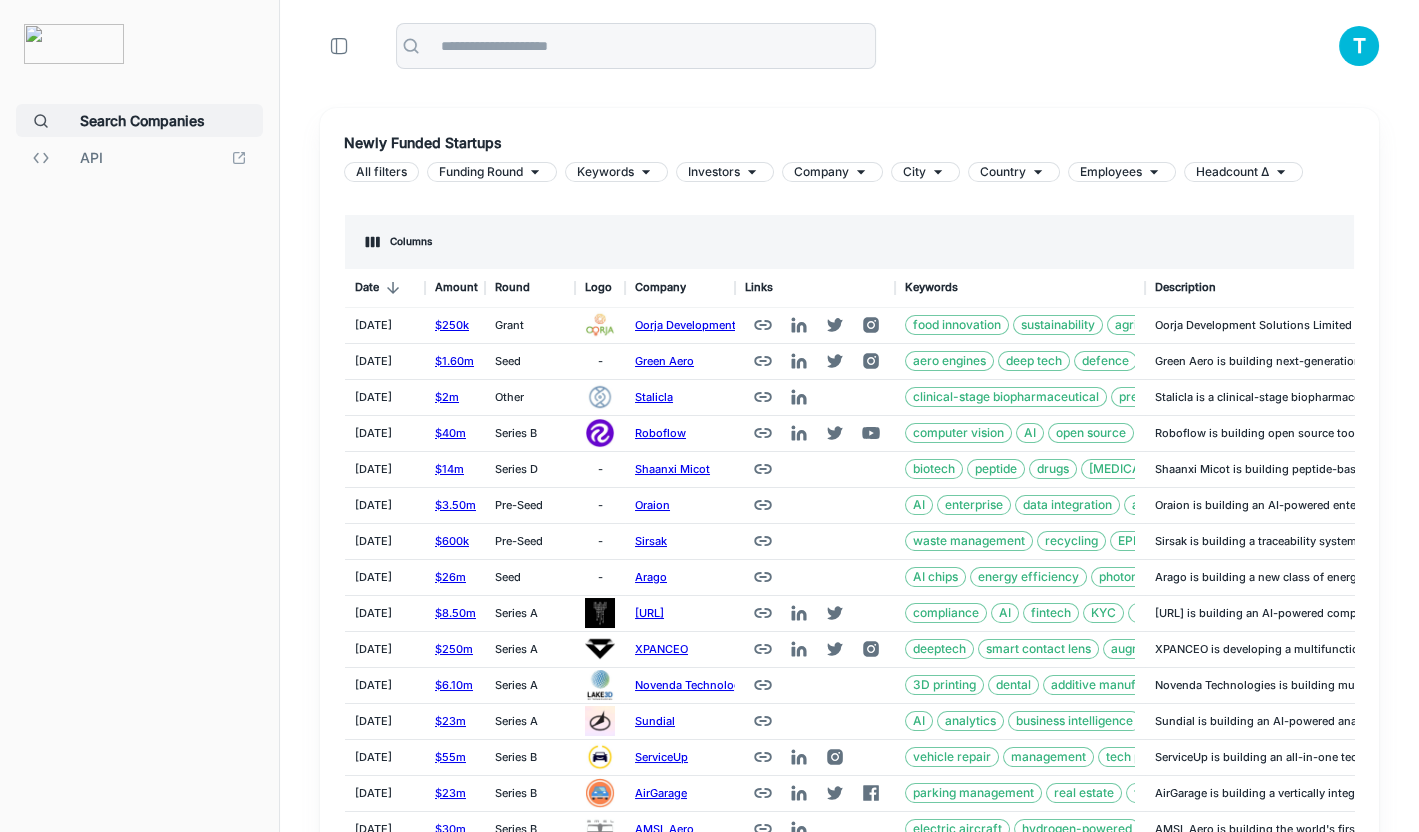 type 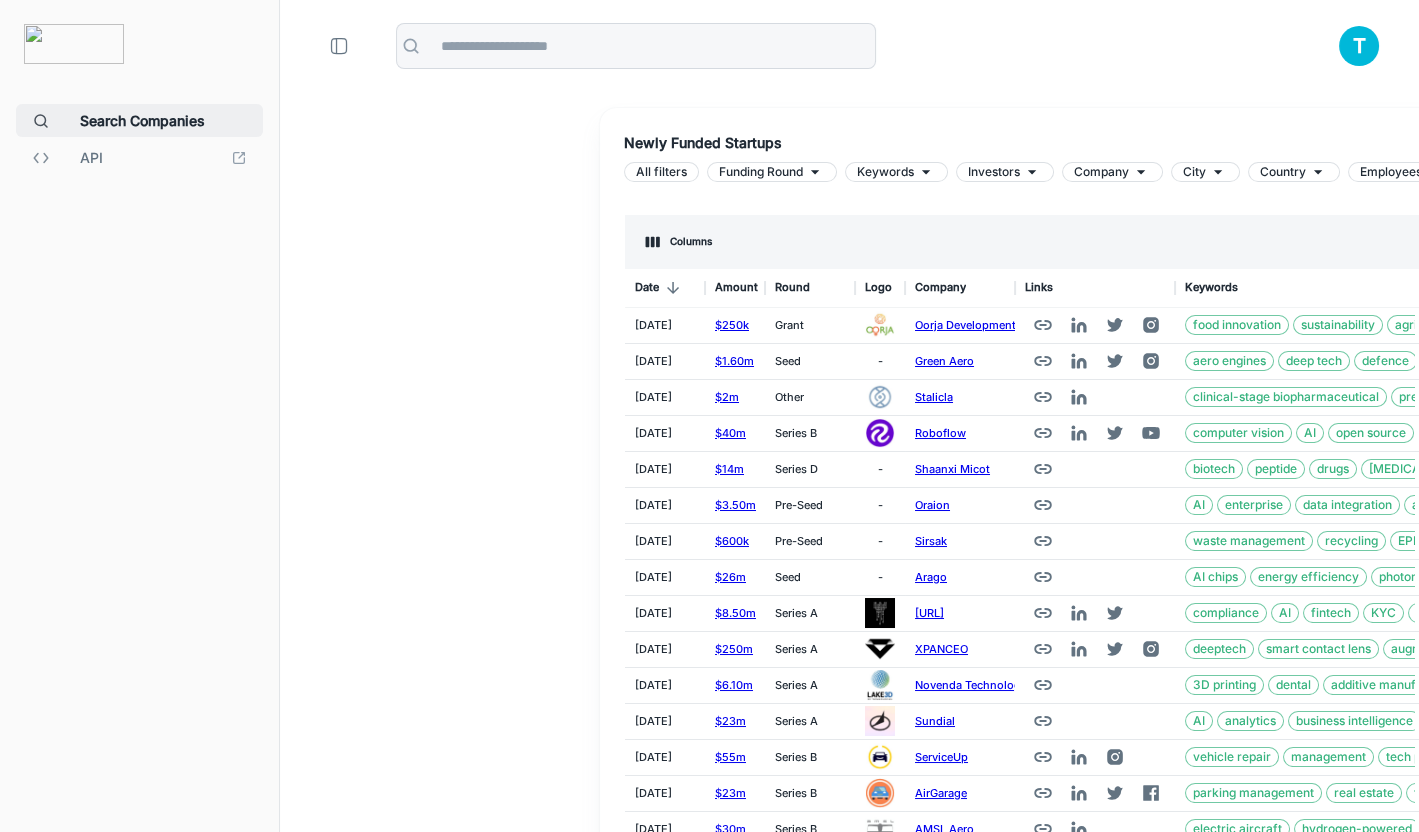 scroll, scrollTop: 600, scrollLeft: 953, axis: both 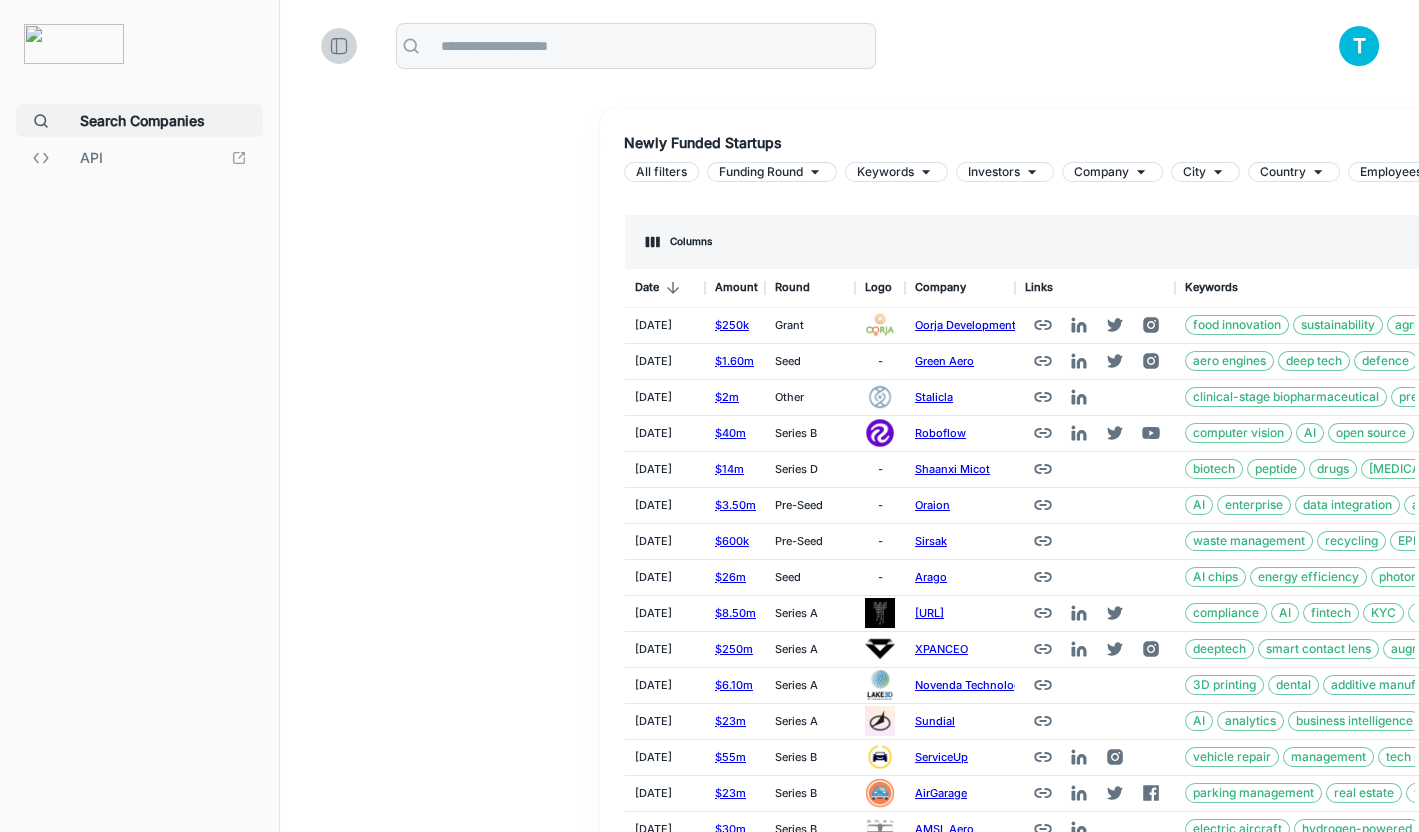 click at bounding box center (339, 46) 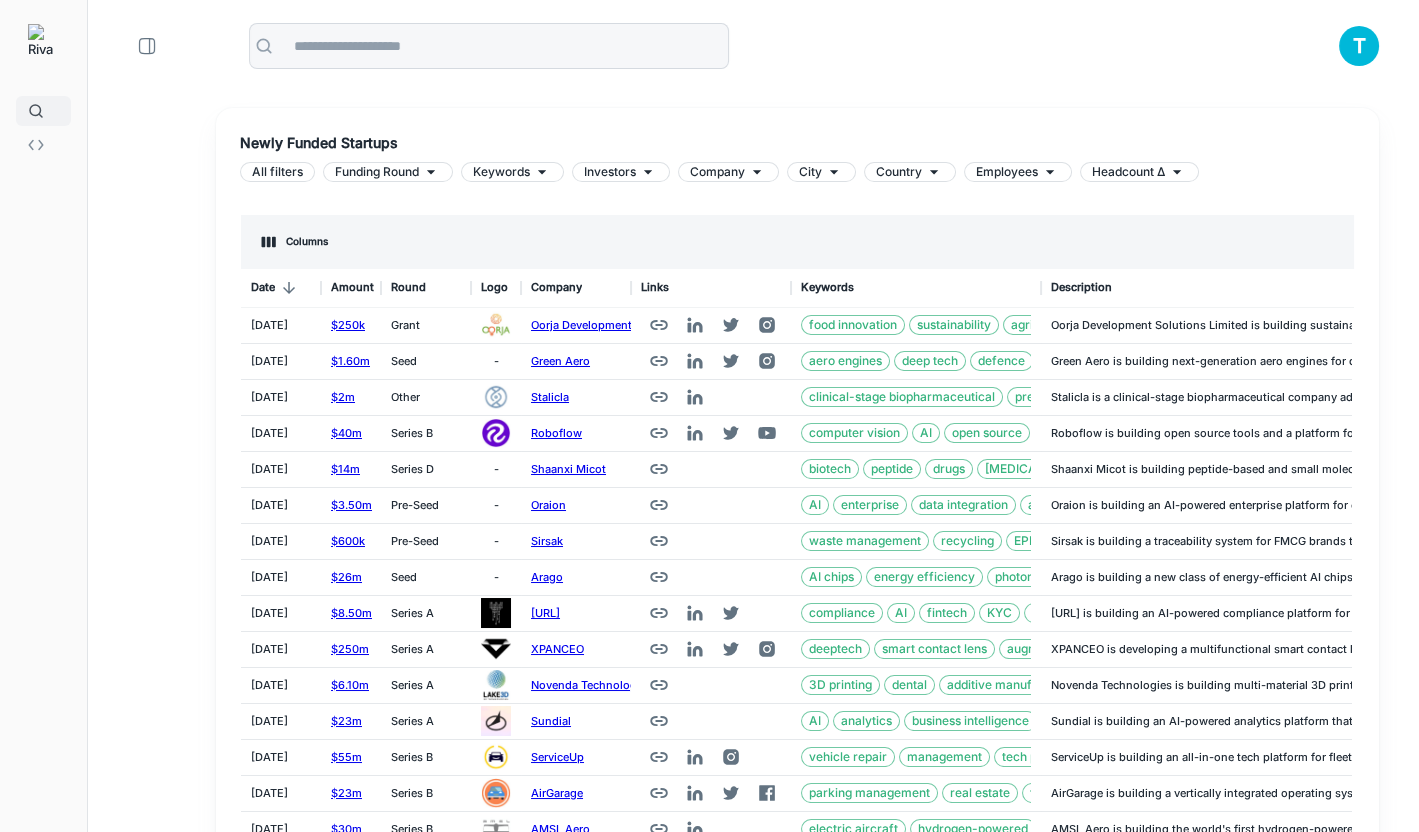 scroll, scrollTop: 0, scrollLeft: 1, axis: horizontal 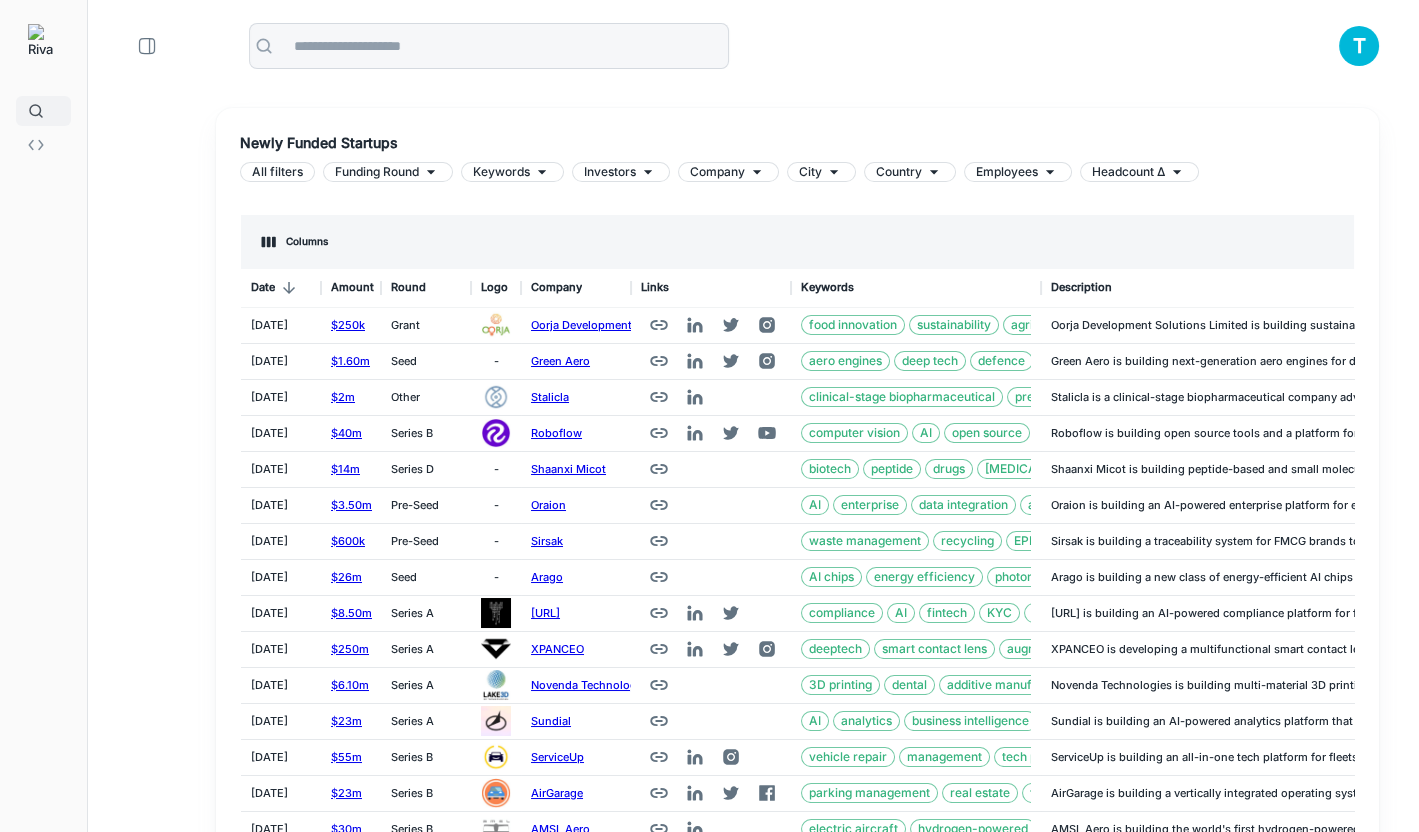 click 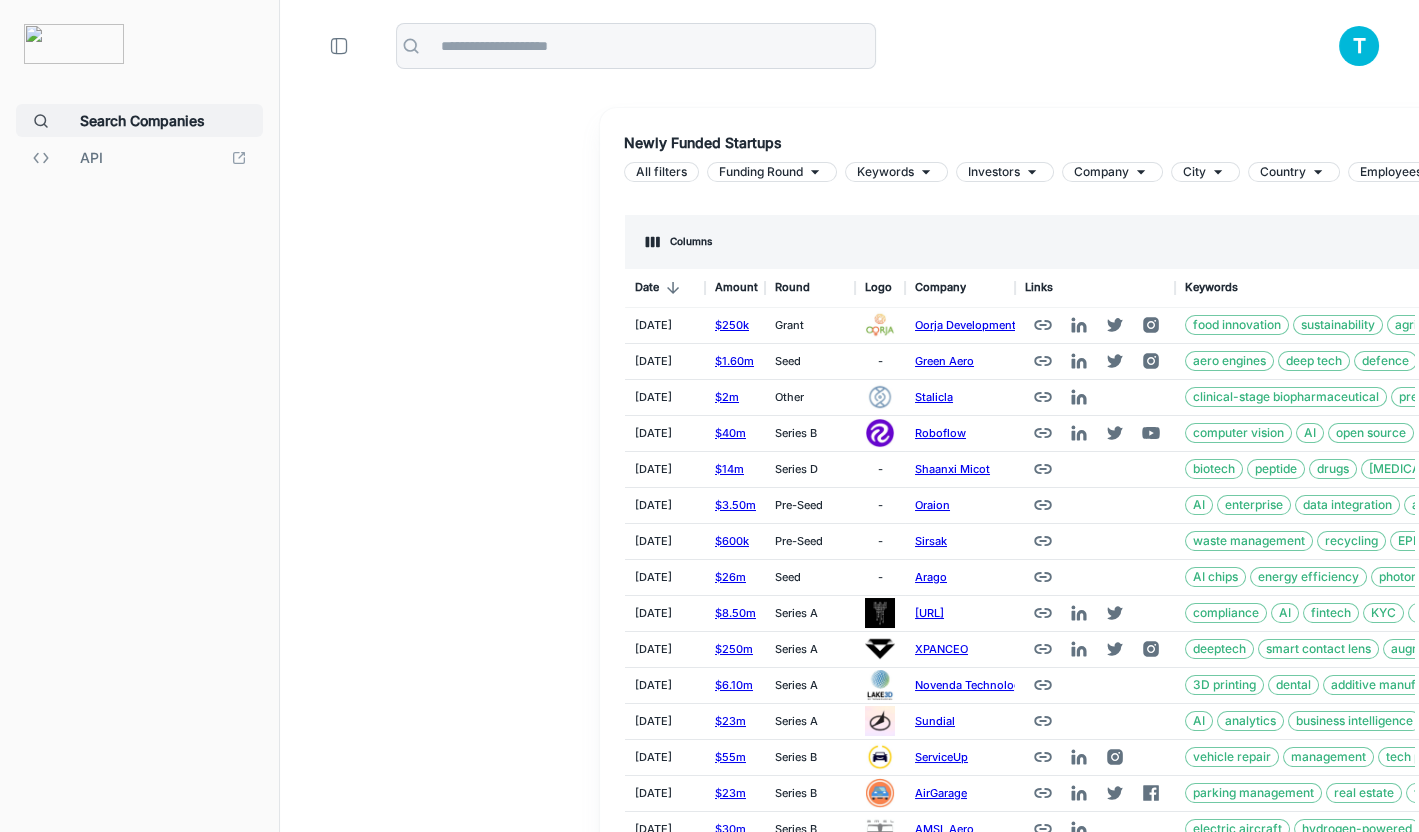 scroll, scrollTop: 600, scrollLeft: 953, axis: both 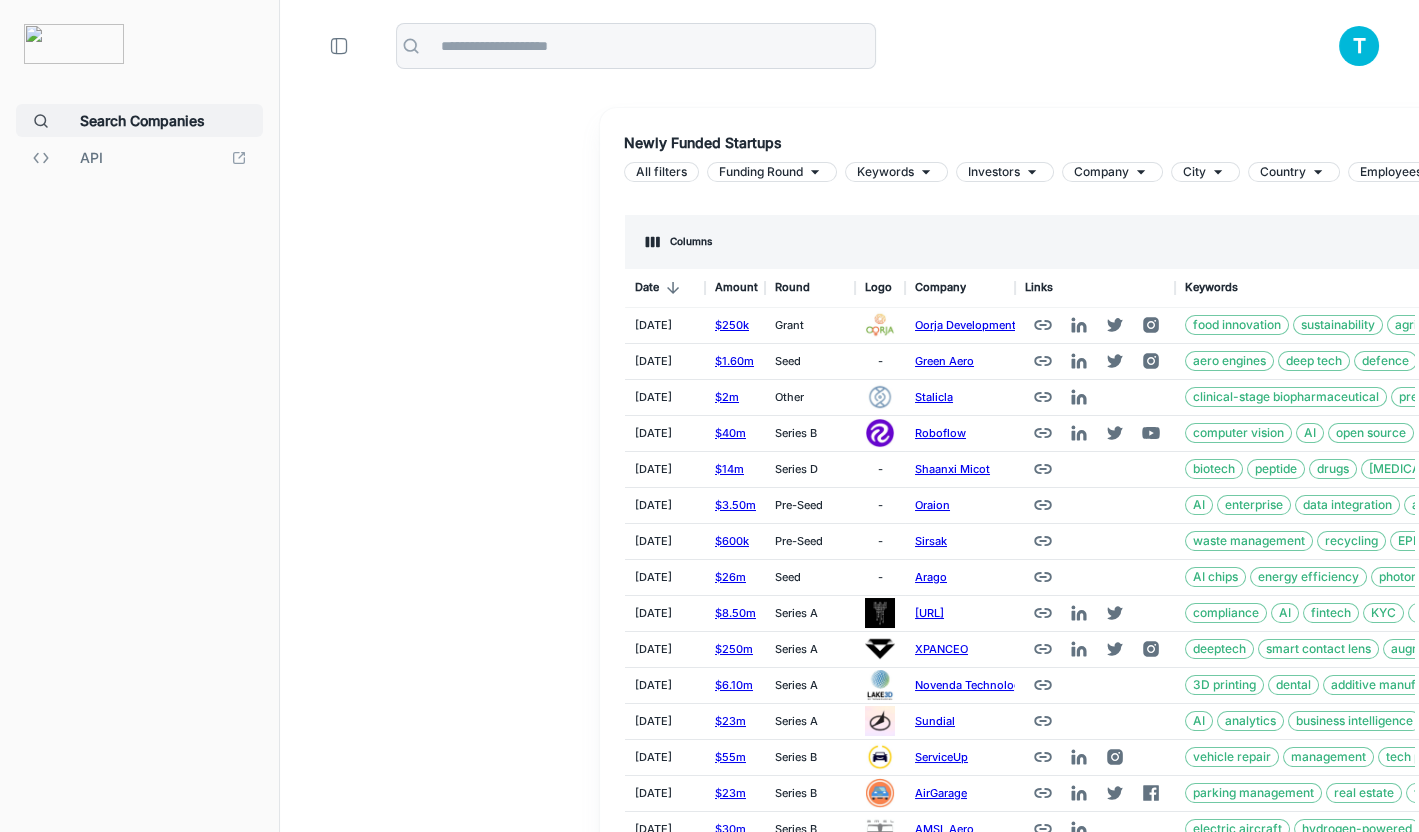 click at bounding box center [339, 46] 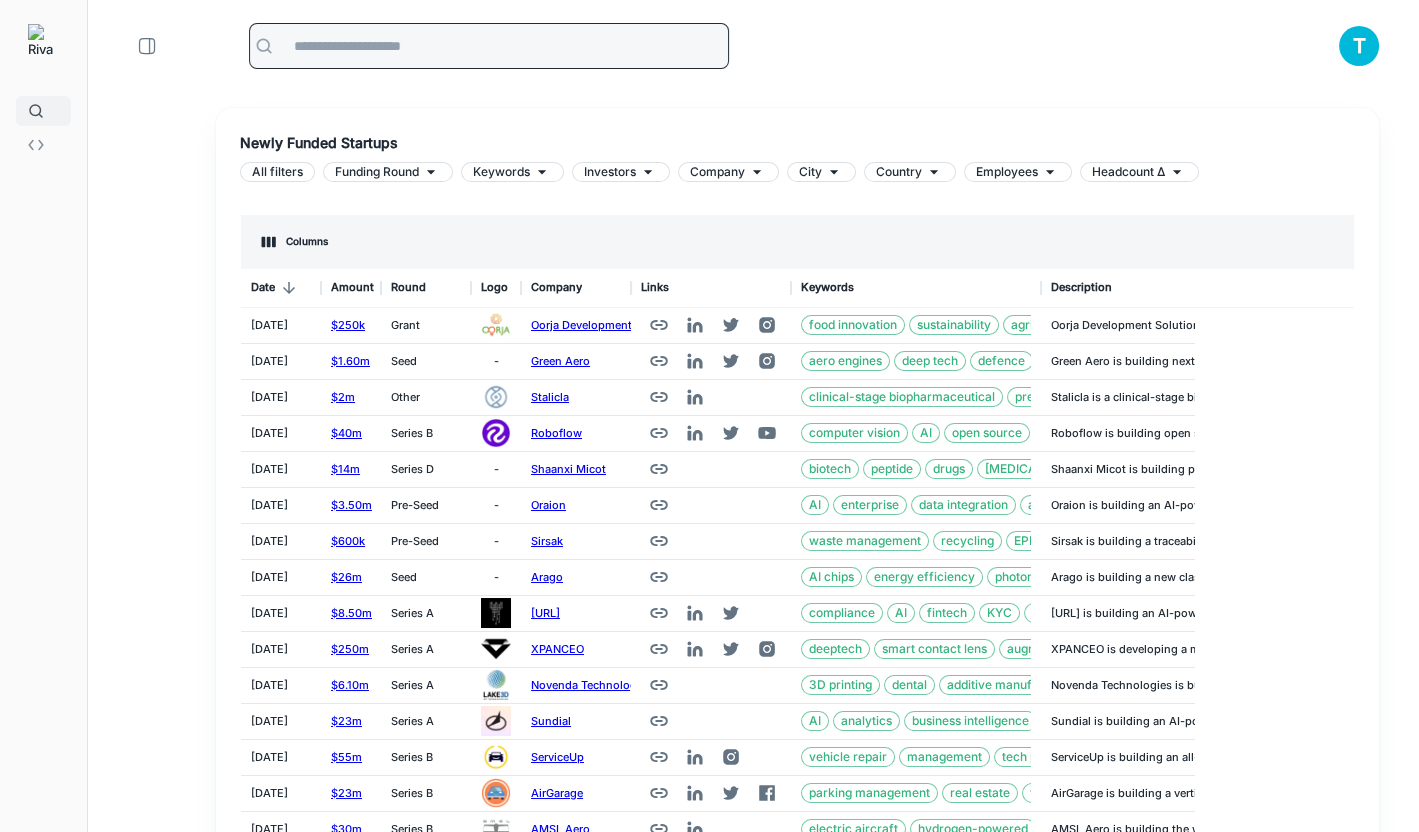 scroll, scrollTop: 0, scrollLeft: 0, axis: both 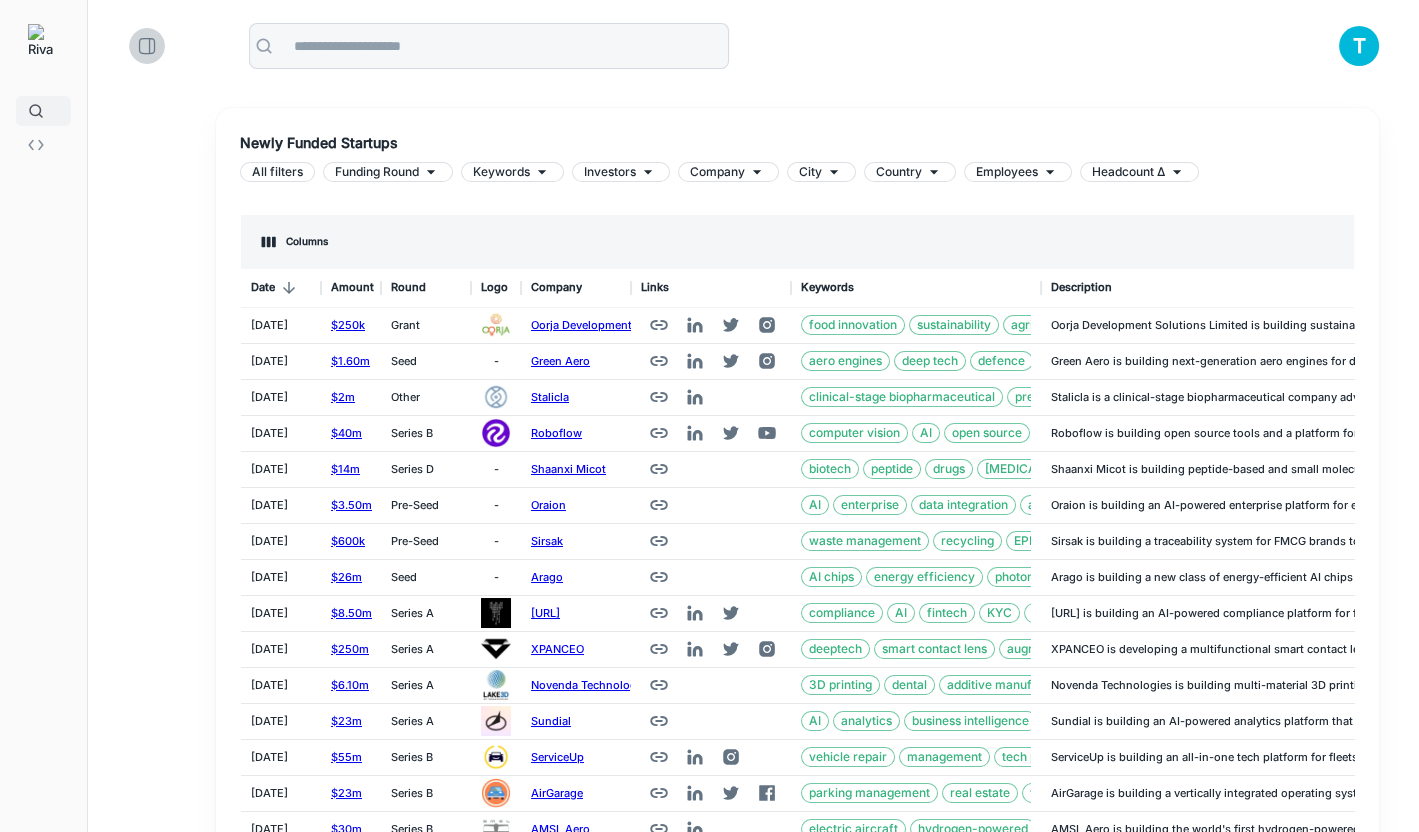 click at bounding box center [147, 46] 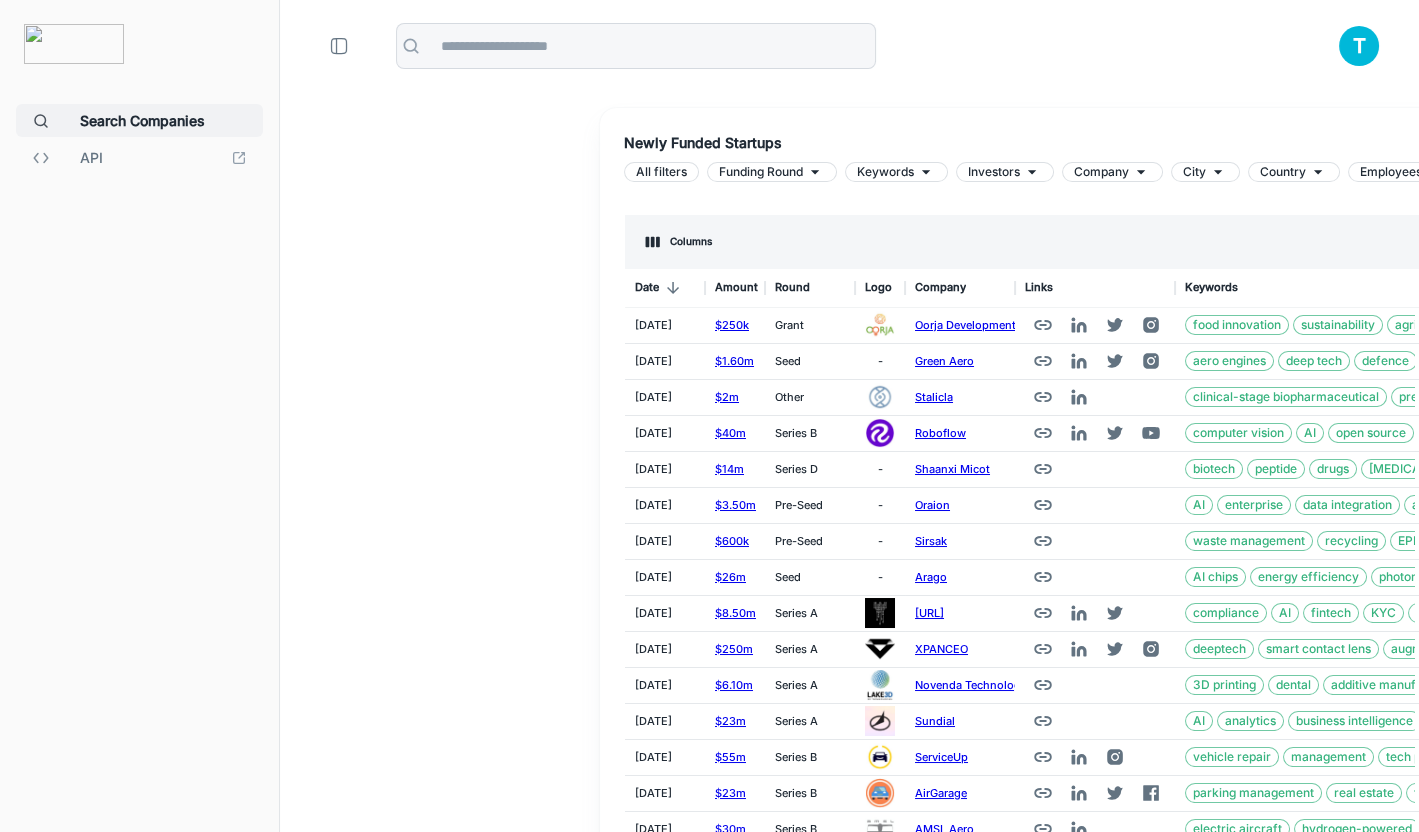 scroll, scrollTop: 600, scrollLeft: 953, axis: both 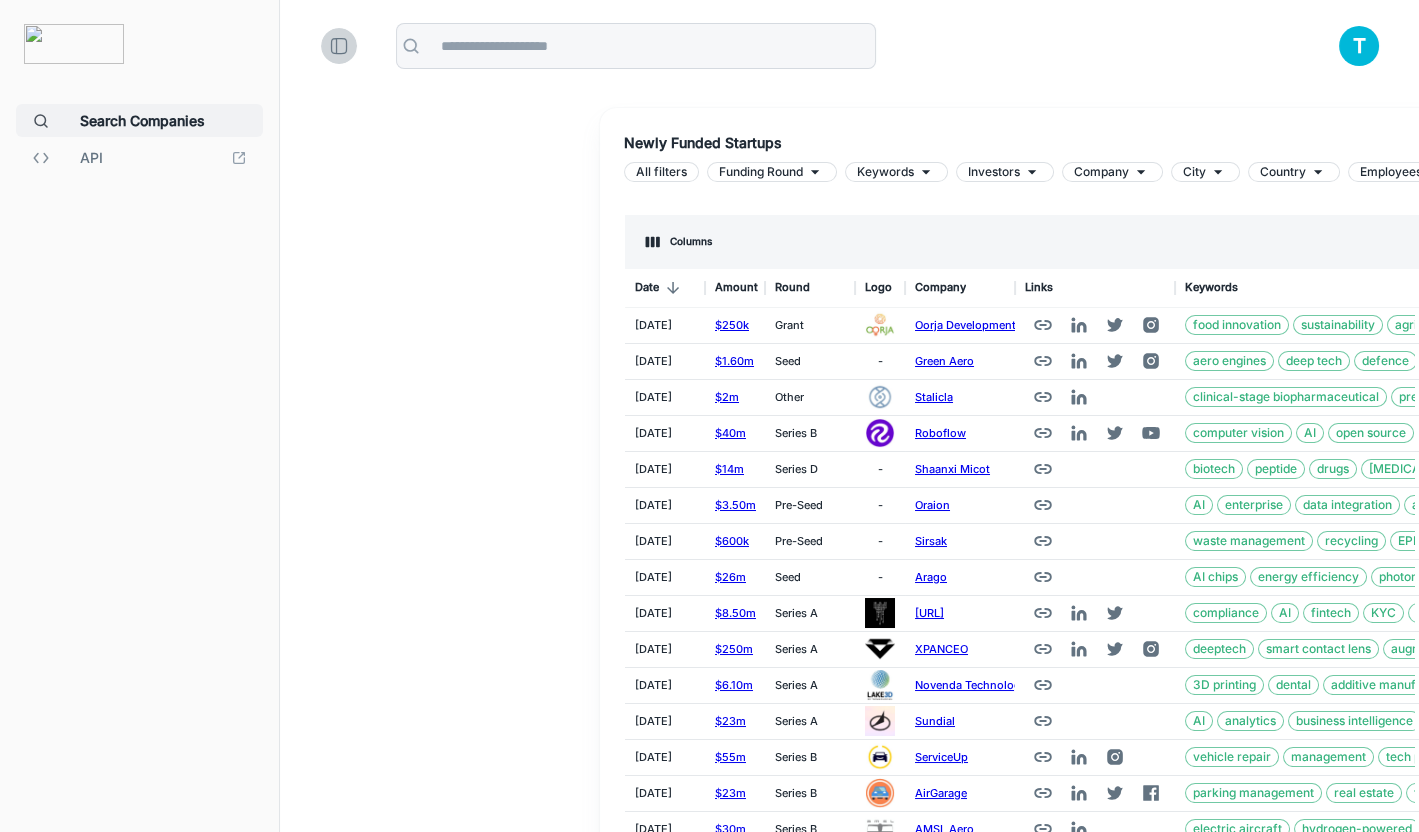 click 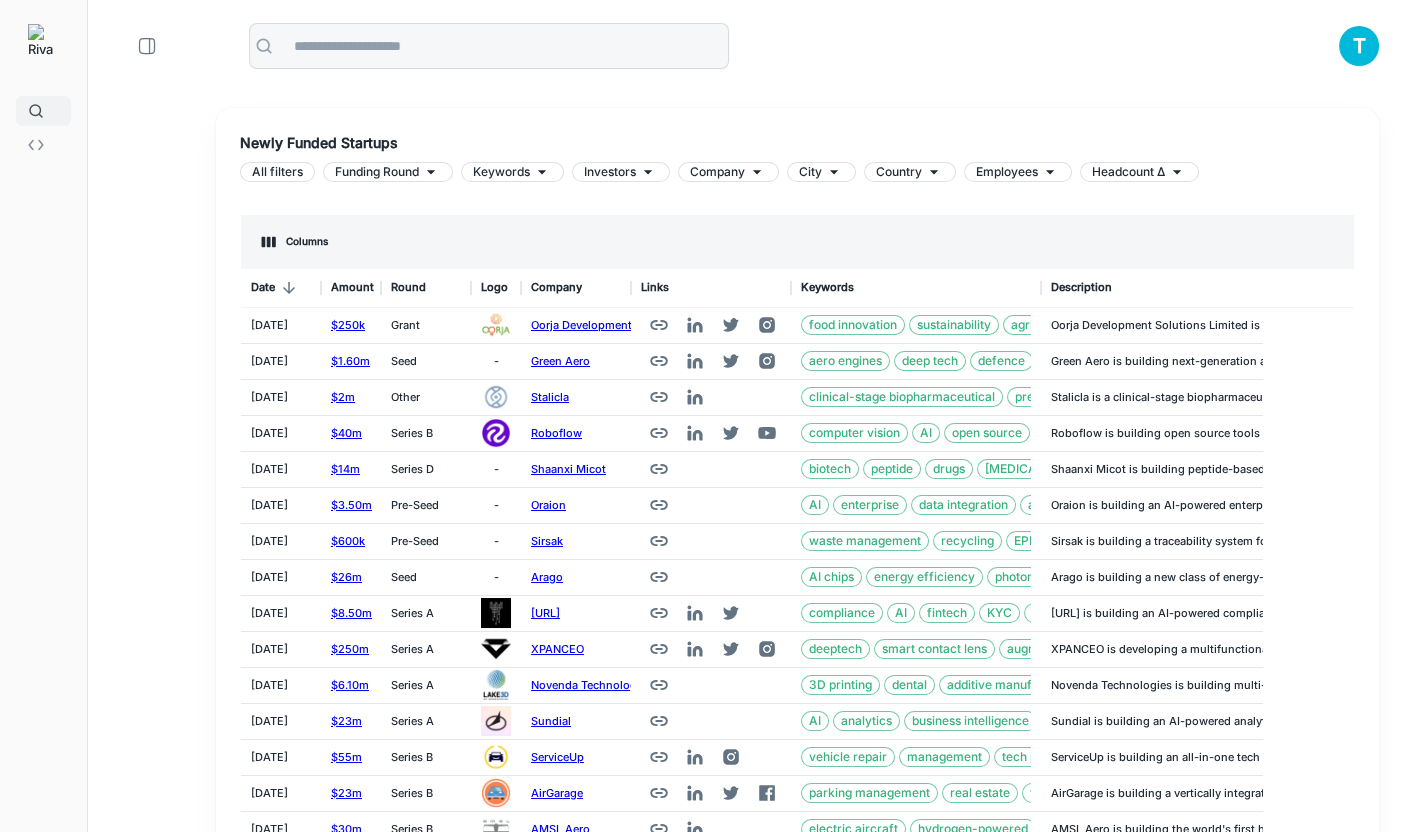 scroll, scrollTop: 0, scrollLeft: 1, axis: horizontal 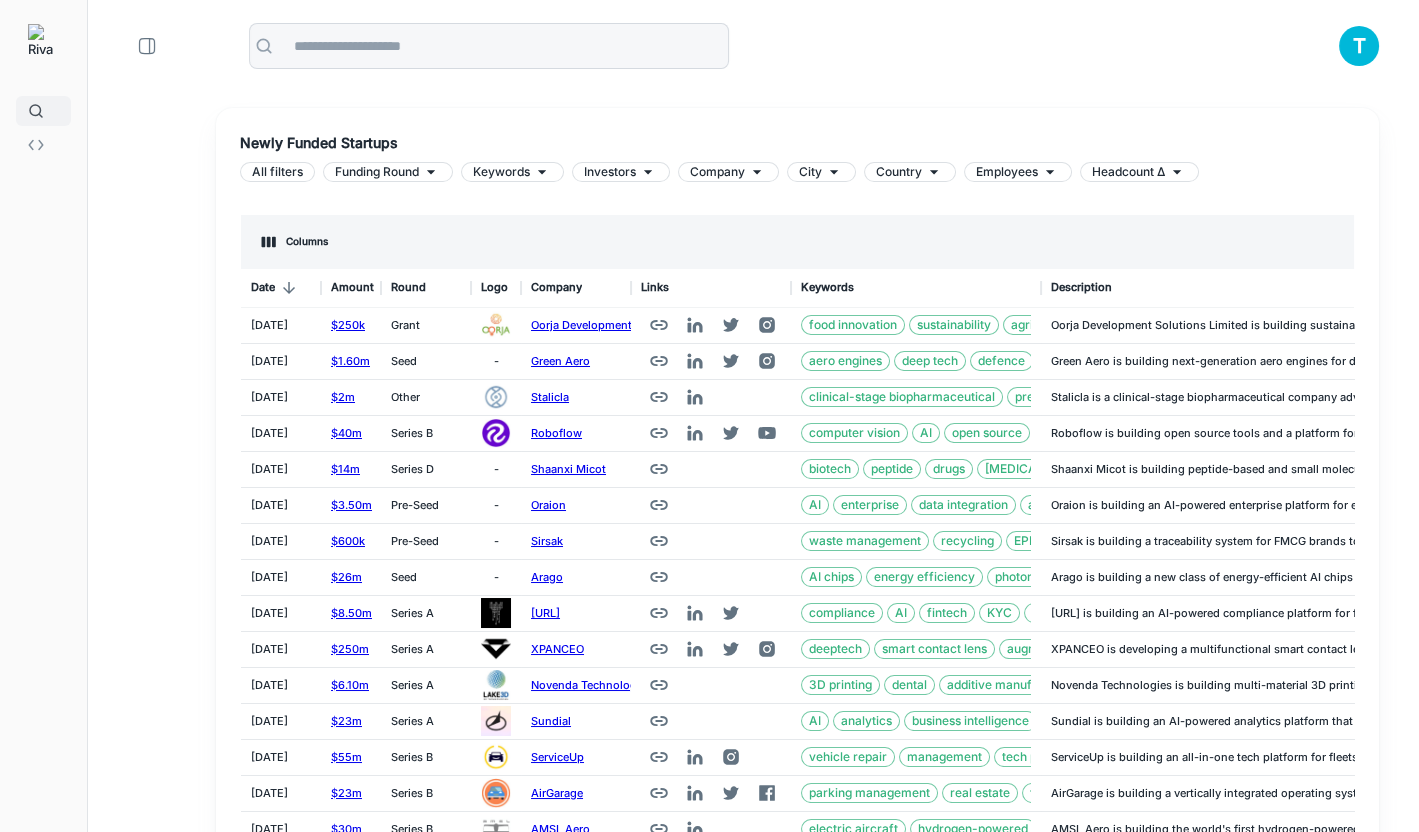 type 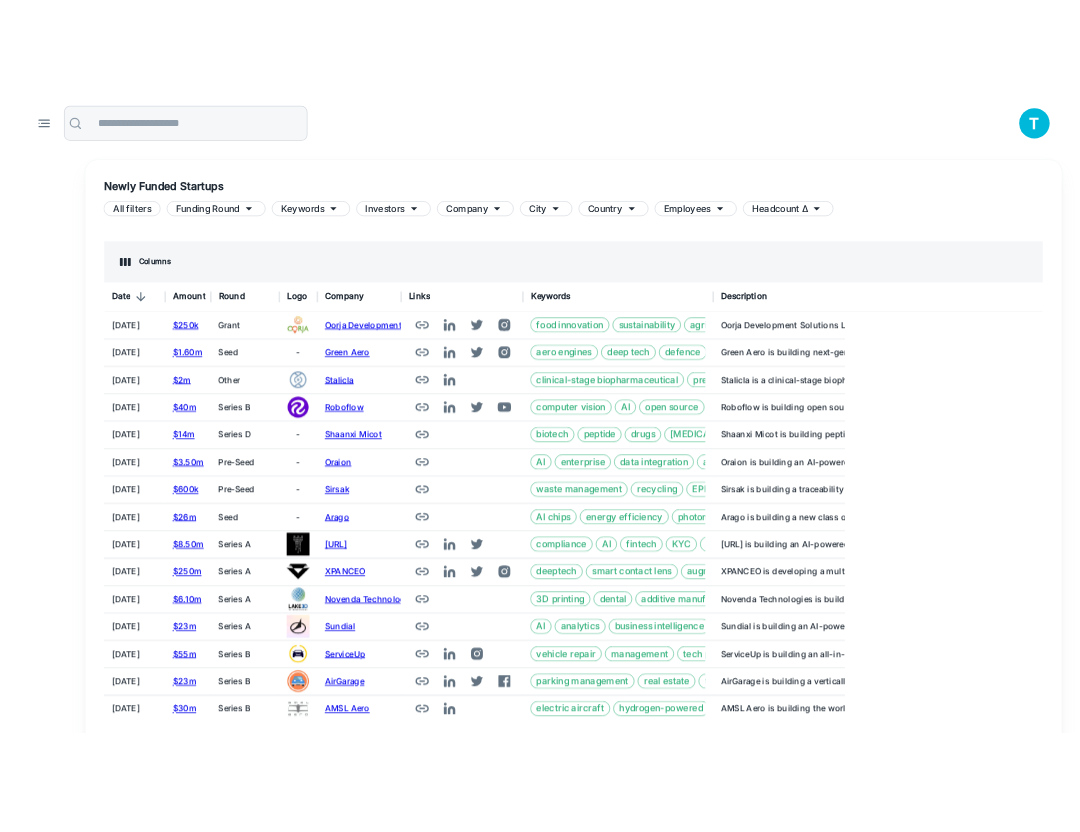 scroll, scrollTop: 600, scrollLeft: 971, axis: both 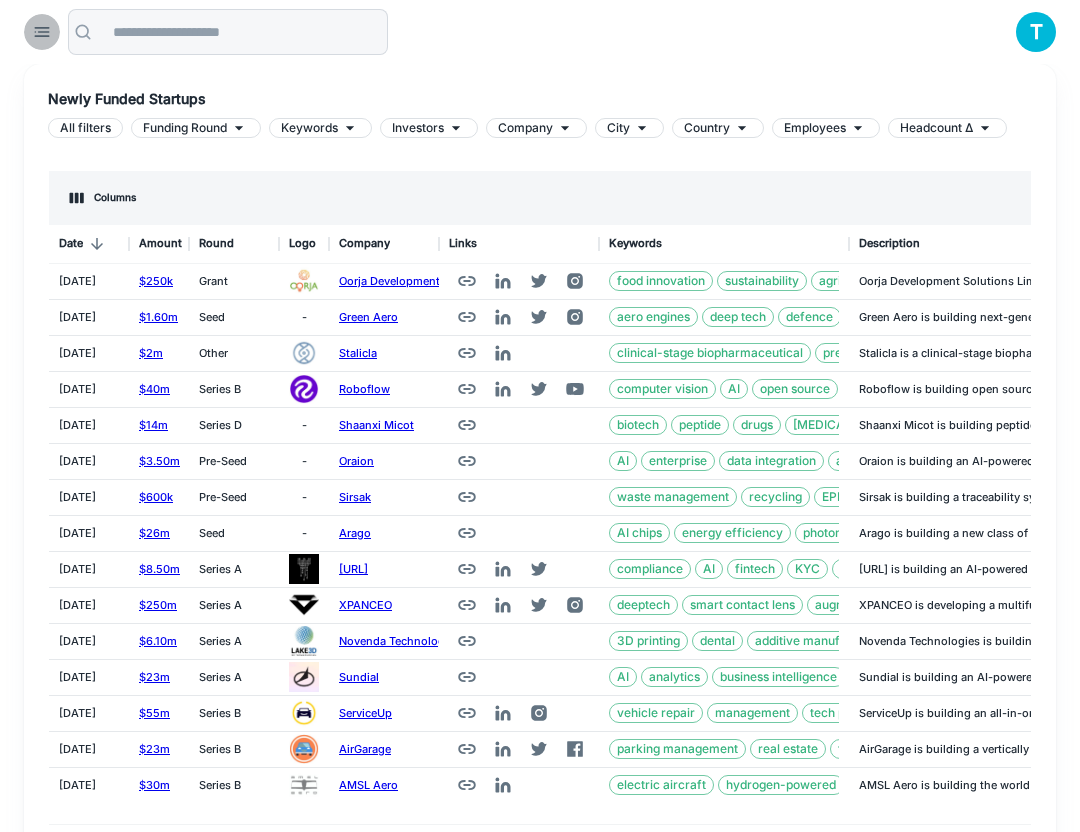 click 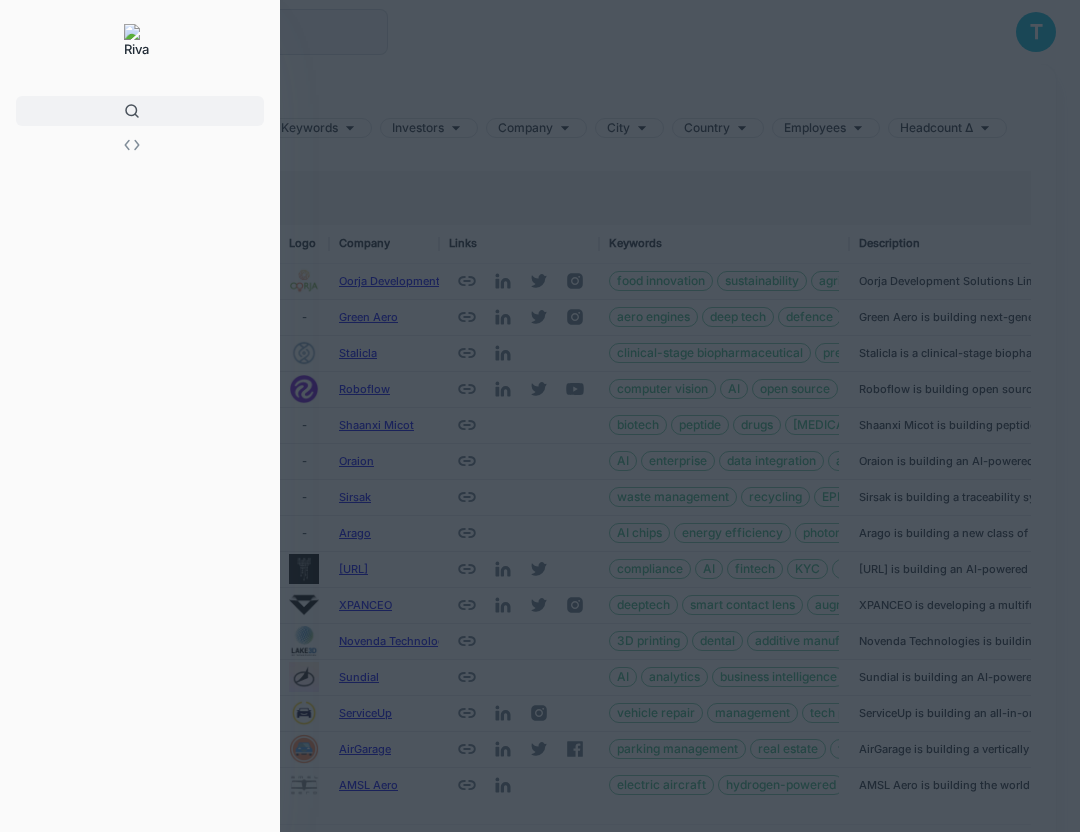 click at bounding box center (540, 416) 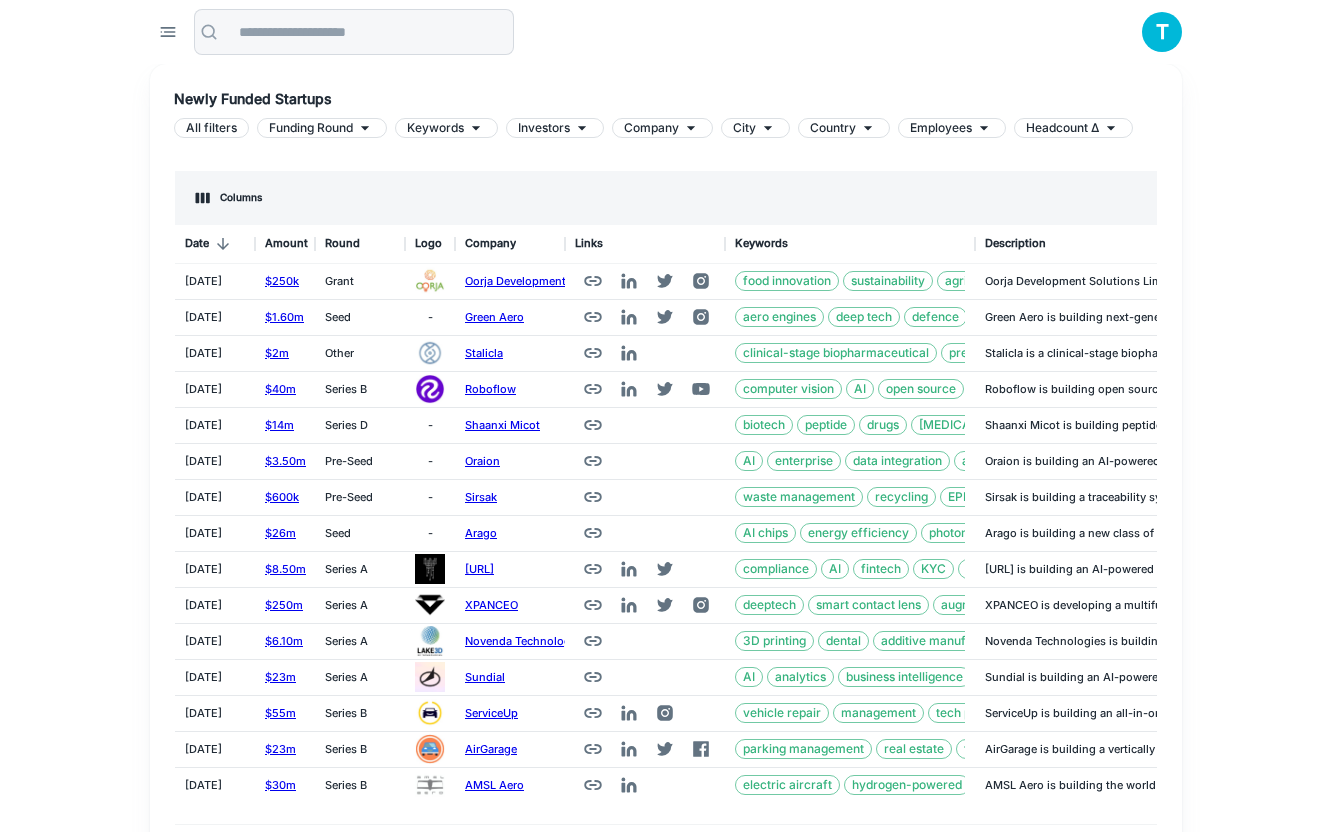 scroll, scrollTop: 0, scrollLeft: 1, axis: horizontal 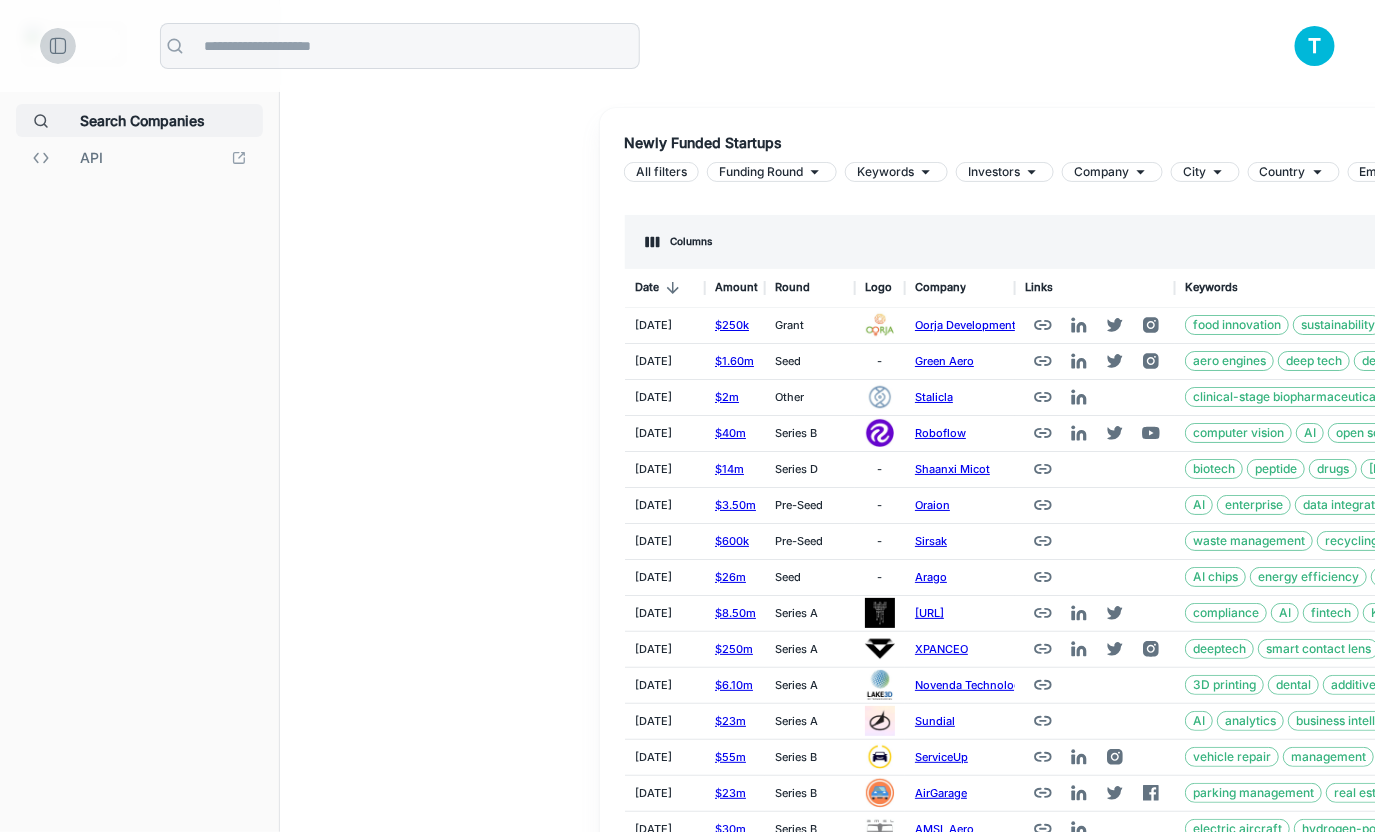 click 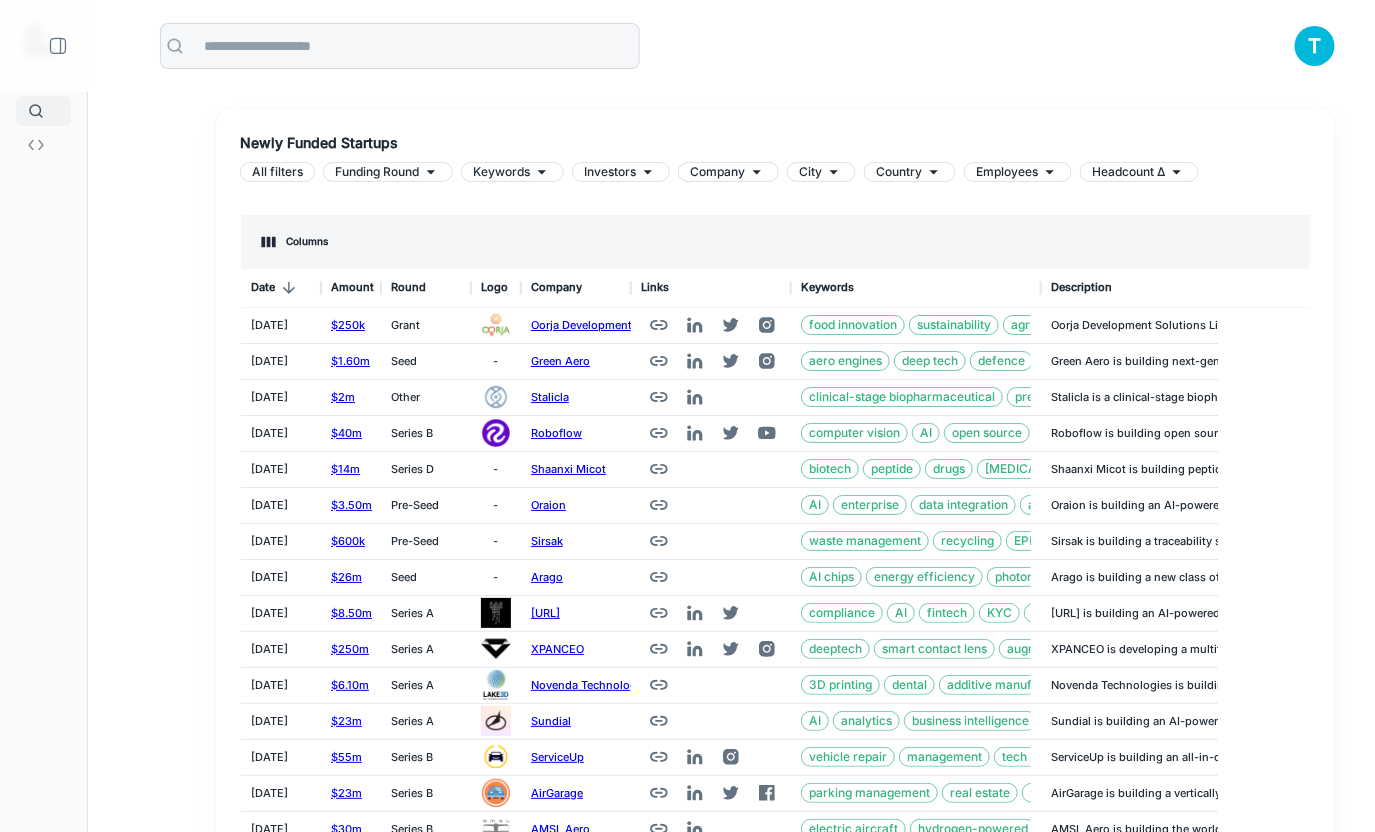 scroll, scrollTop: 0, scrollLeft: 0, axis: both 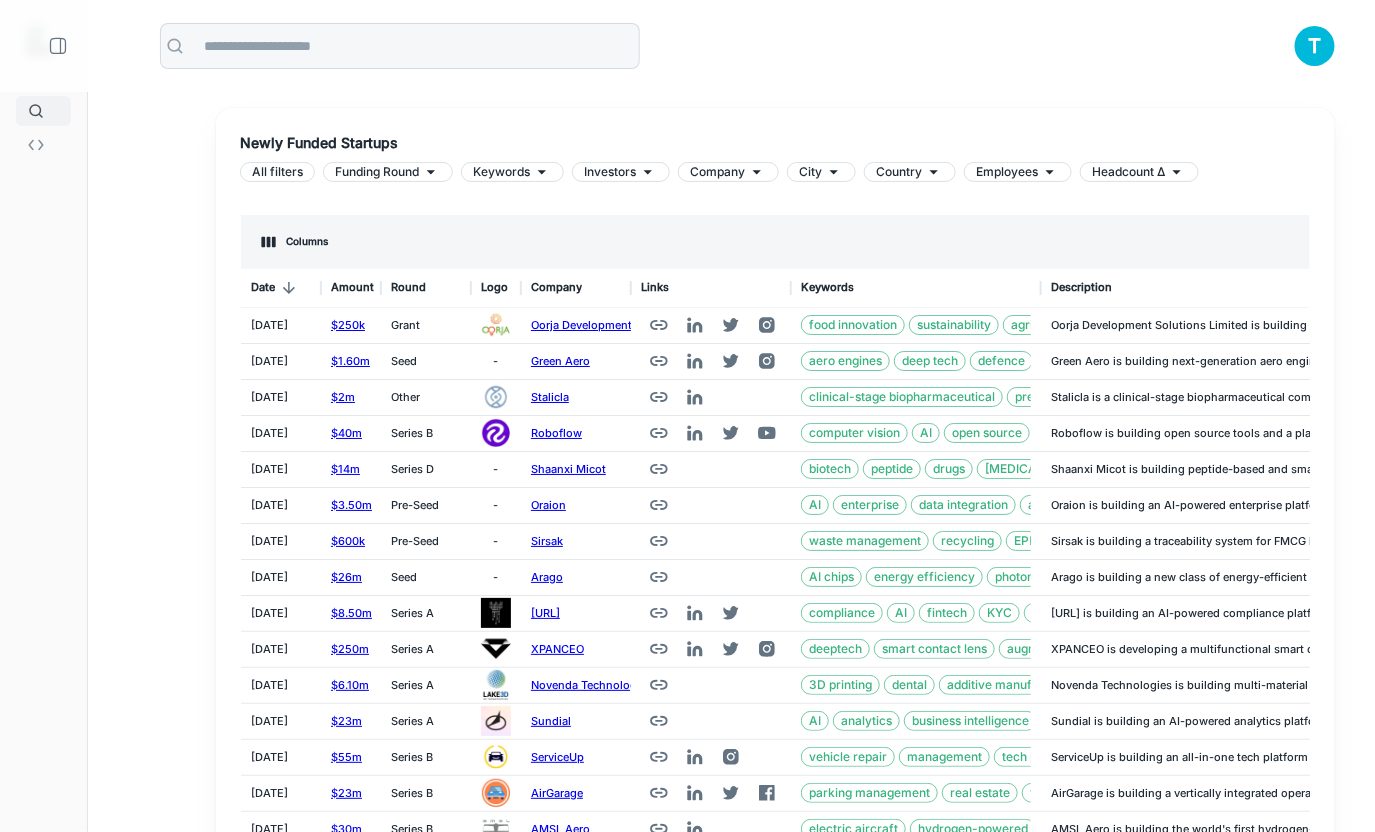 click 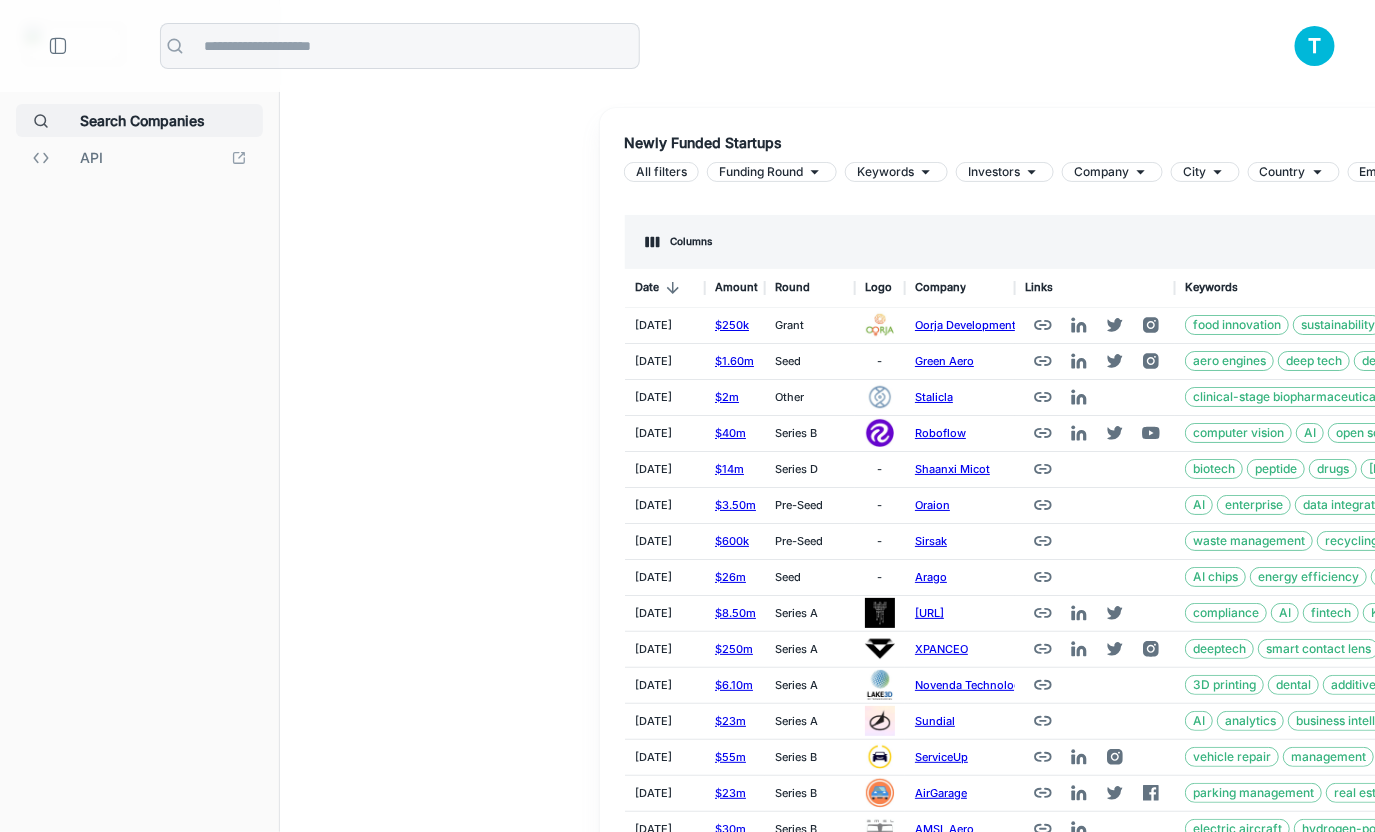 scroll, scrollTop: 600, scrollLeft: 953, axis: both 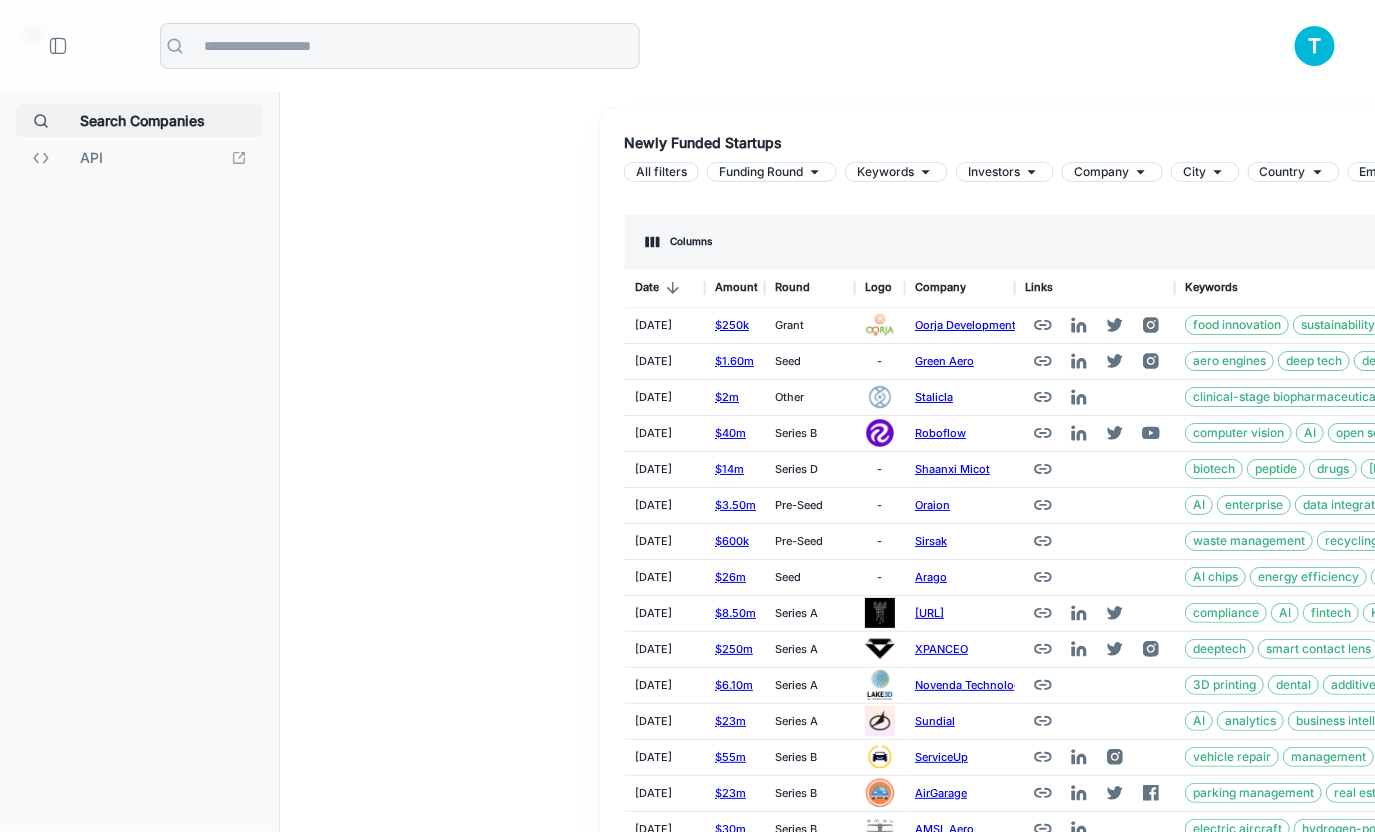 click 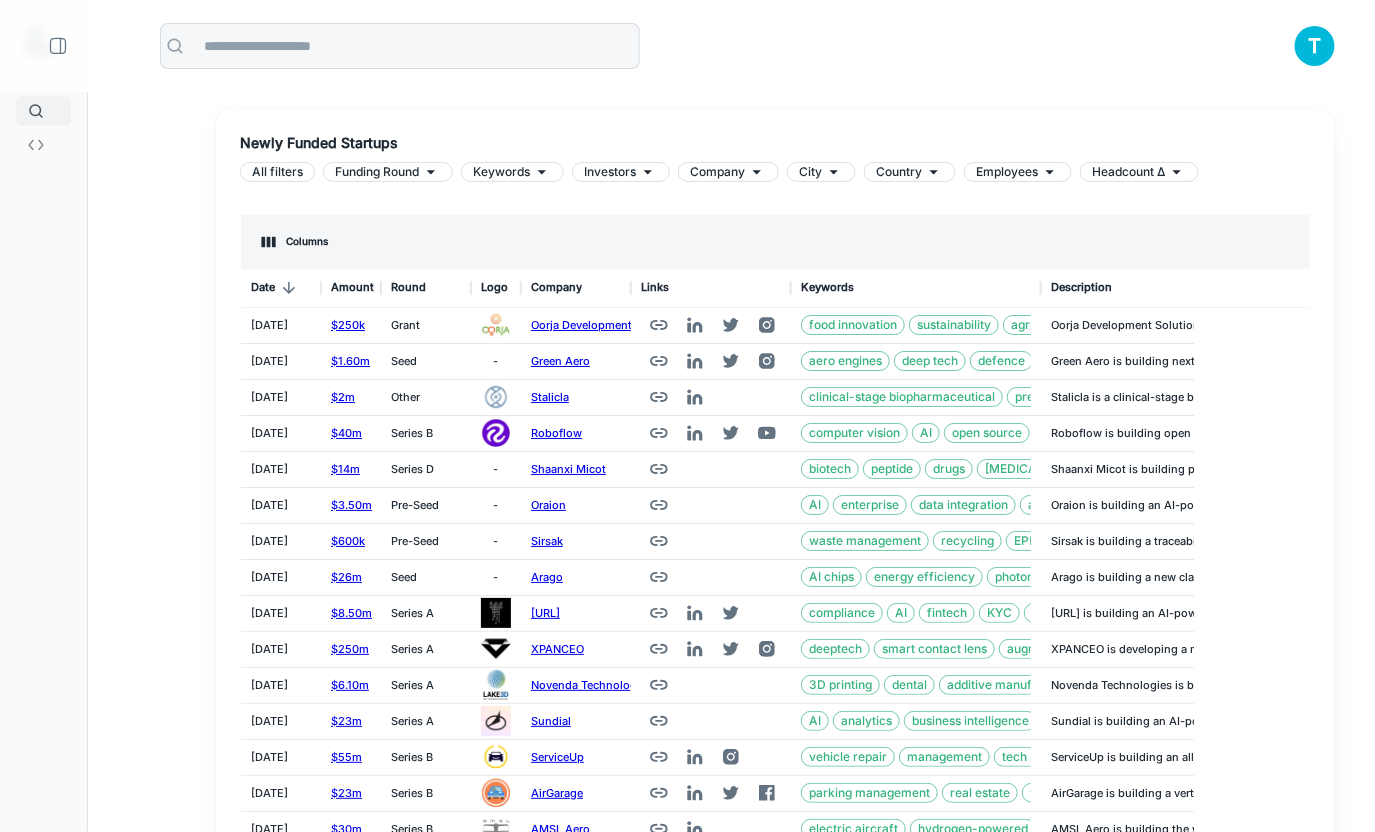 type 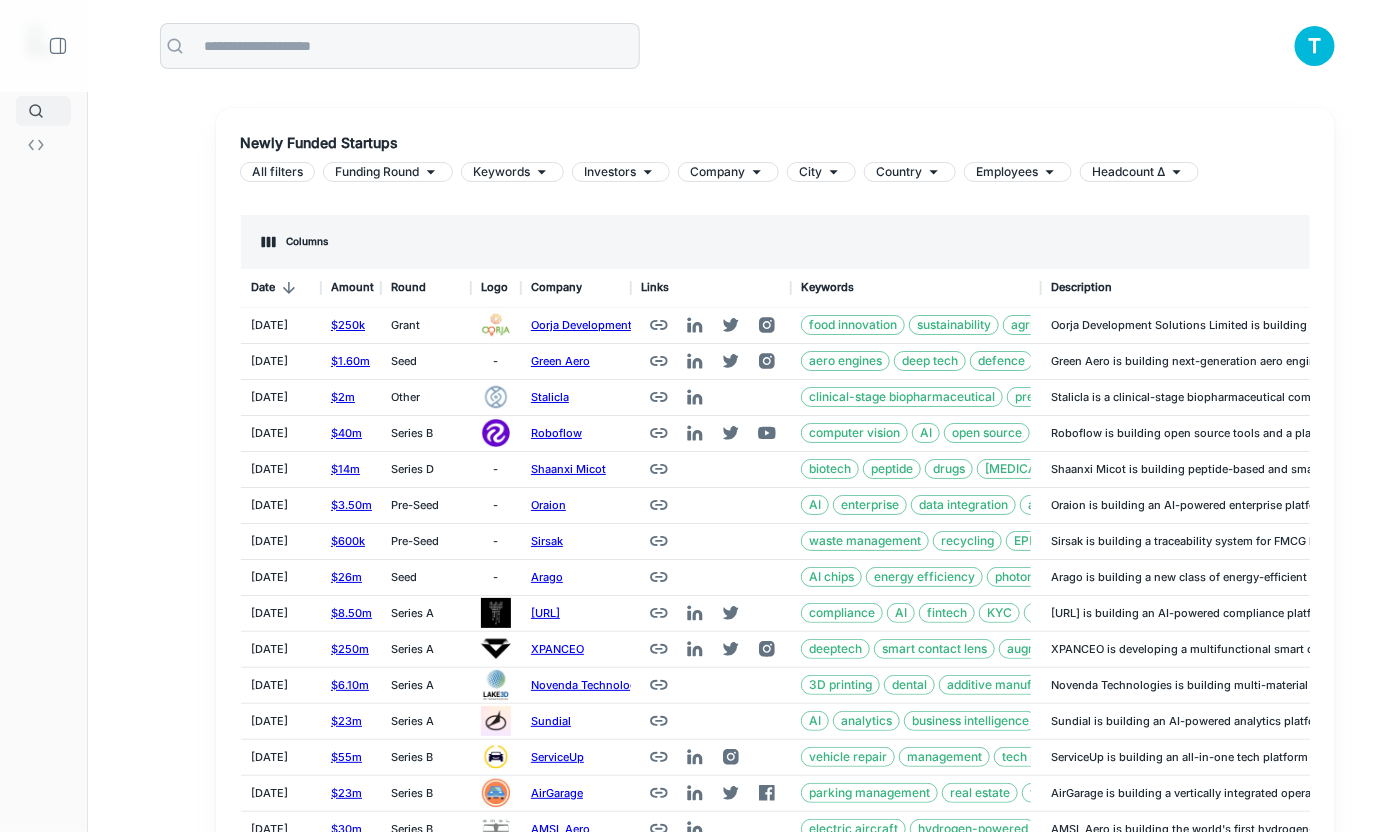 scroll, scrollTop: 0, scrollLeft: 0, axis: both 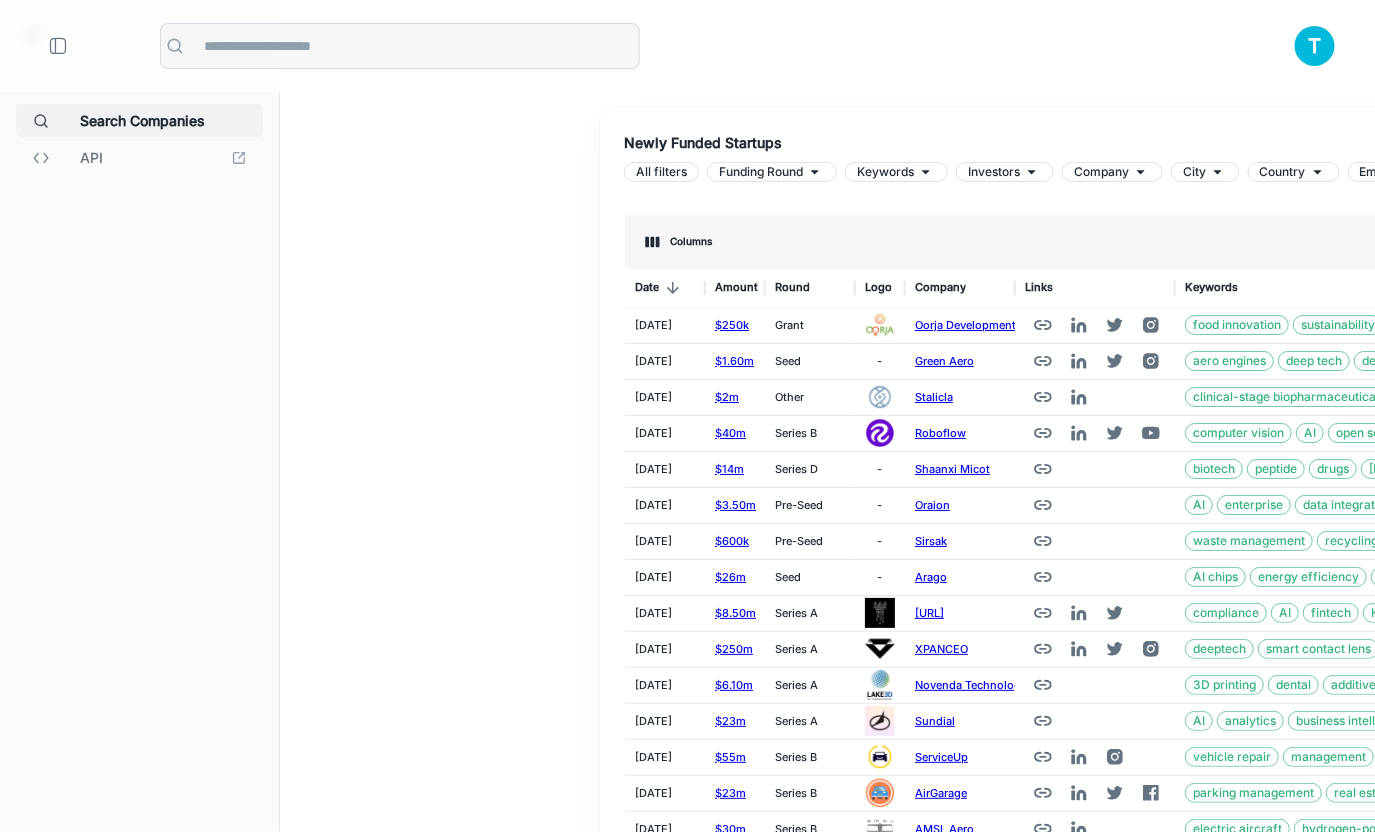 click 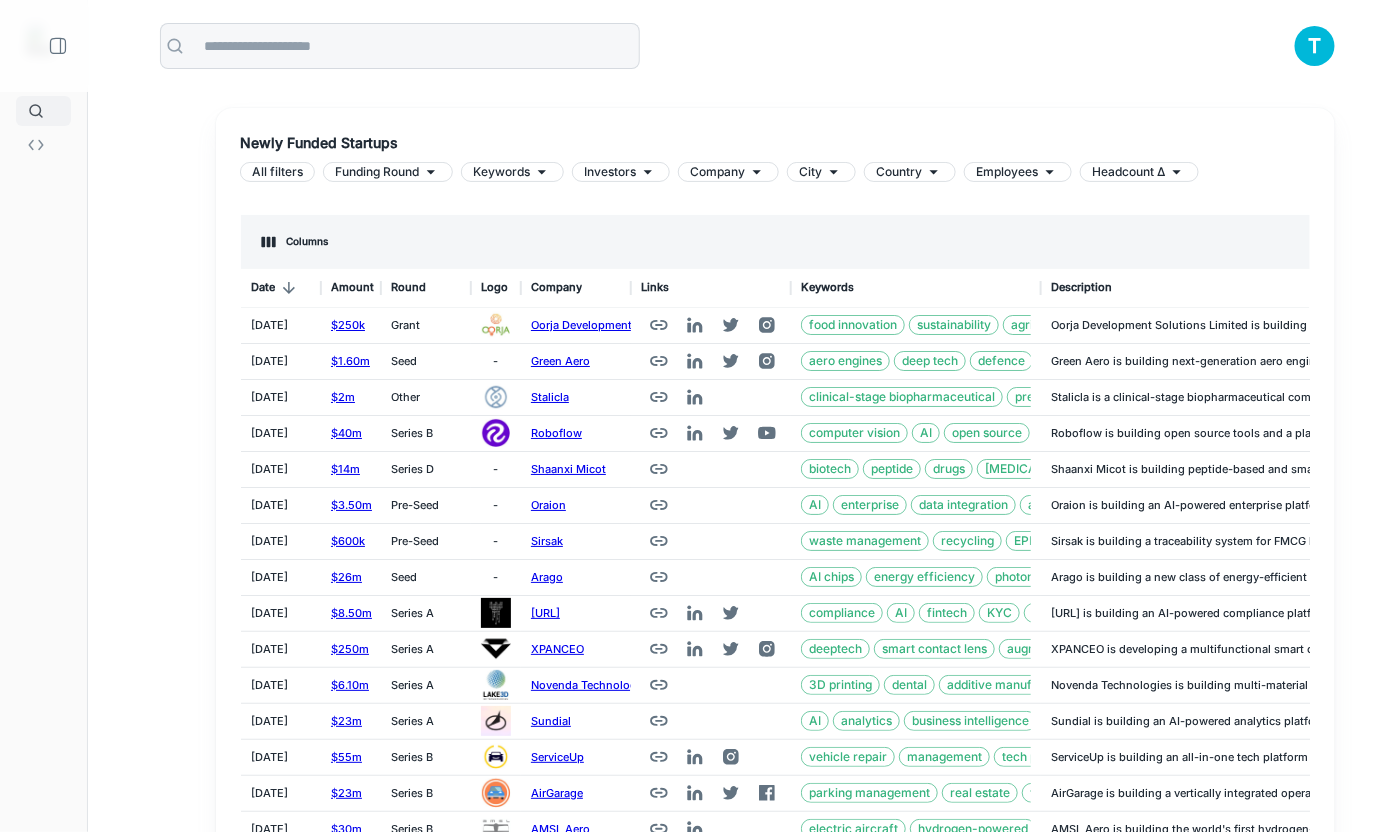 scroll, scrollTop: 0, scrollLeft: 0, axis: both 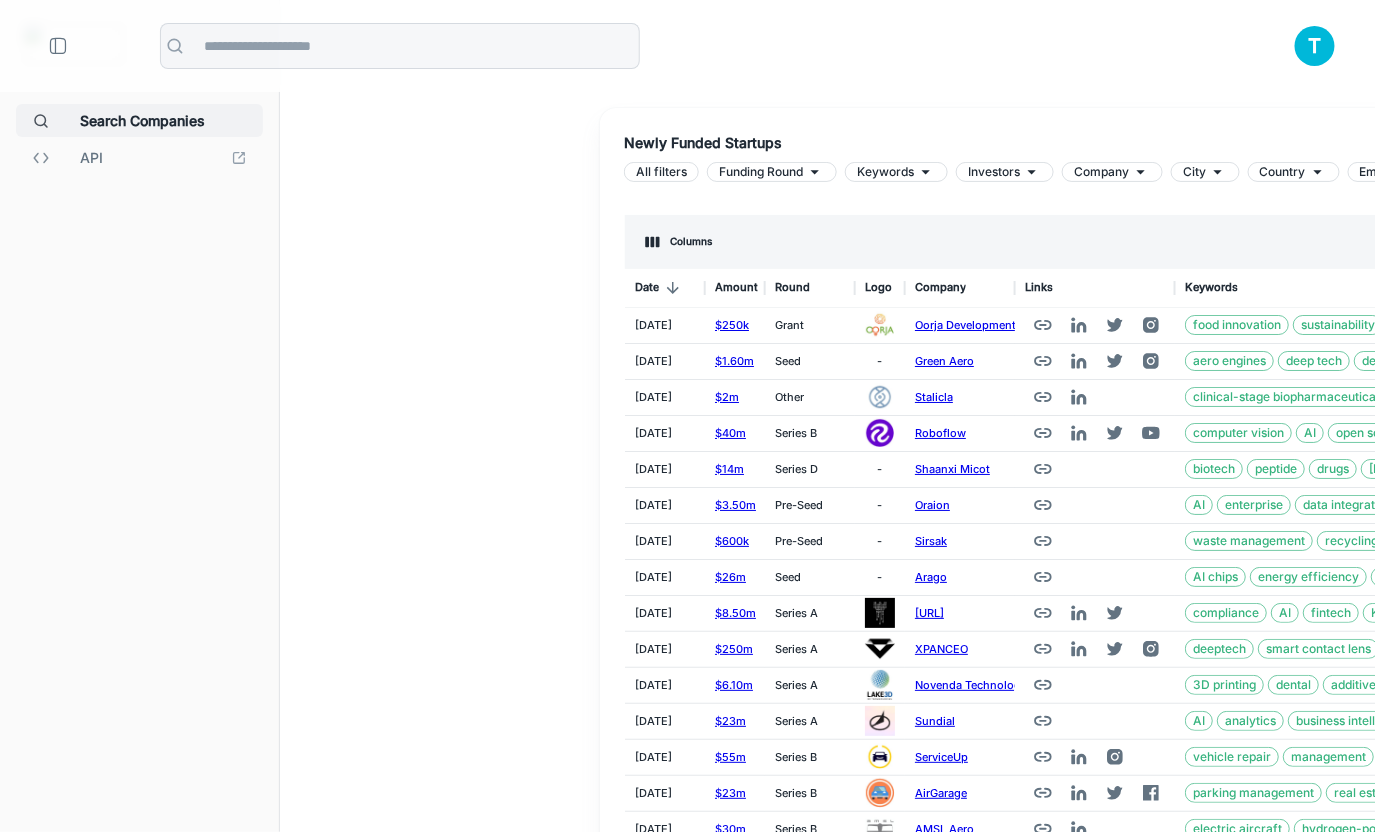 type 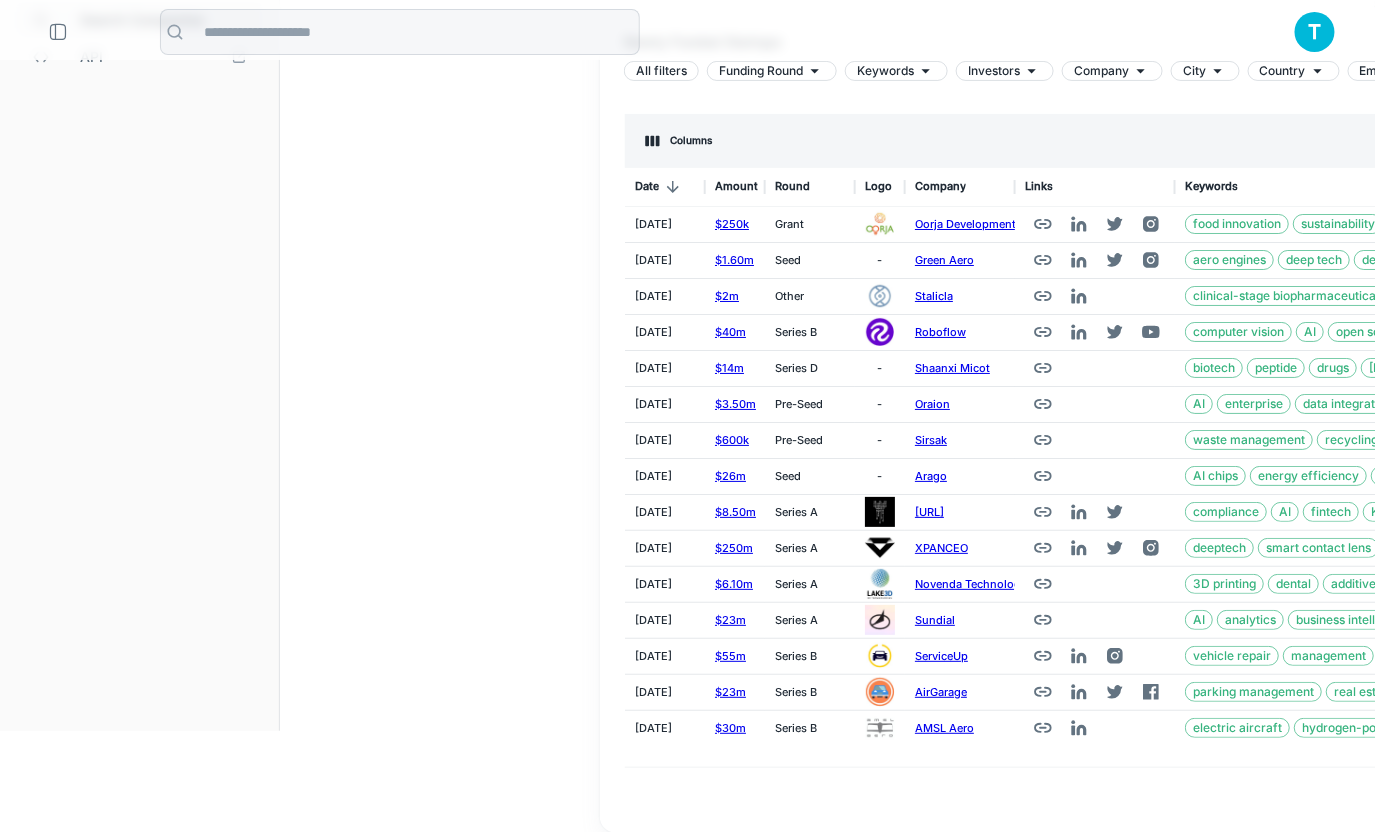 scroll, scrollTop: 0, scrollLeft: 0, axis: both 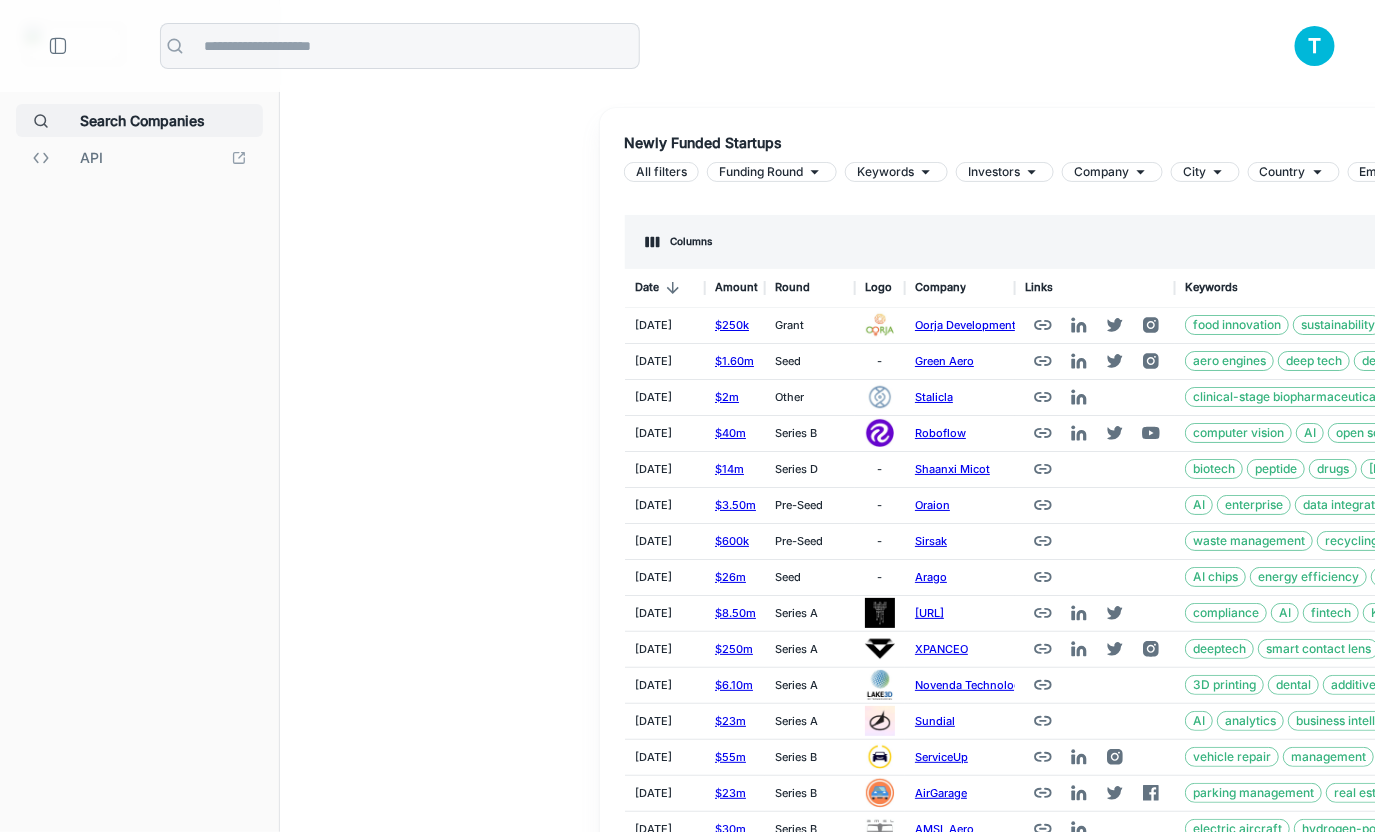 click at bounding box center (58, 46) 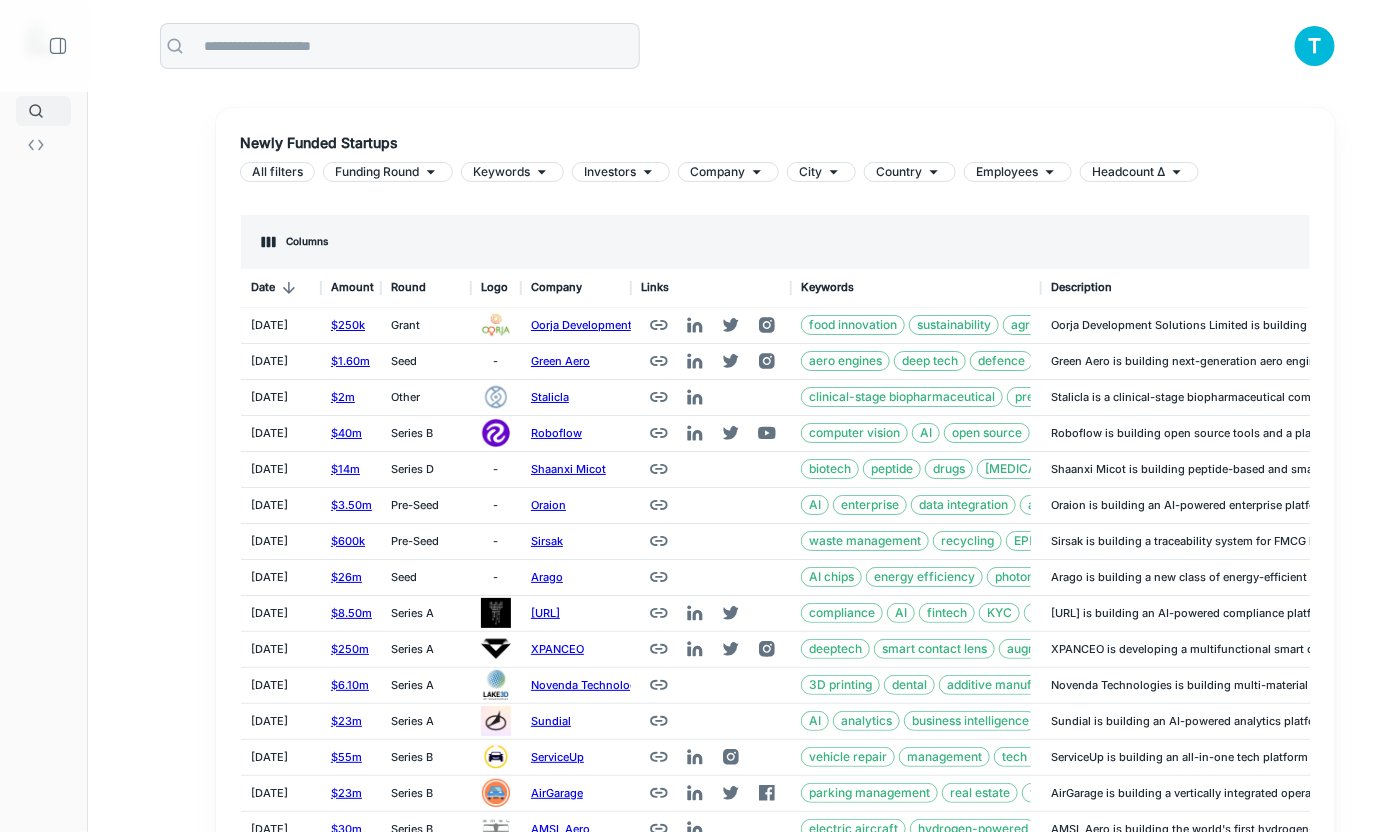scroll, scrollTop: 0, scrollLeft: 0, axis: both 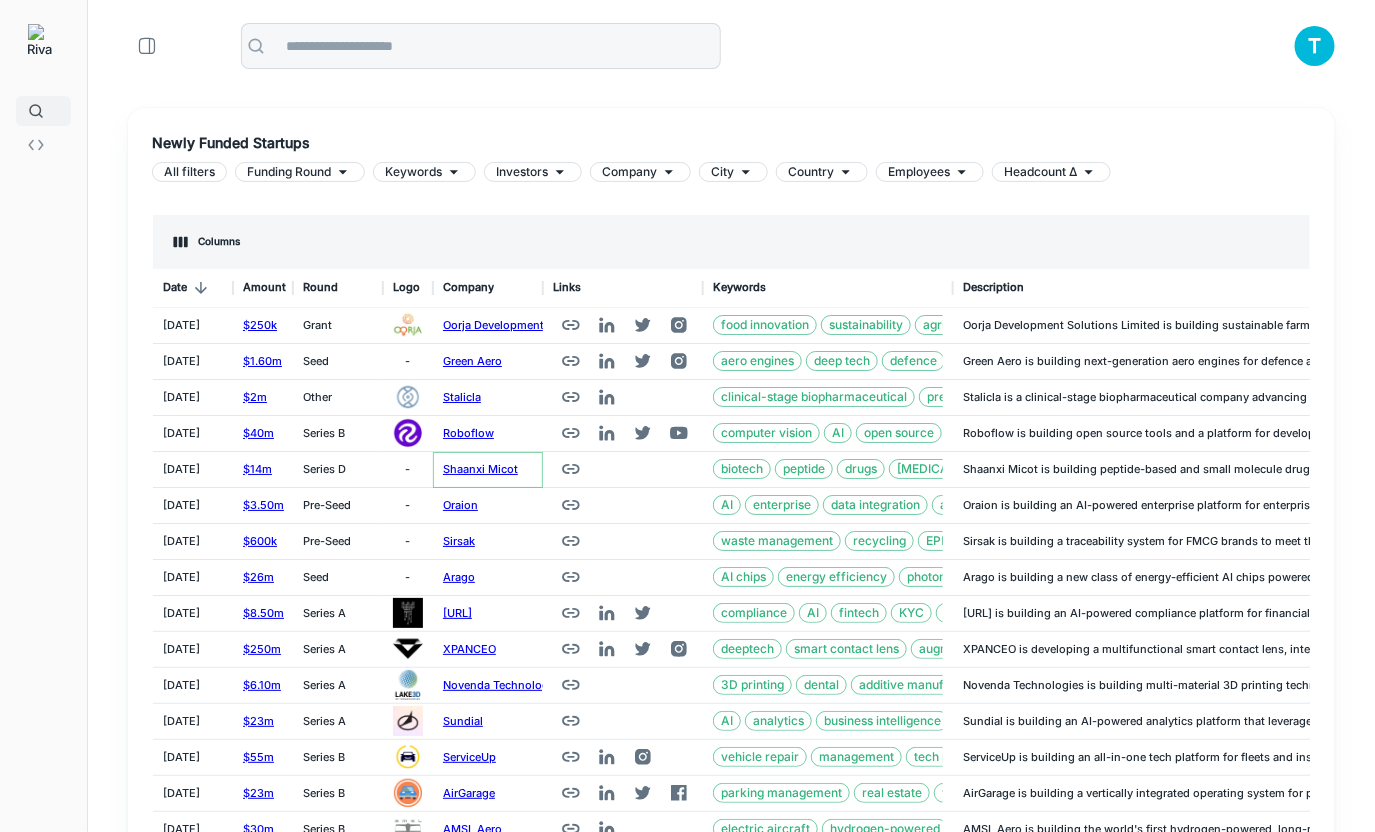 click on "Shaanxi Micot" at bounding box center (480, 469) 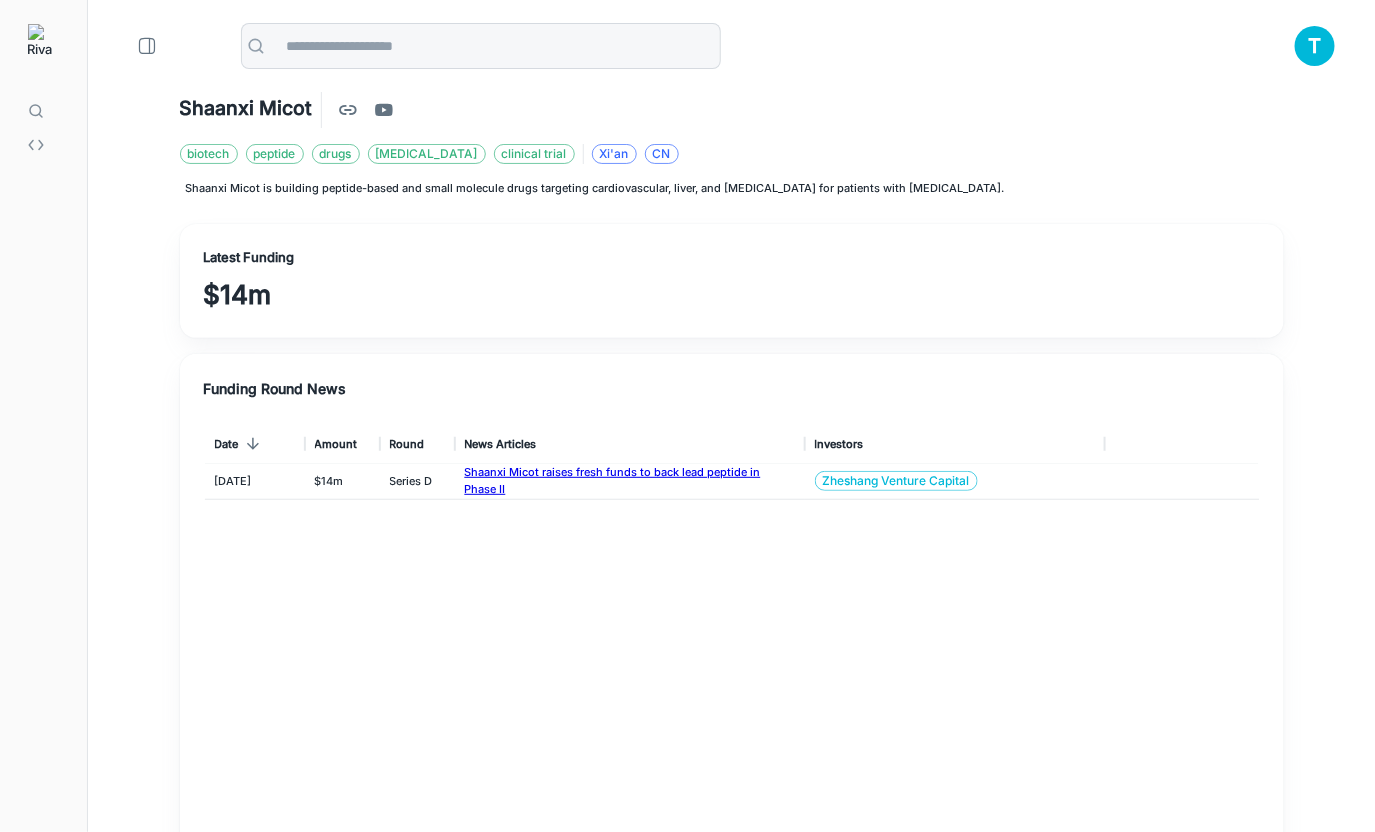 scroll, scrollTop: 0, scrollLeft: 1, axis: horizontal 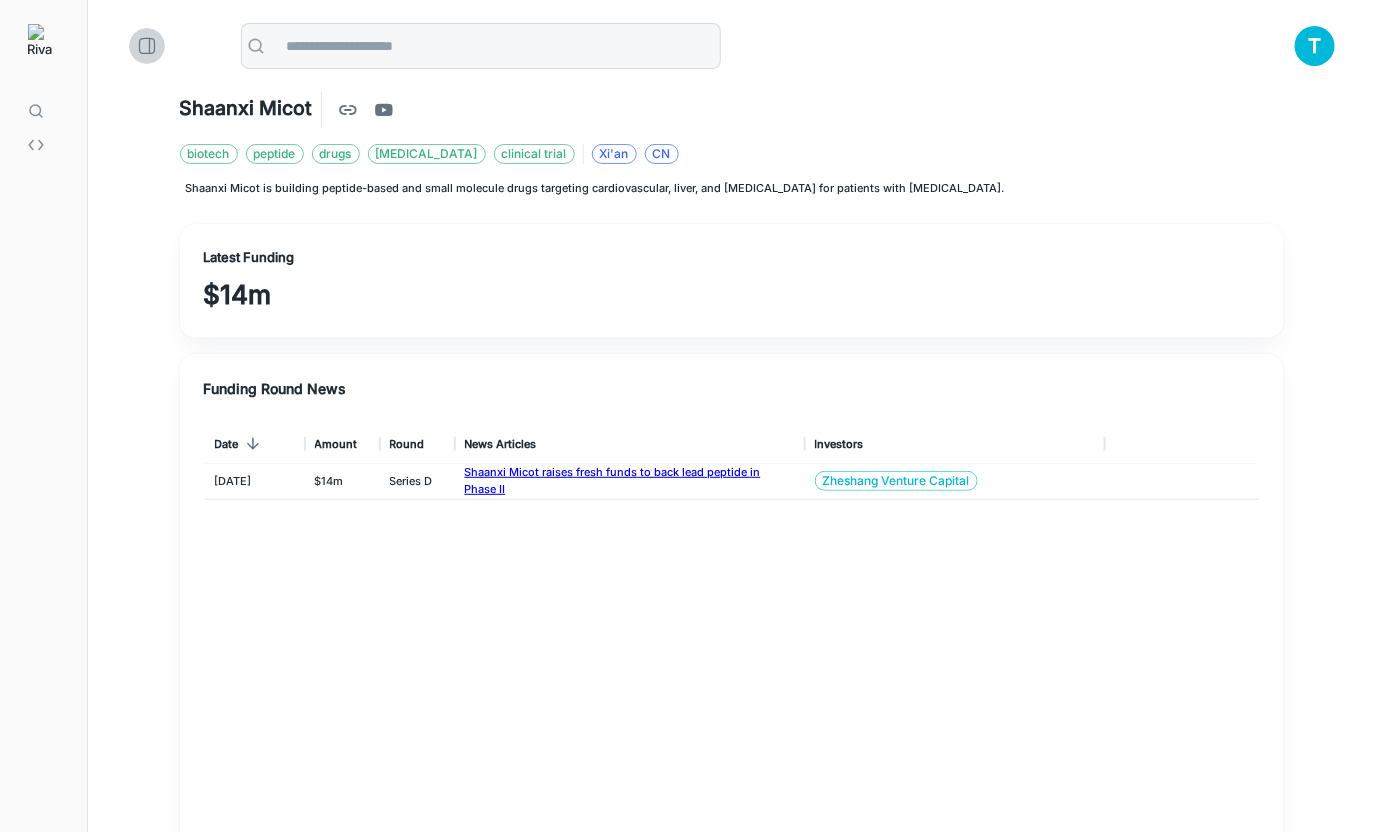 click 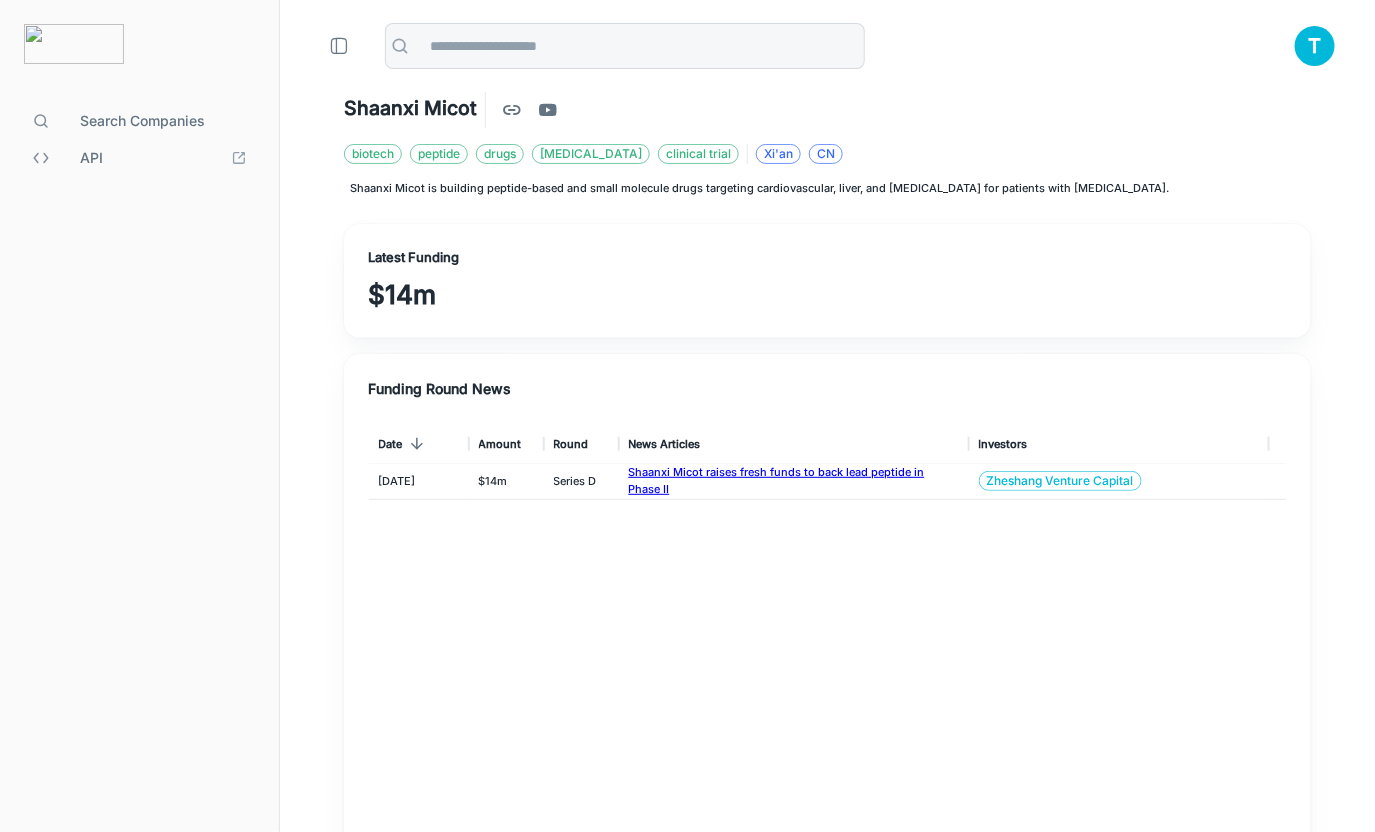 scroll, scrollTop: 434, scrollLeft: 918, axis: both 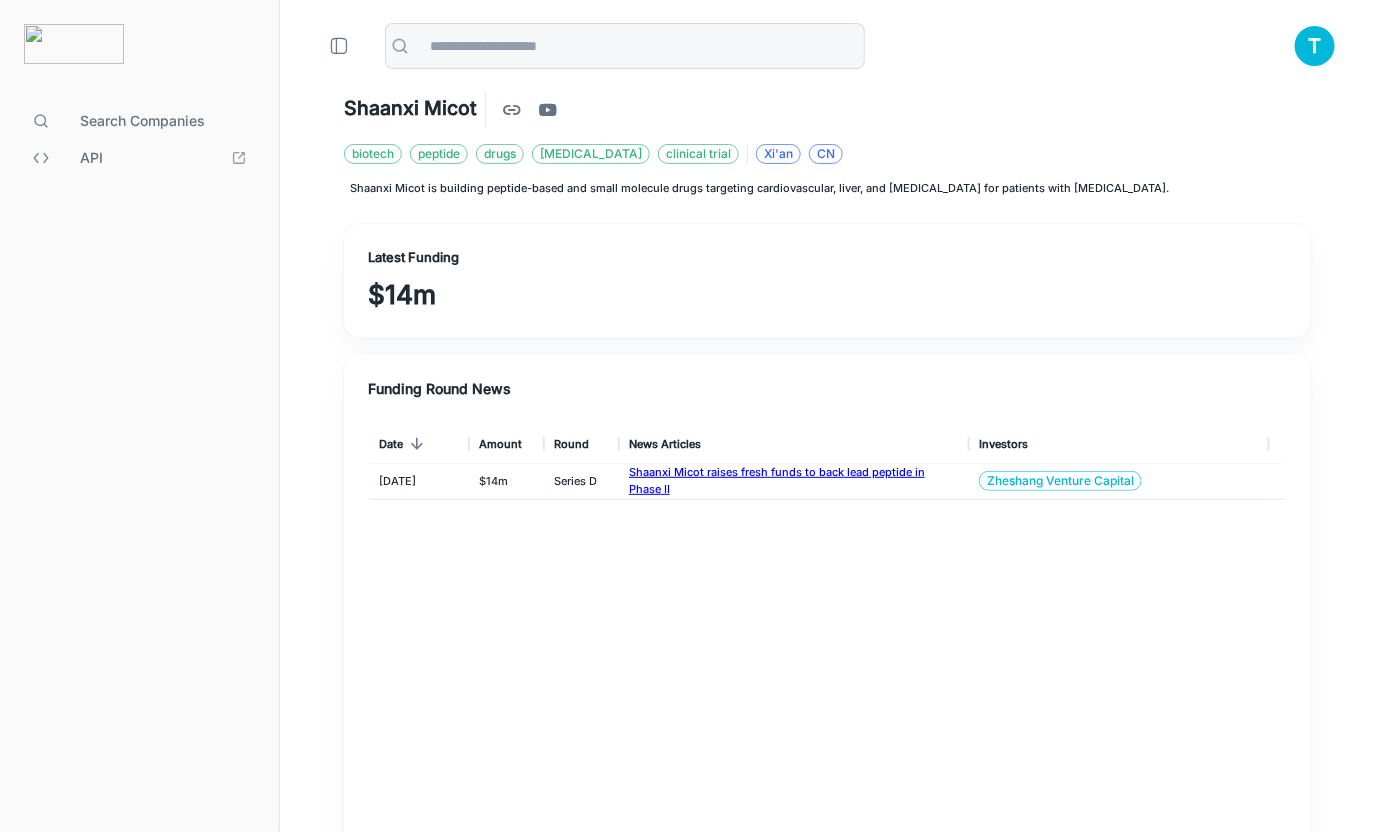 click 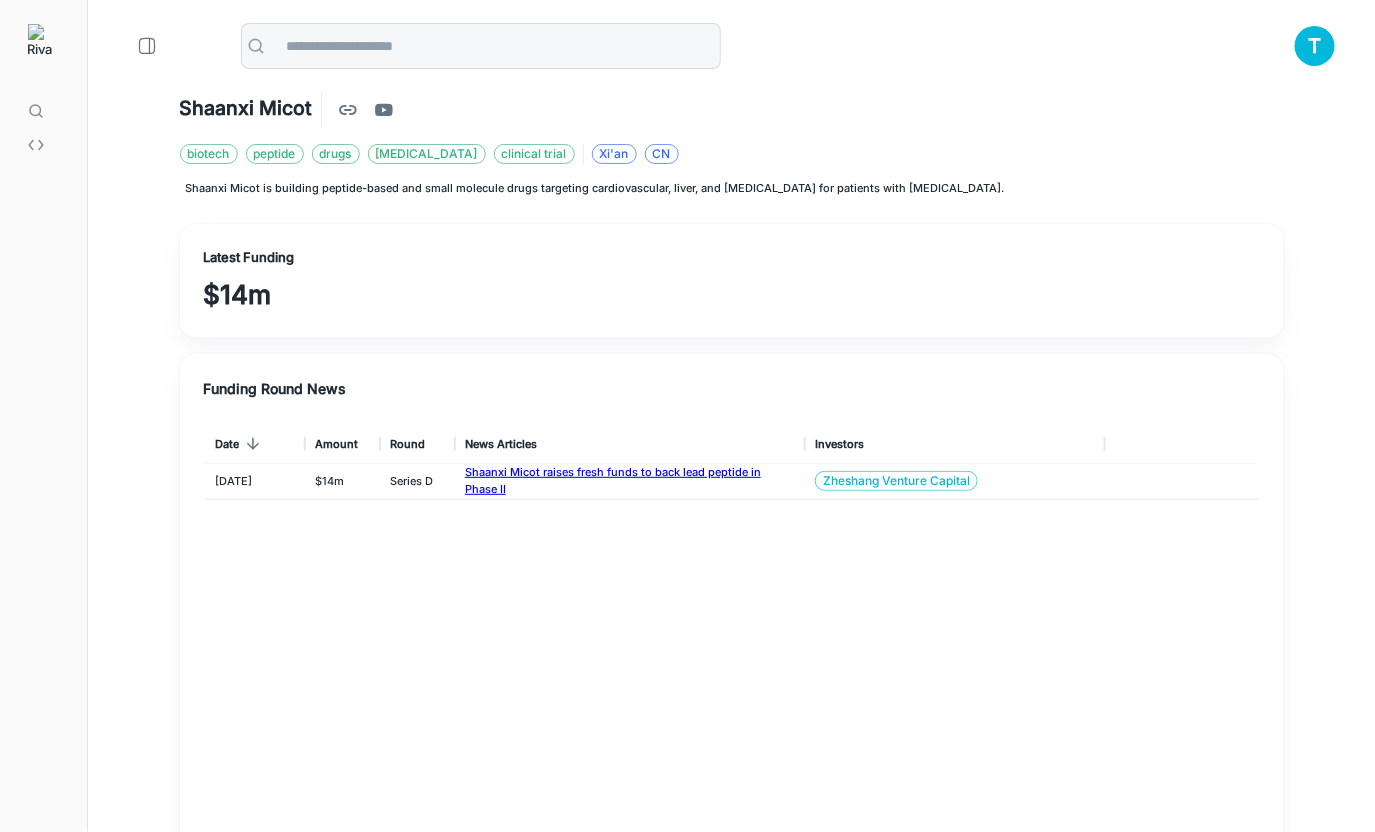 scroll, scrollTop: 0, scrollLeft: 1, axis: horizontal 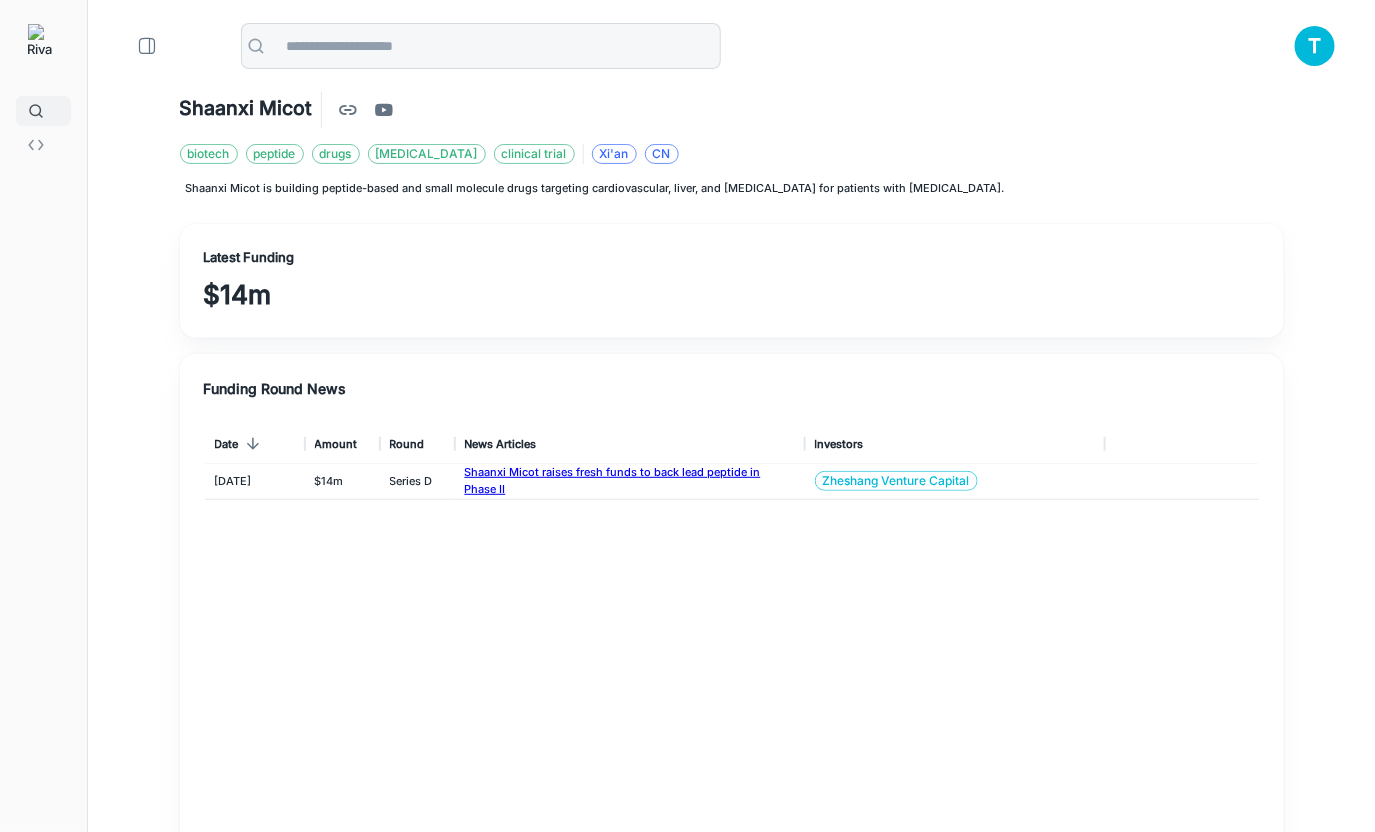 click 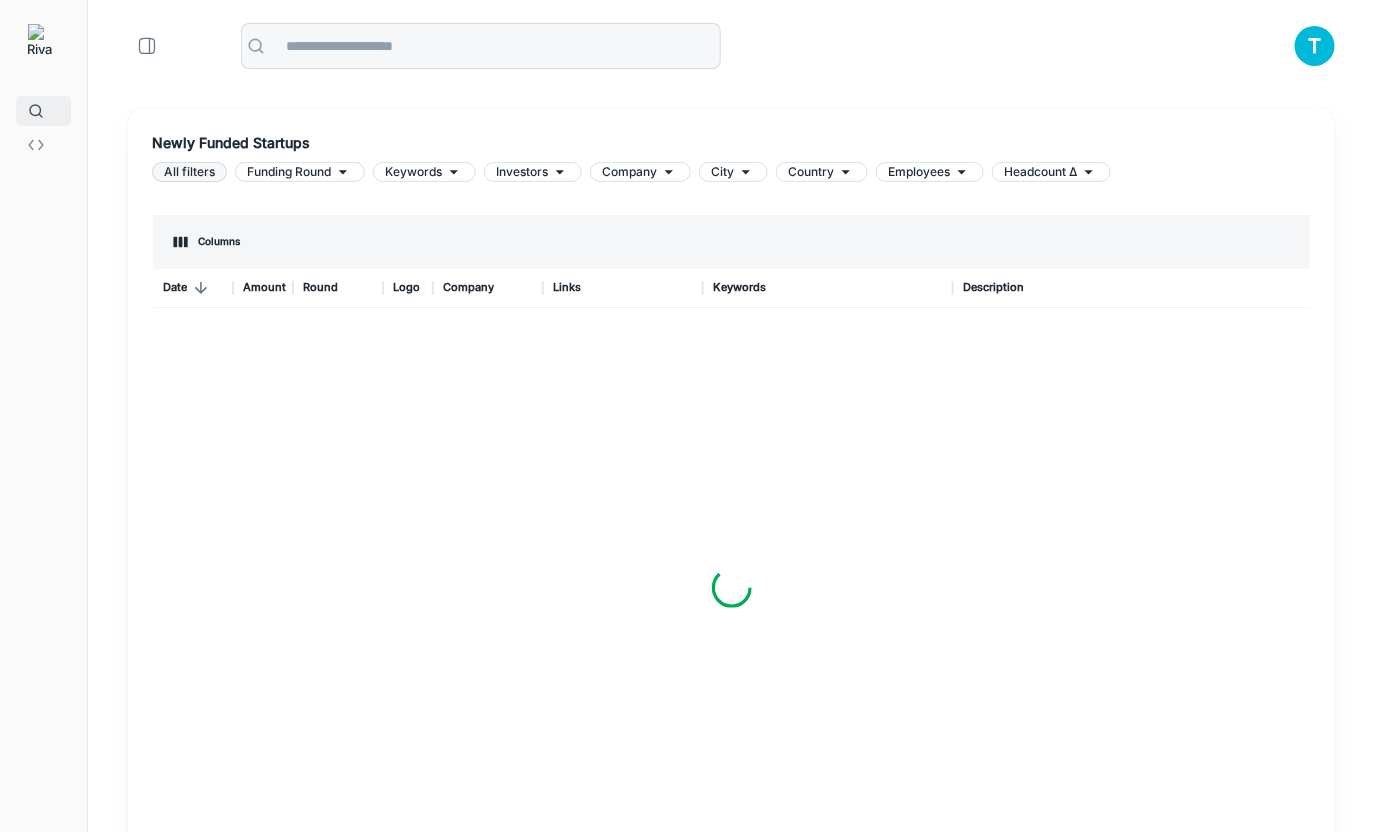 scroll, scrollTop: 0, scrollLeft: 0, axis: both 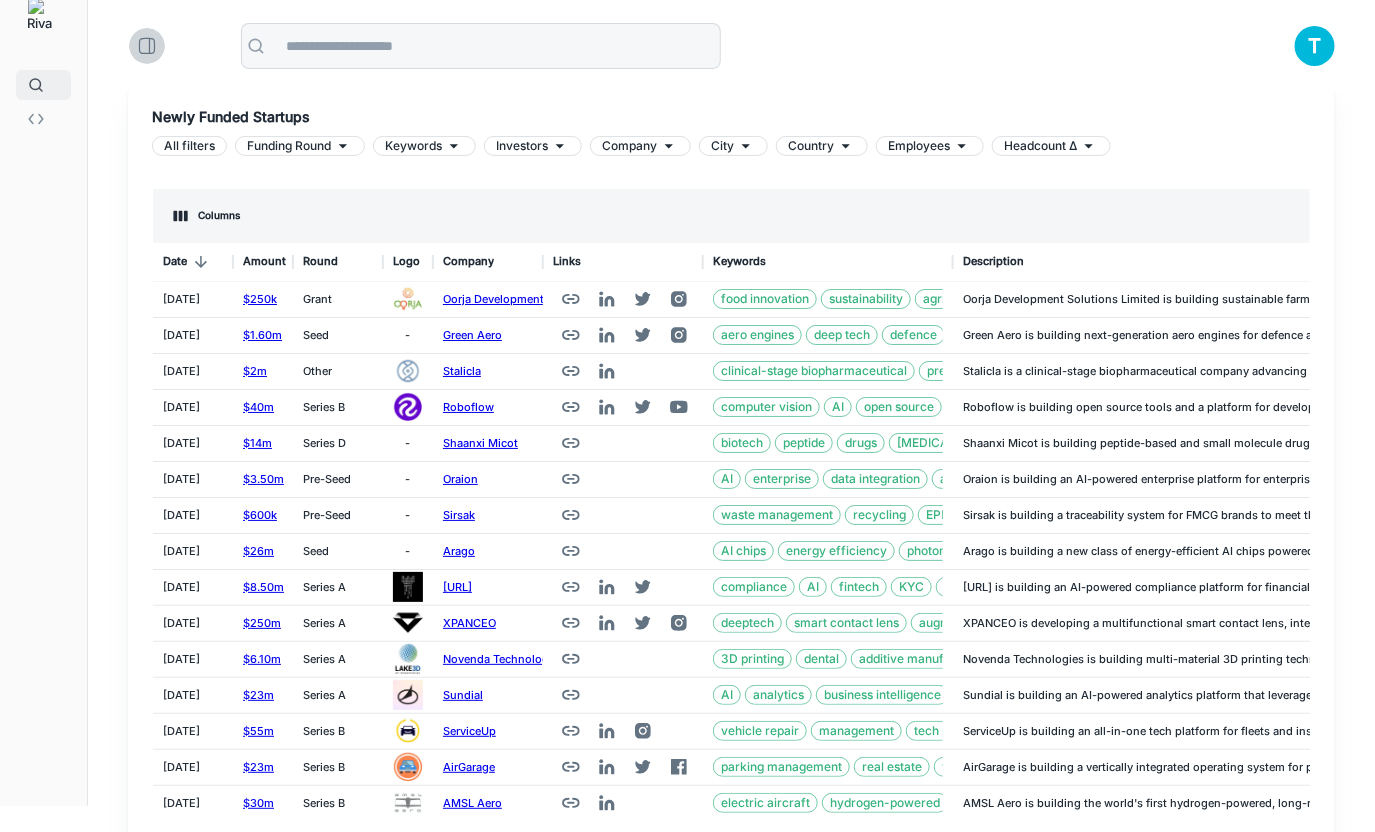 click 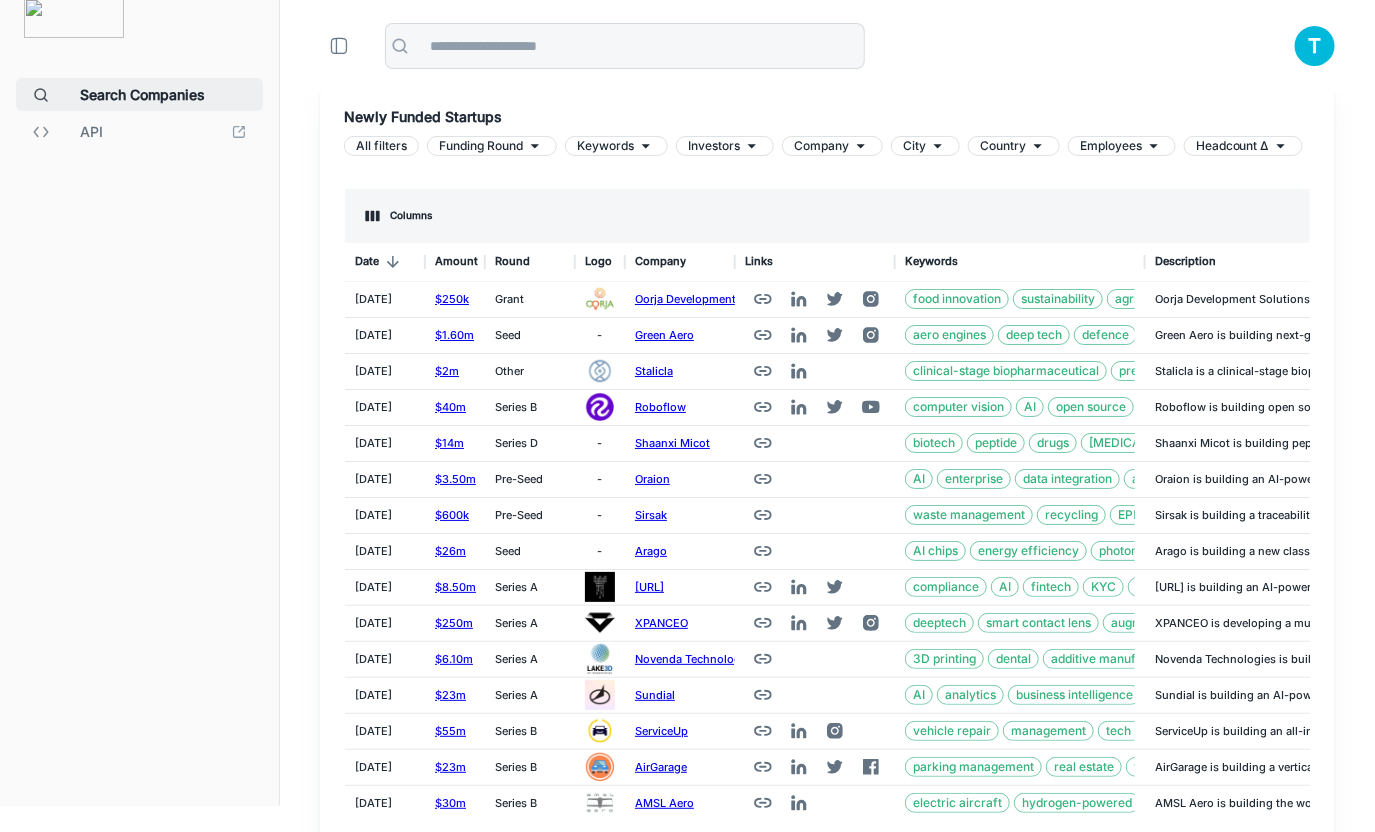 scroll, scrollTop: 600, scrollLeft: 966, axis: both 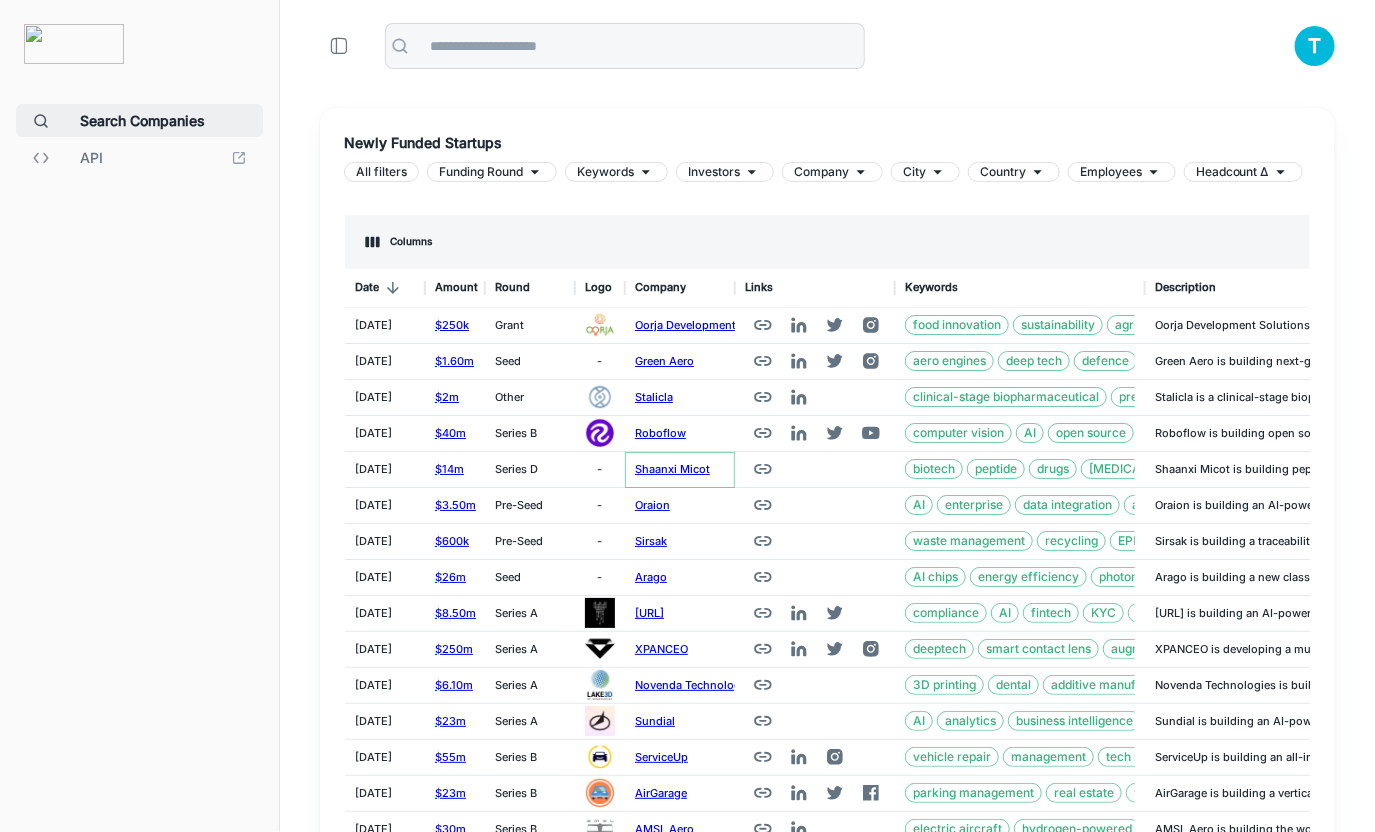 click on "Shaanxi Micot" at bounding box center (672, 469) 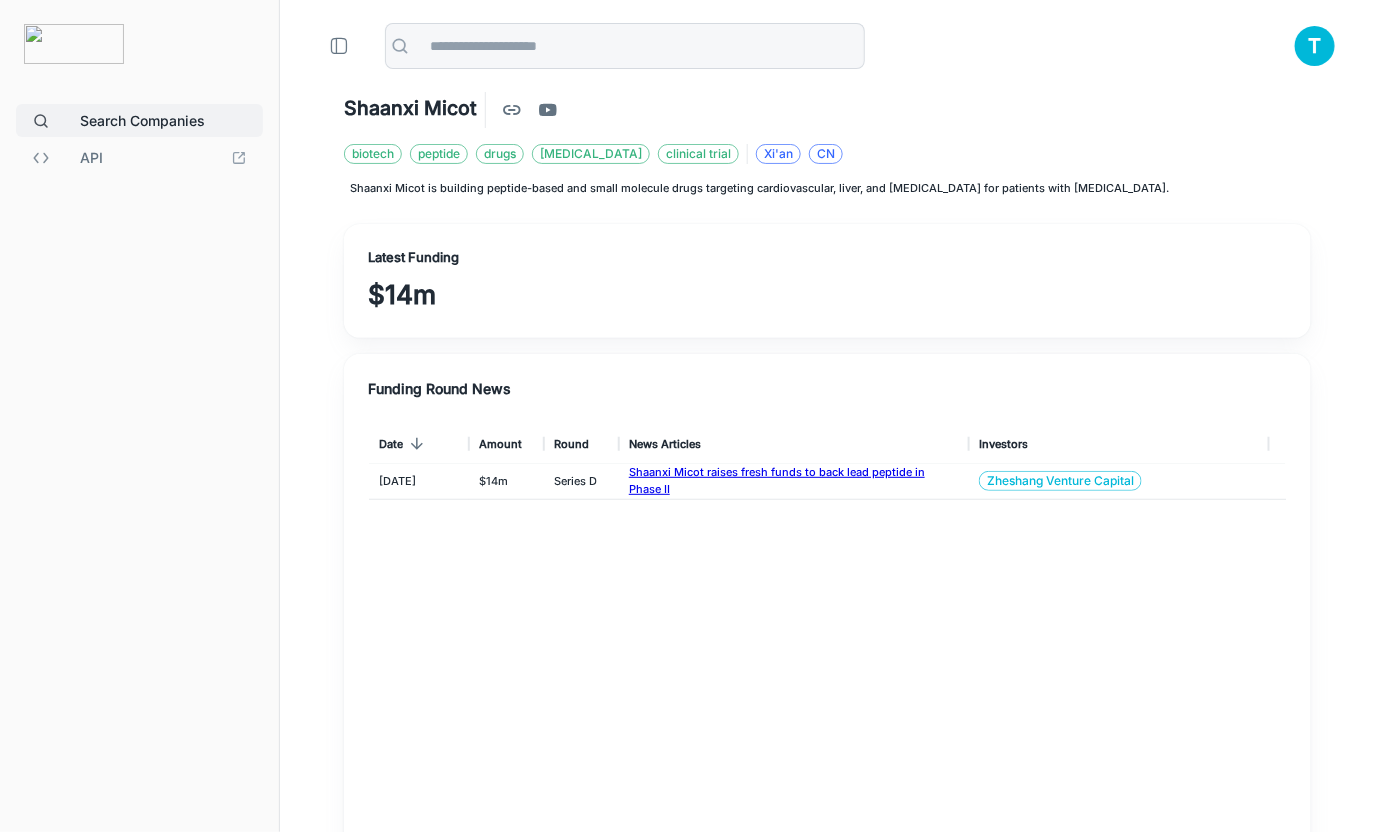scroll, scrollTop: 0, scrollLeft: 0, axis: both 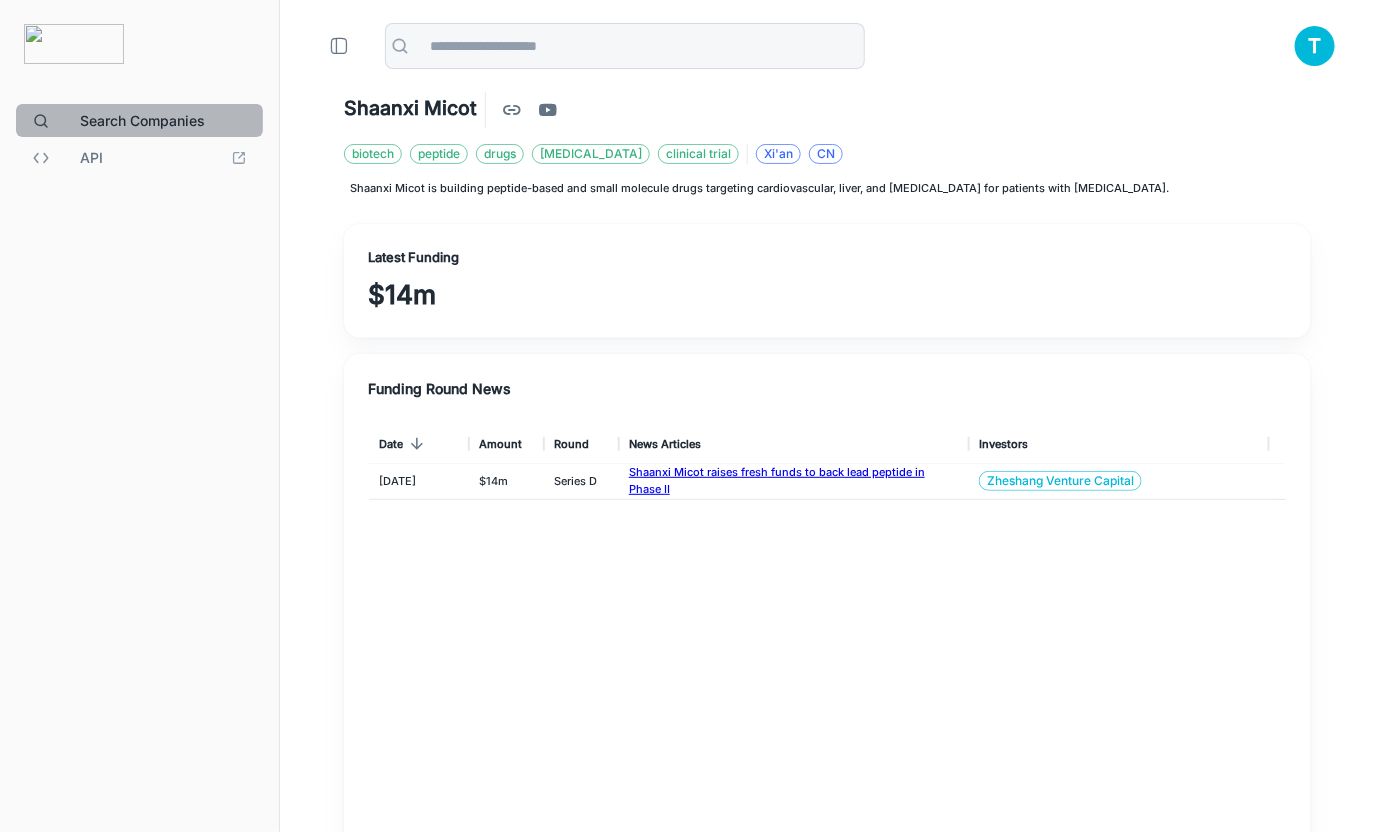 click on "Search Companies" at bounding box center (163, 120) 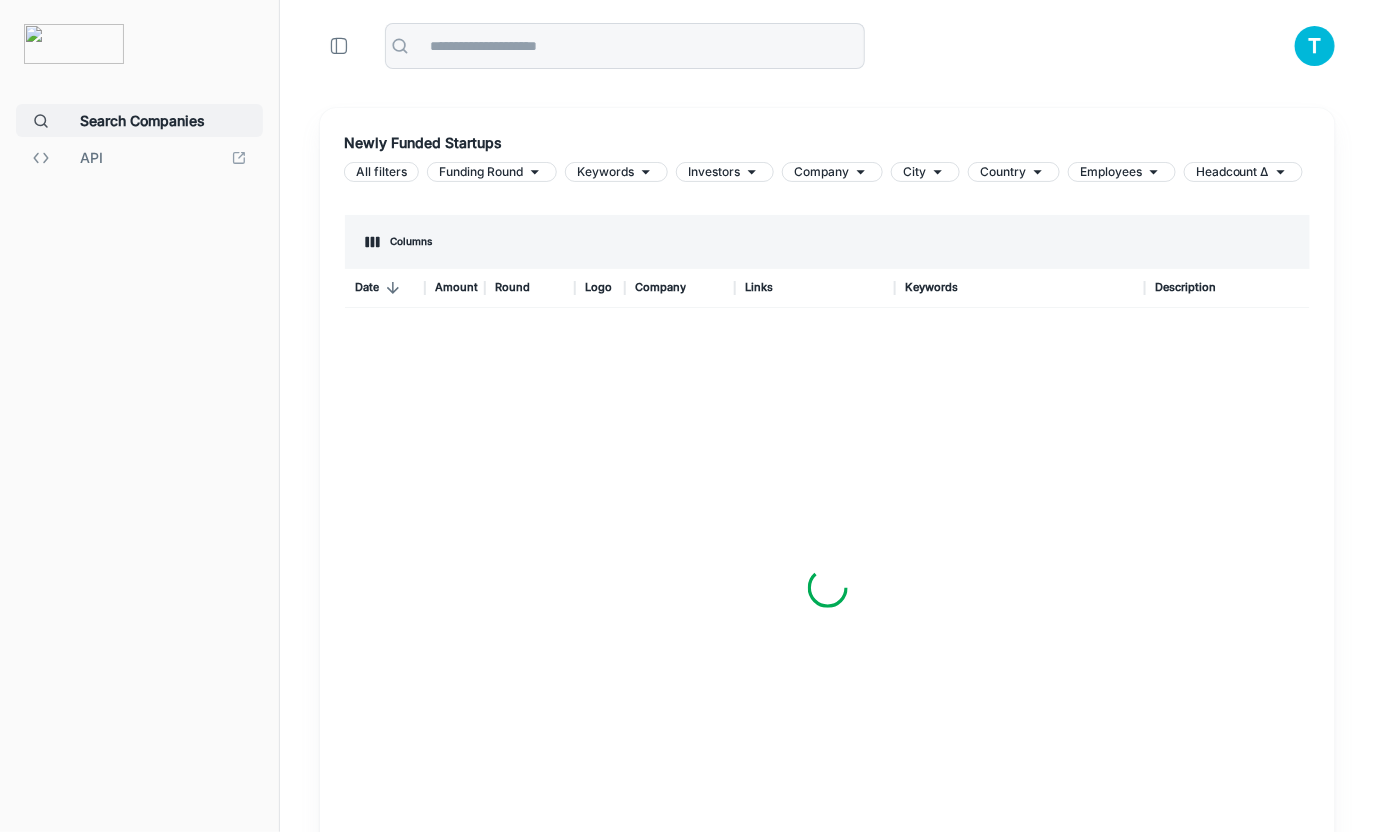 scroll, scrollTop: 0, scrollLeft: 0, axis: both 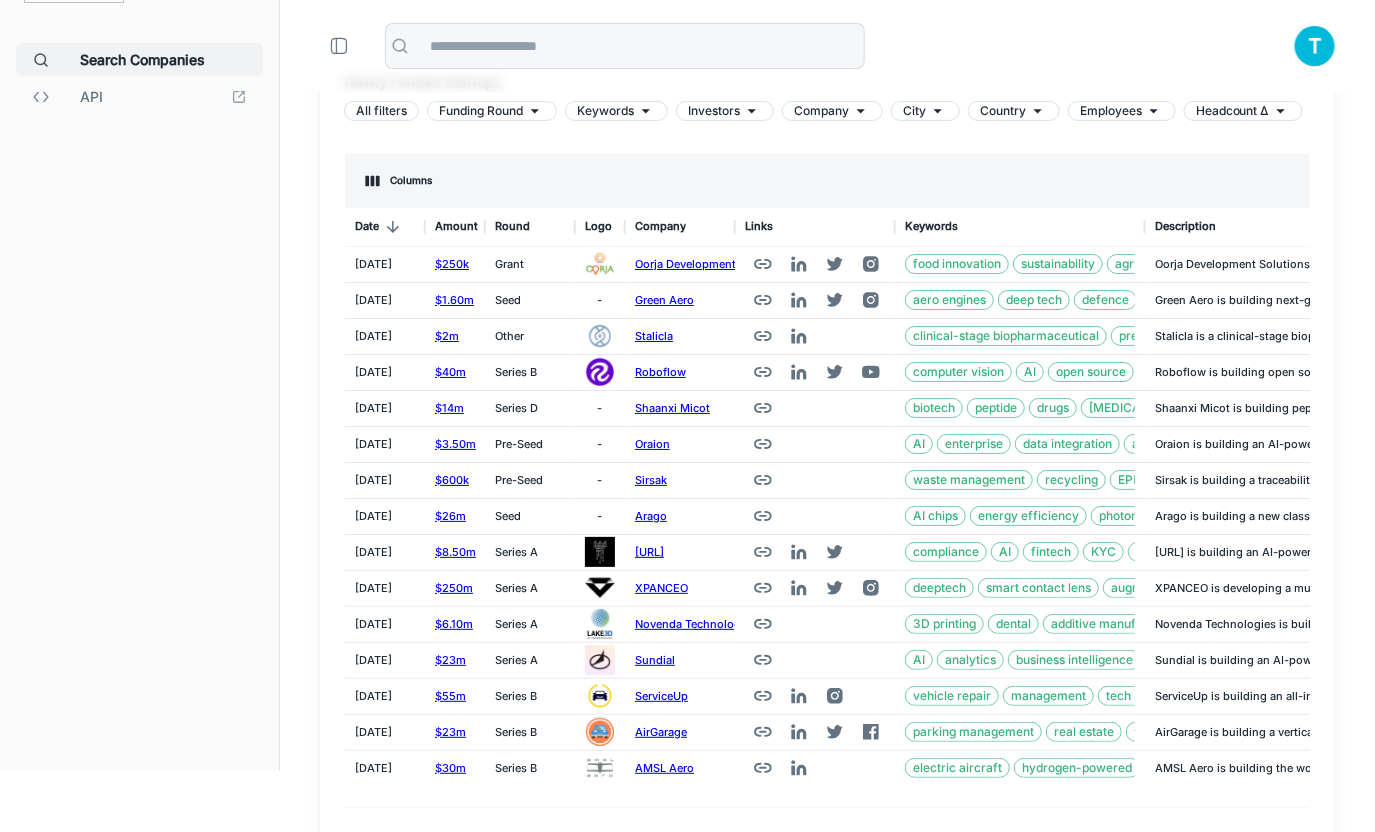 click on "T" at bounding box center [1315, 46] 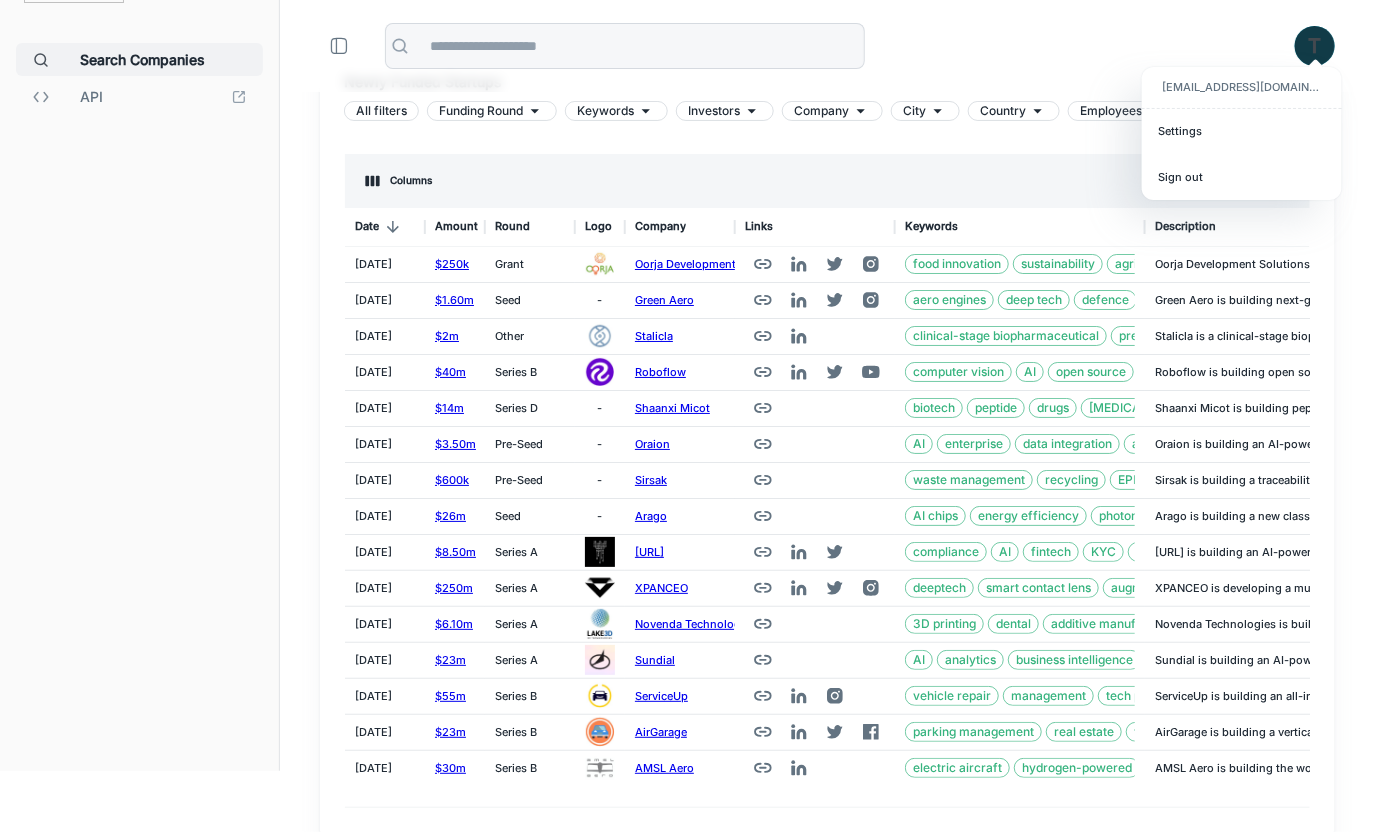 click at bounding box center (687, 416) 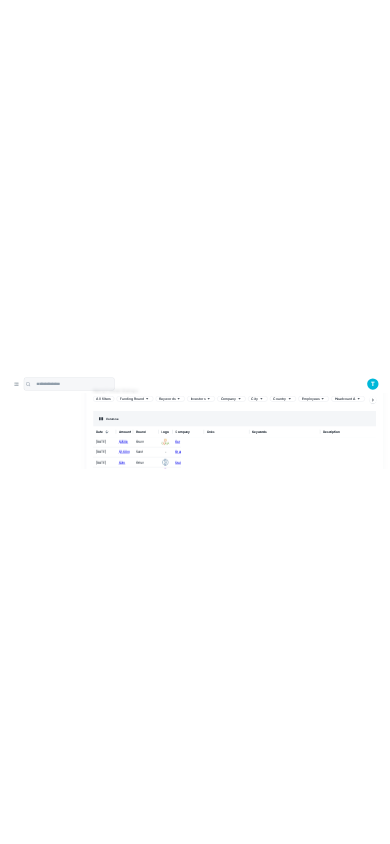 scroll, scrollTop: 34, scrollLeft: 0, axis: vertical 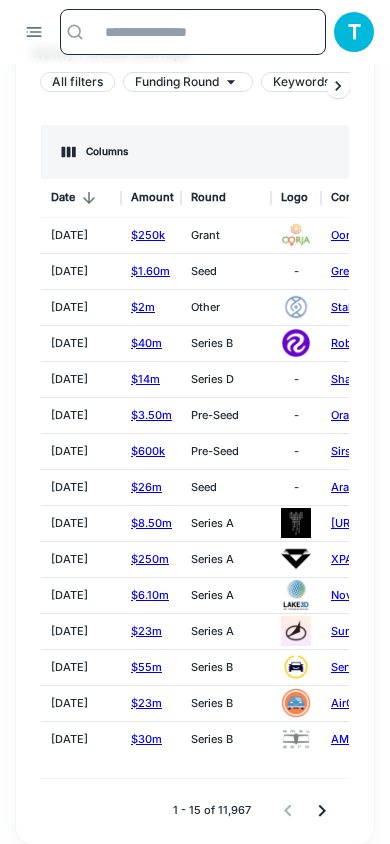 click at bounding box center [209, 32] 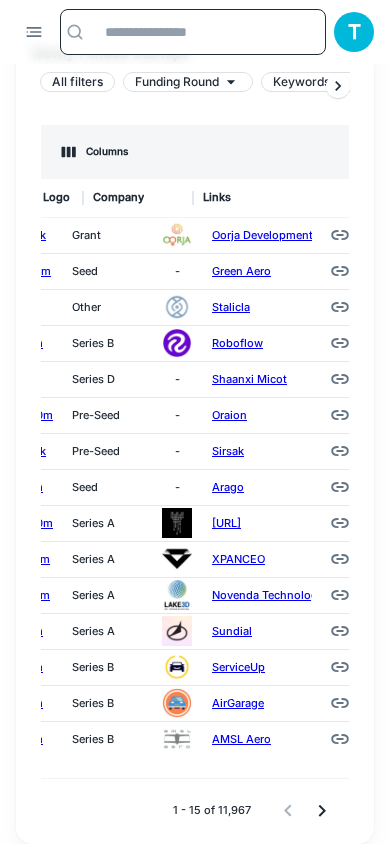 scroll, scrollTop: 0, scrollLeft: 238, axis: horizontal 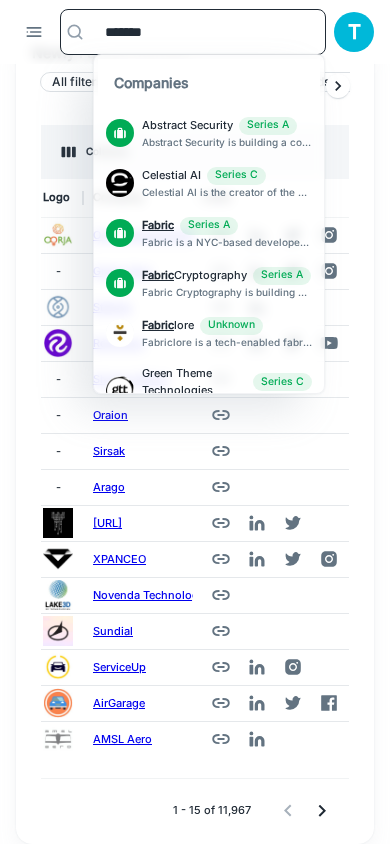 click on "Series A" at bounding box center (209, 225) 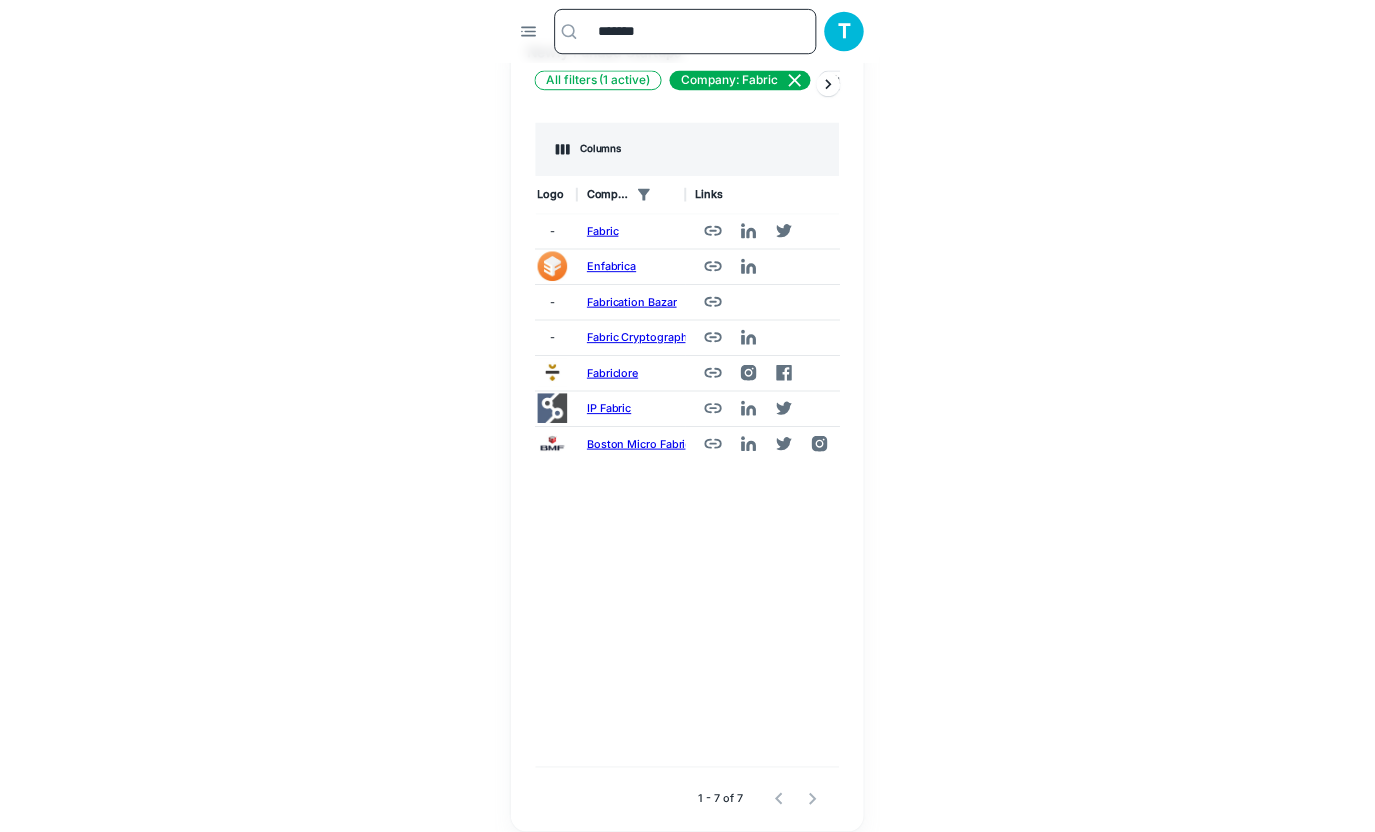 scroll, scrollTop: 0, scrollLeft: 0, axis: both 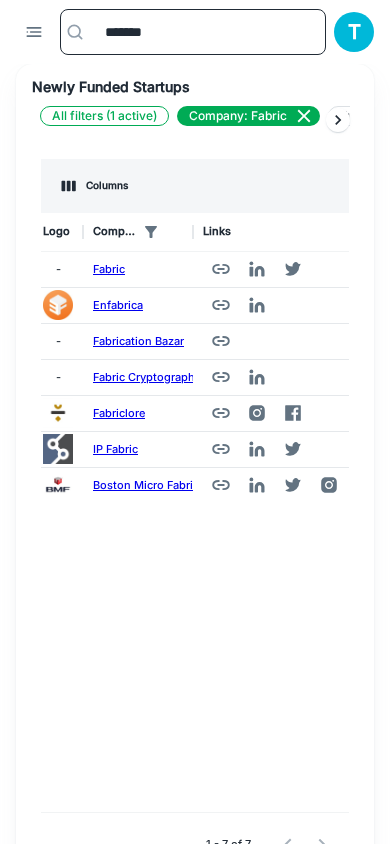 type on "******" 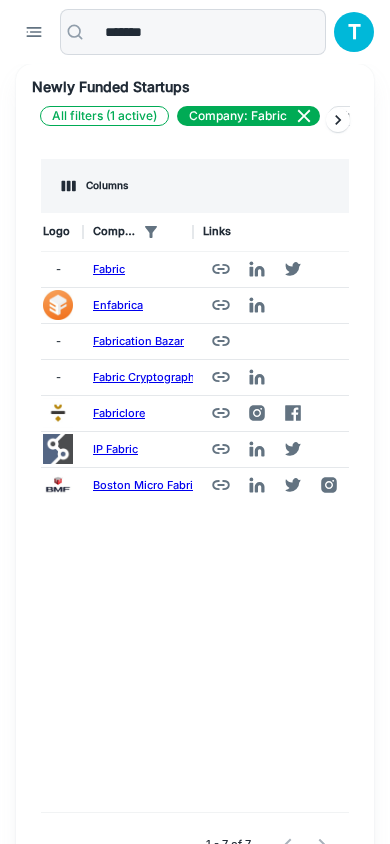 click 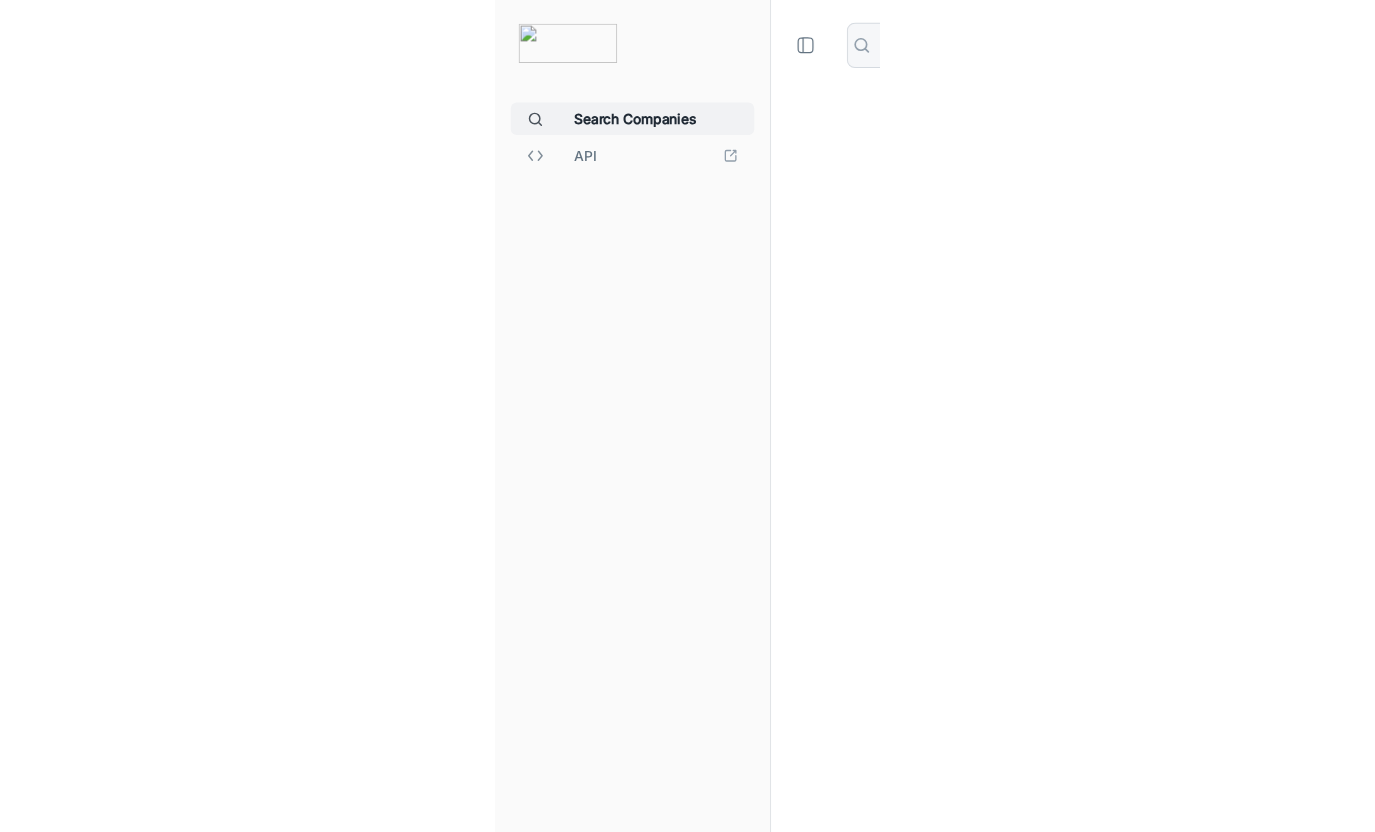scroll, scrollTop: 0, scrollLeft: 237, axis: horizontal 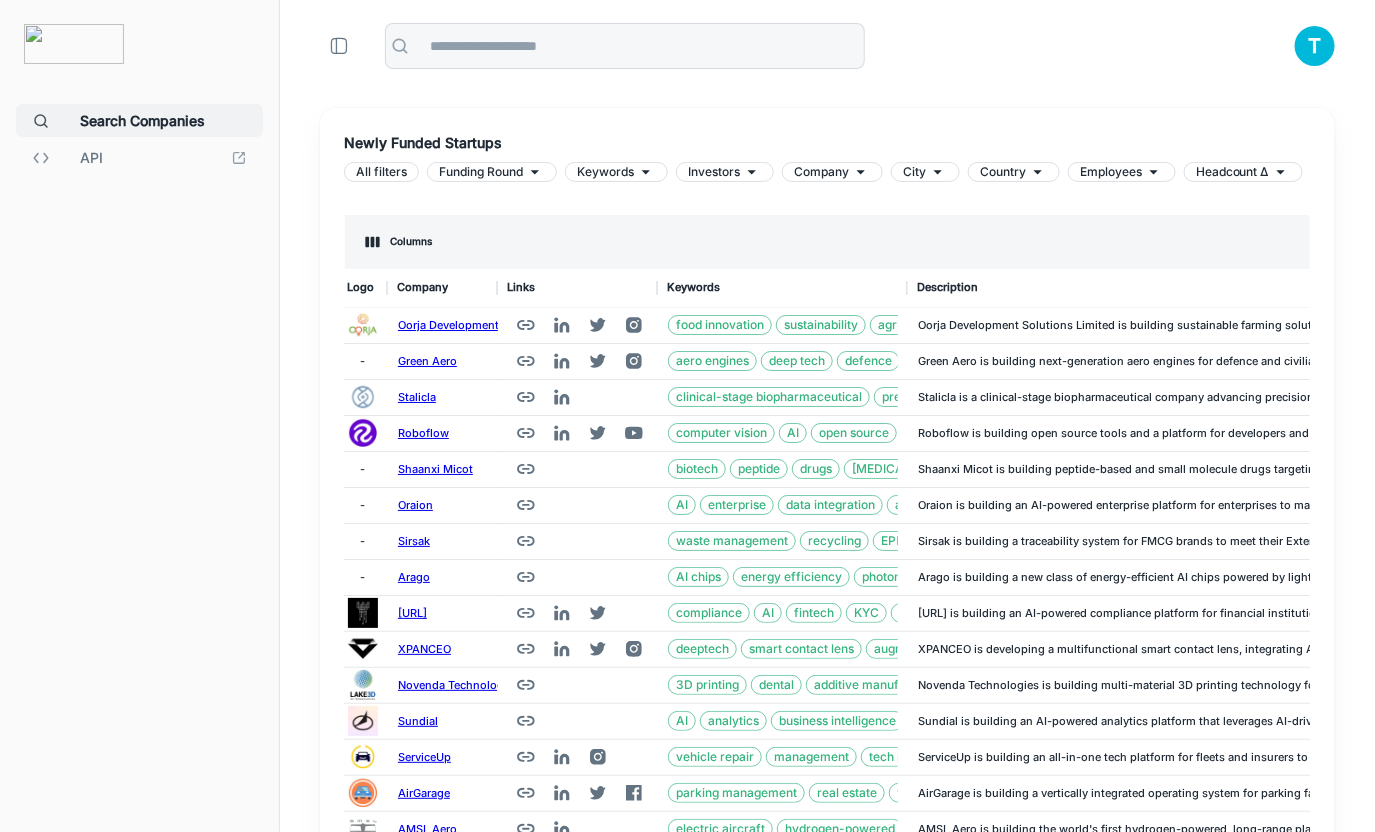 click 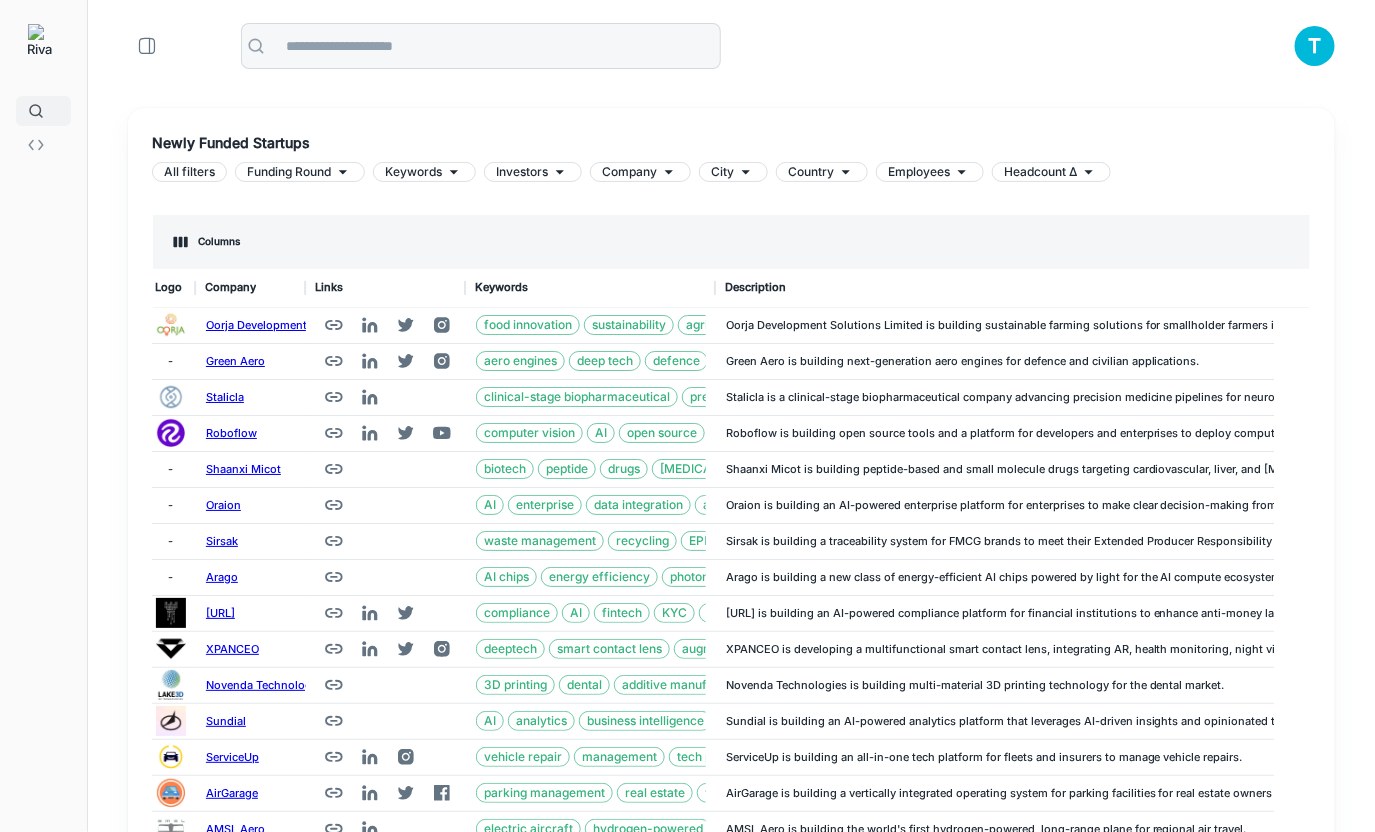 scroll, scrollTop: 0, scrollLeft: 0, axis: both 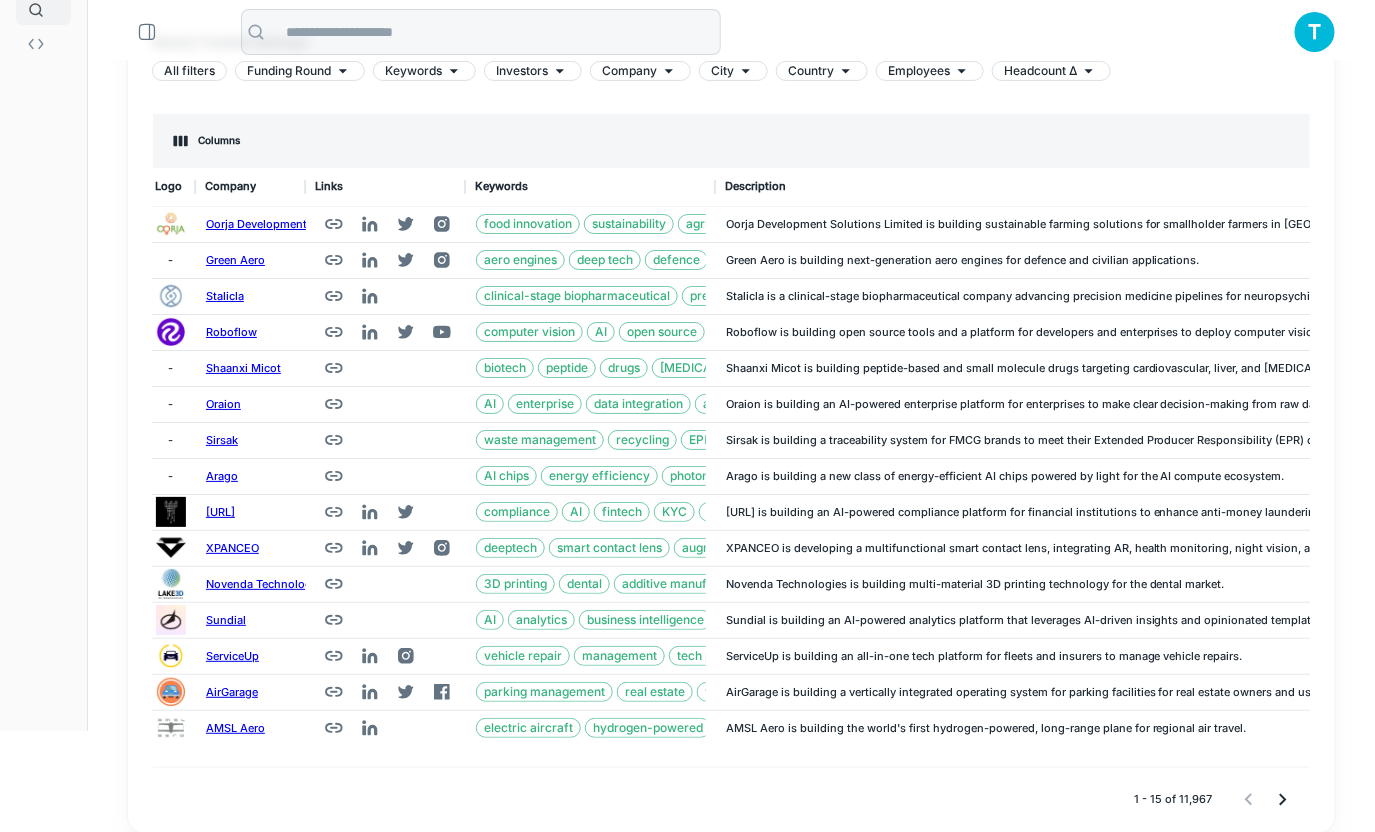 click 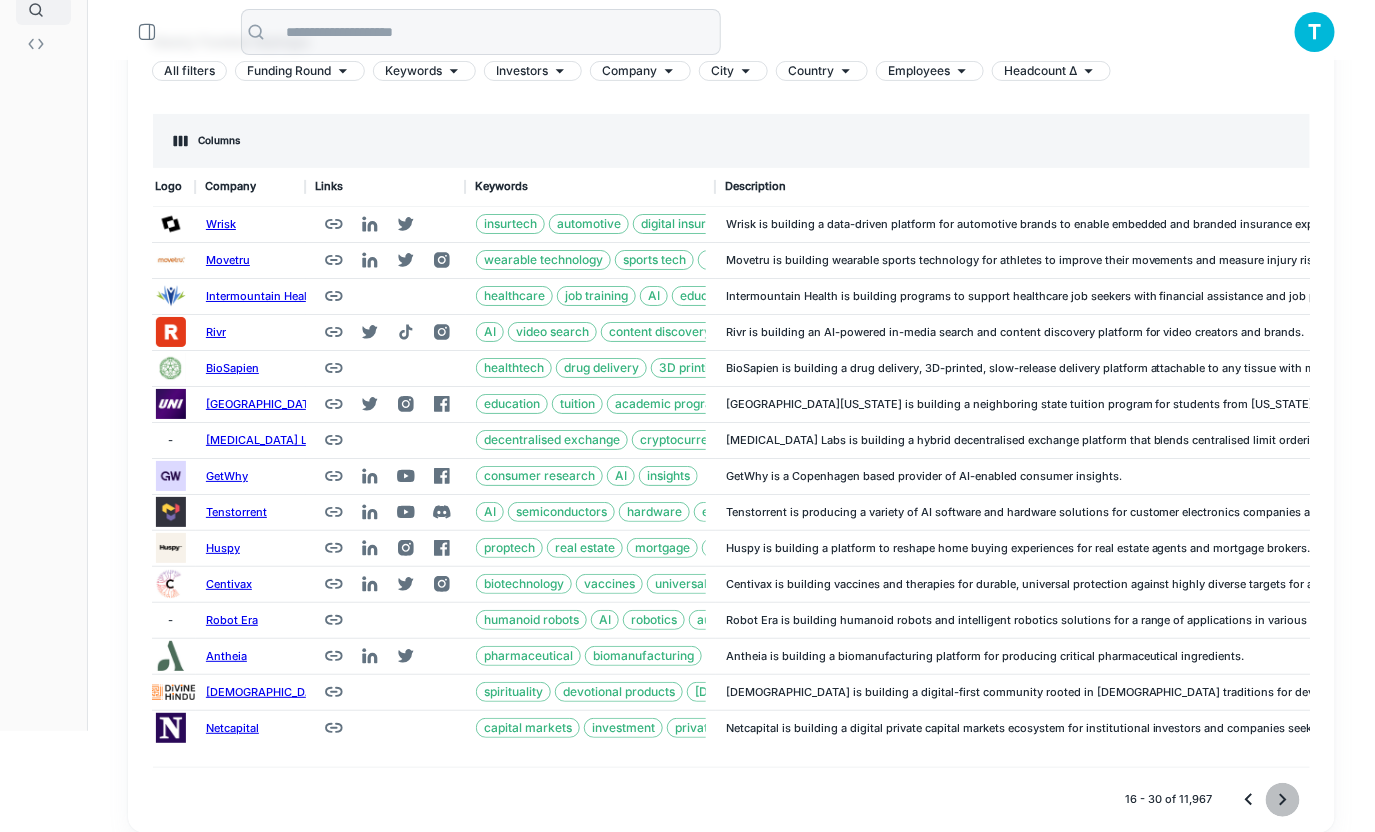 click 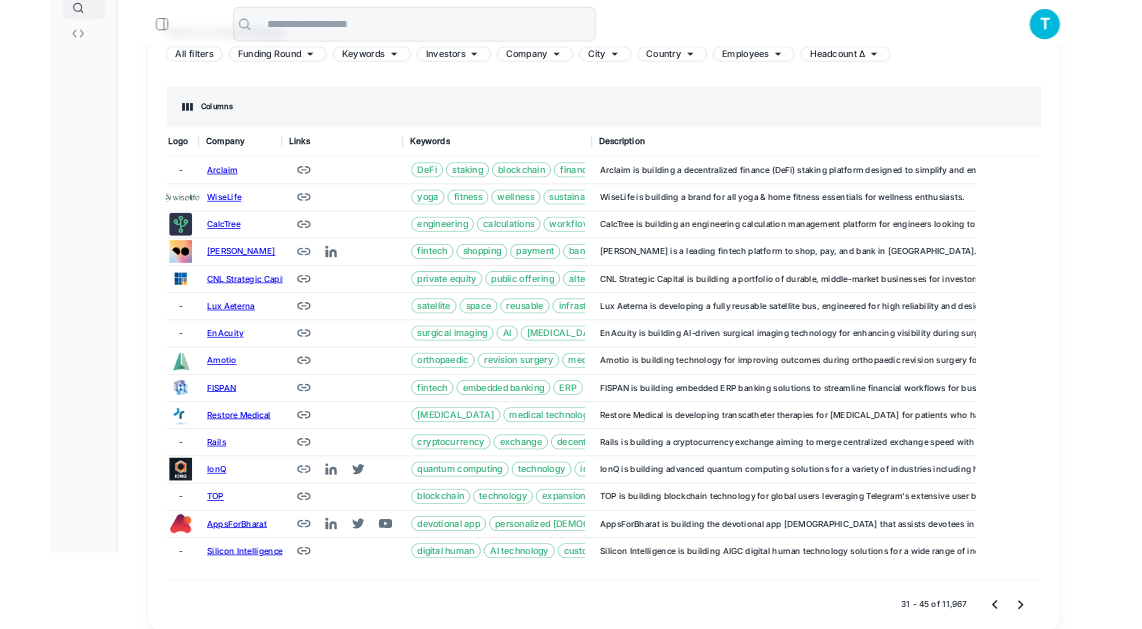 scroll, scrollTop: 600, scrollLeft: 925, axis: both 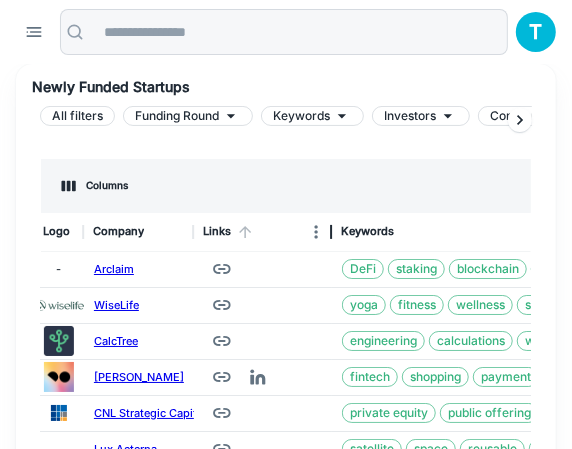 drag, startPoint x: 352, startPoint y: 228, endPoint x: 296, endPoint y: 228, distance: 56 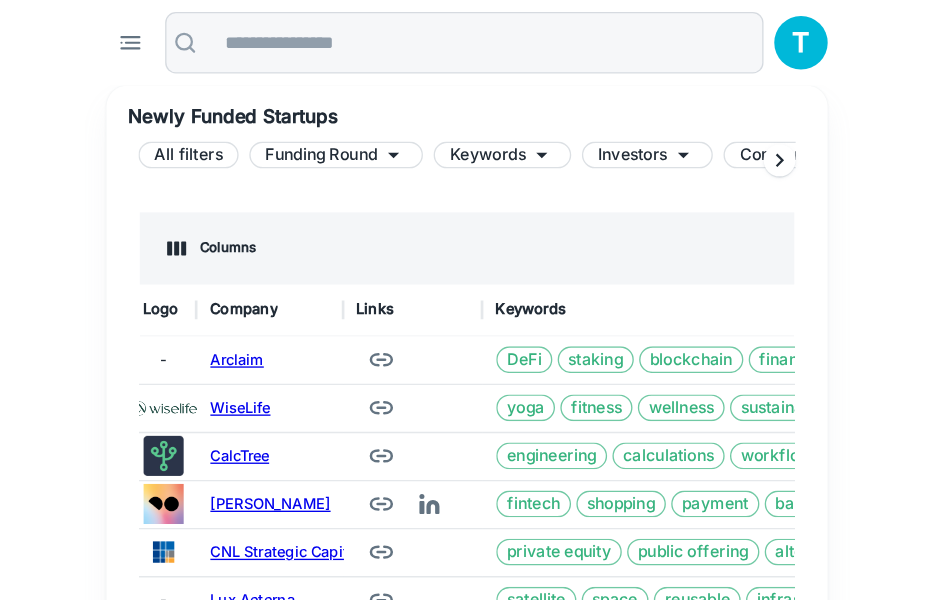 scroll, scrollTop: 0, scrollLeft: 0, axis: both 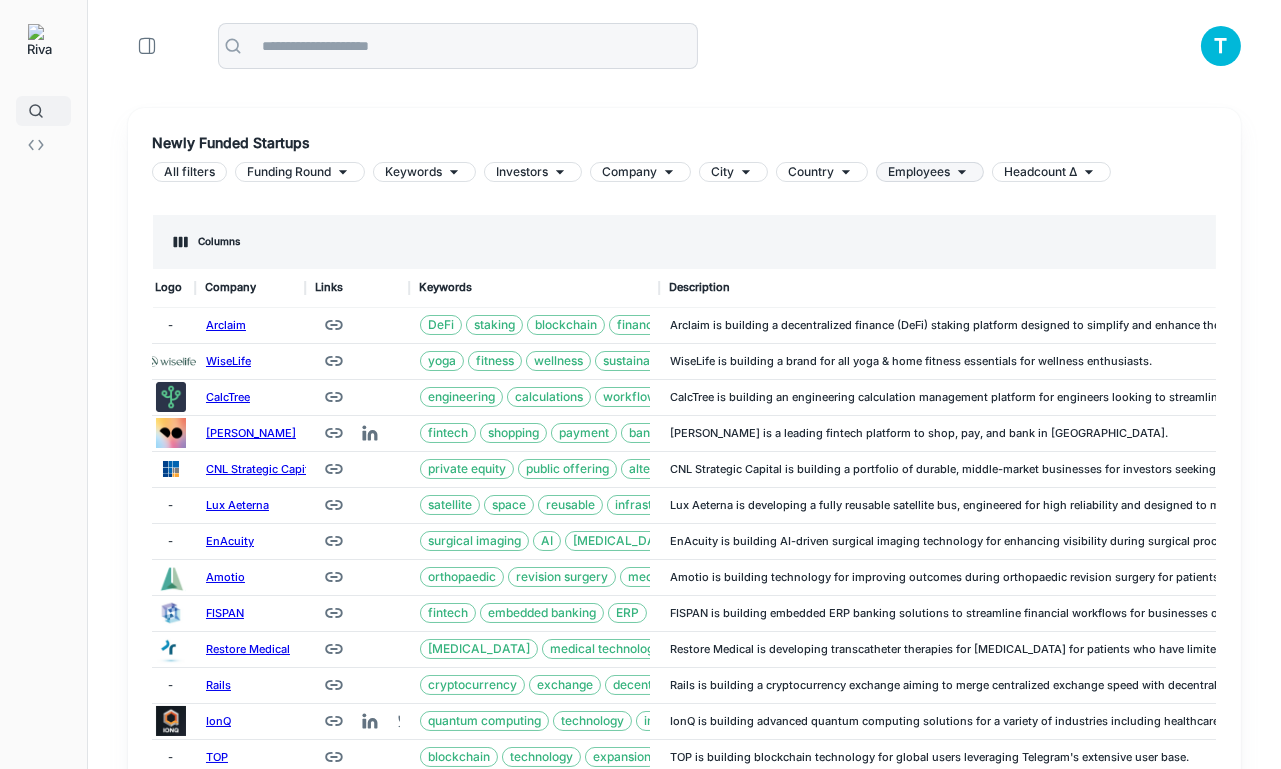 click on "Employees" at bounding box center [919, 172] 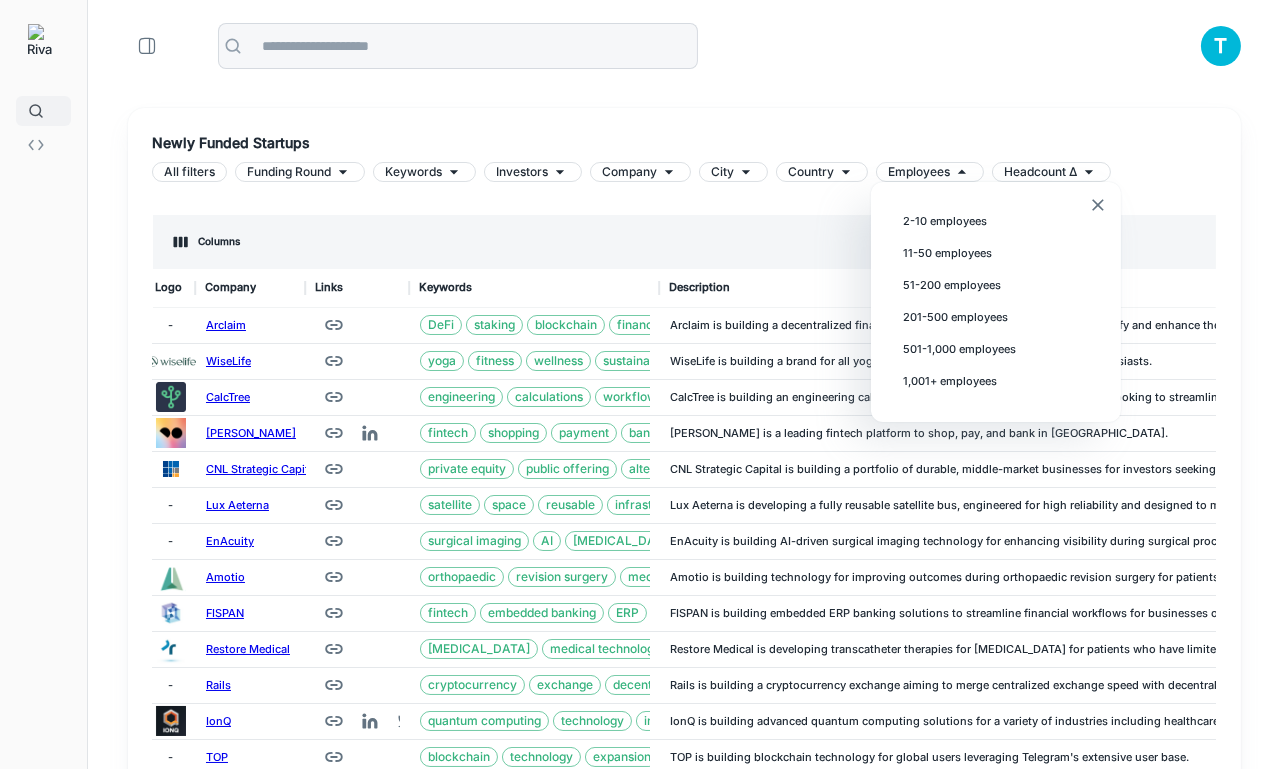click at bounding box center [640, 384] 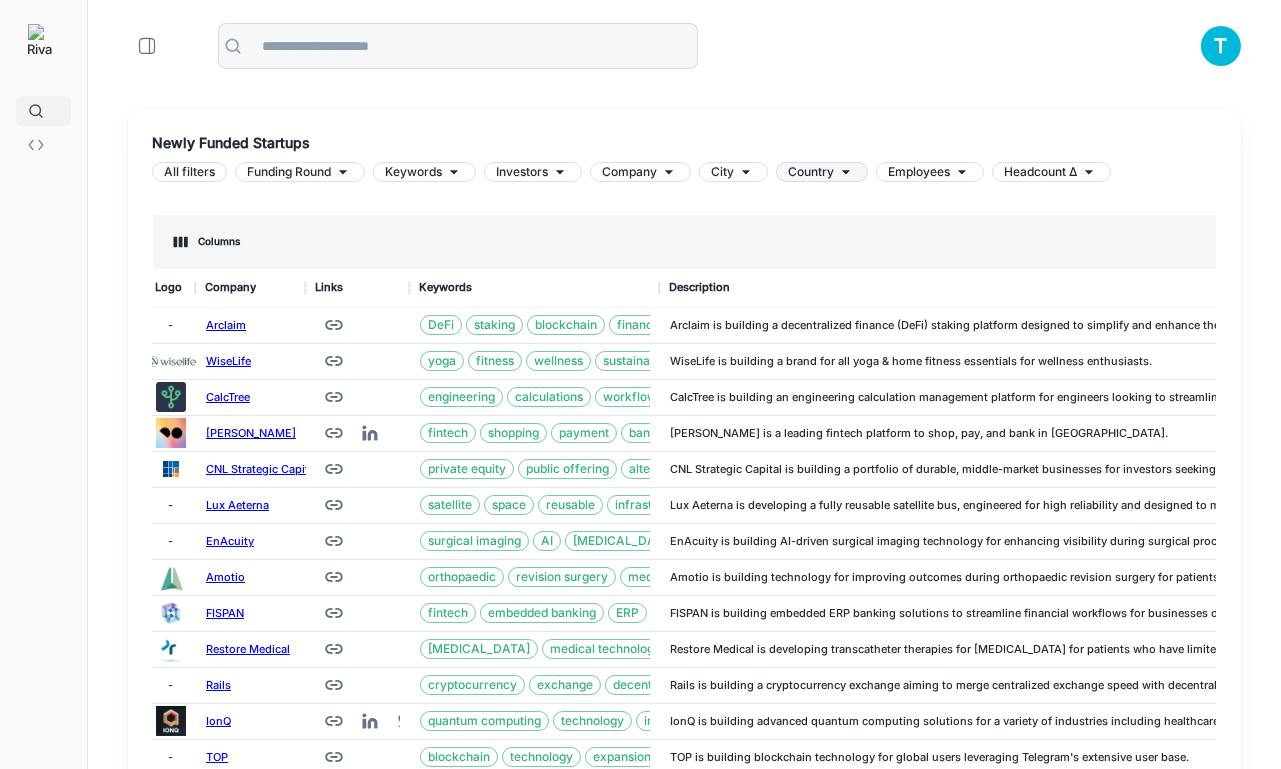 click on "Country" at bounding box center (811, 172) 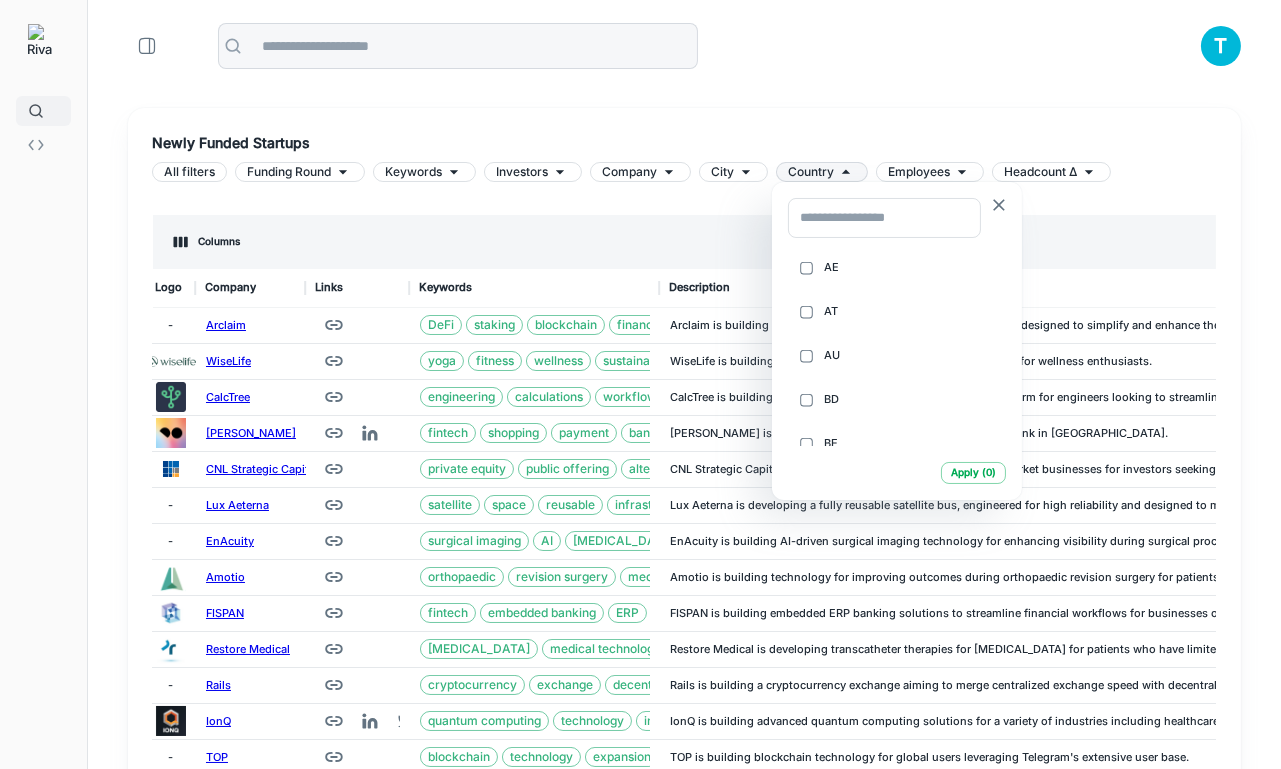click at bounding box center (640, 384) 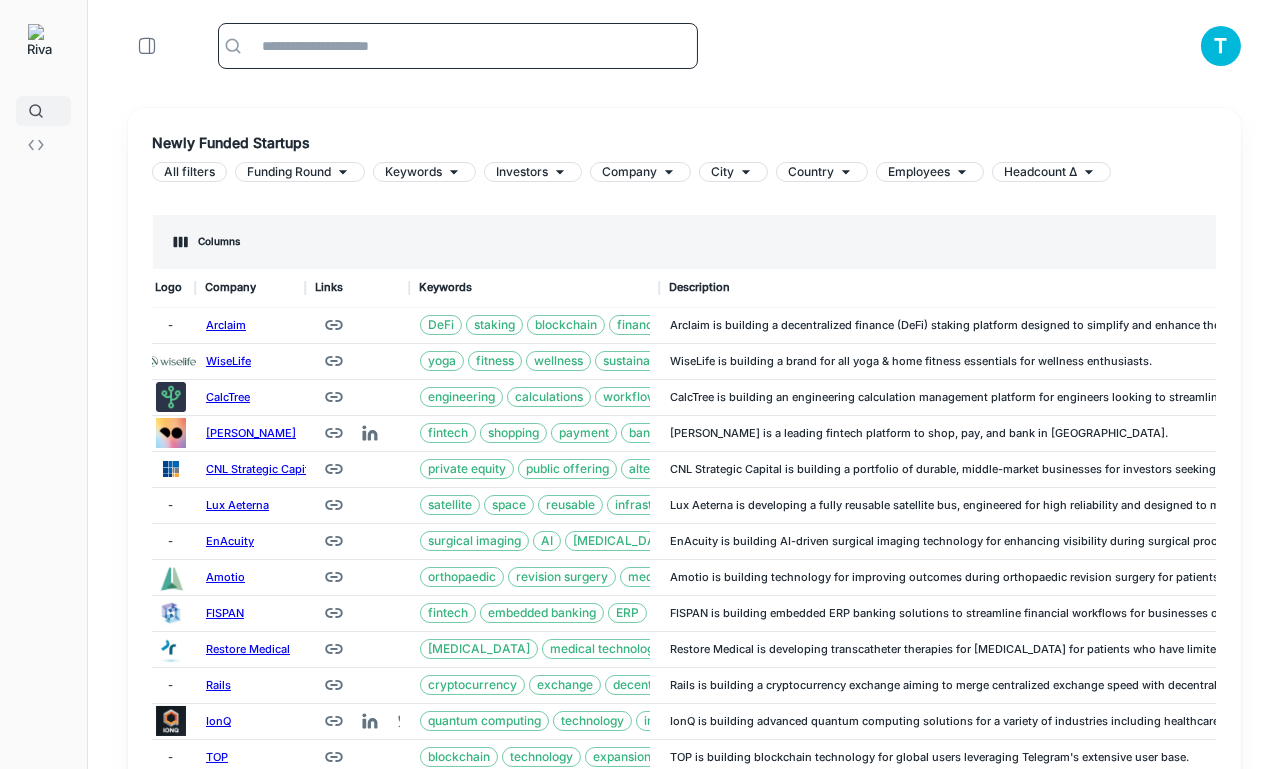 click at bounding box center [474, 46] 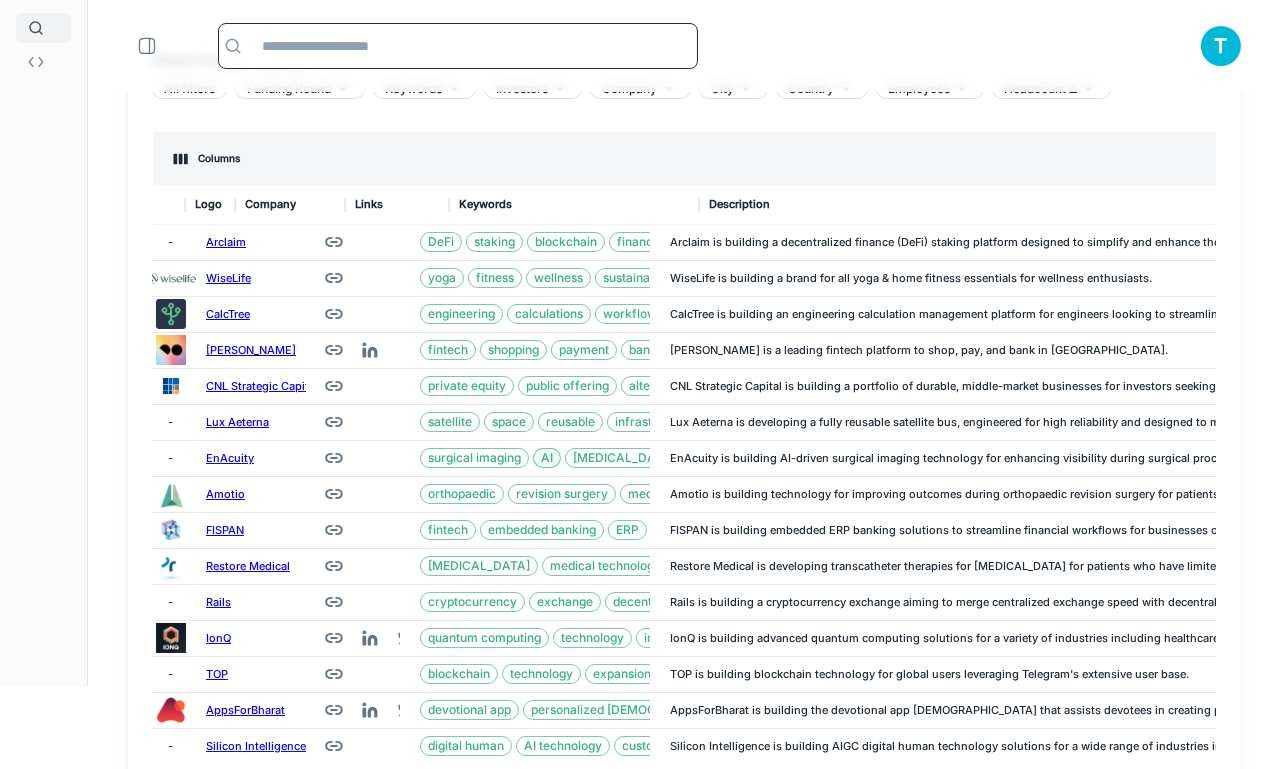 scroll, scrollTop: 78, scrollLeft: 0, axis: vertical 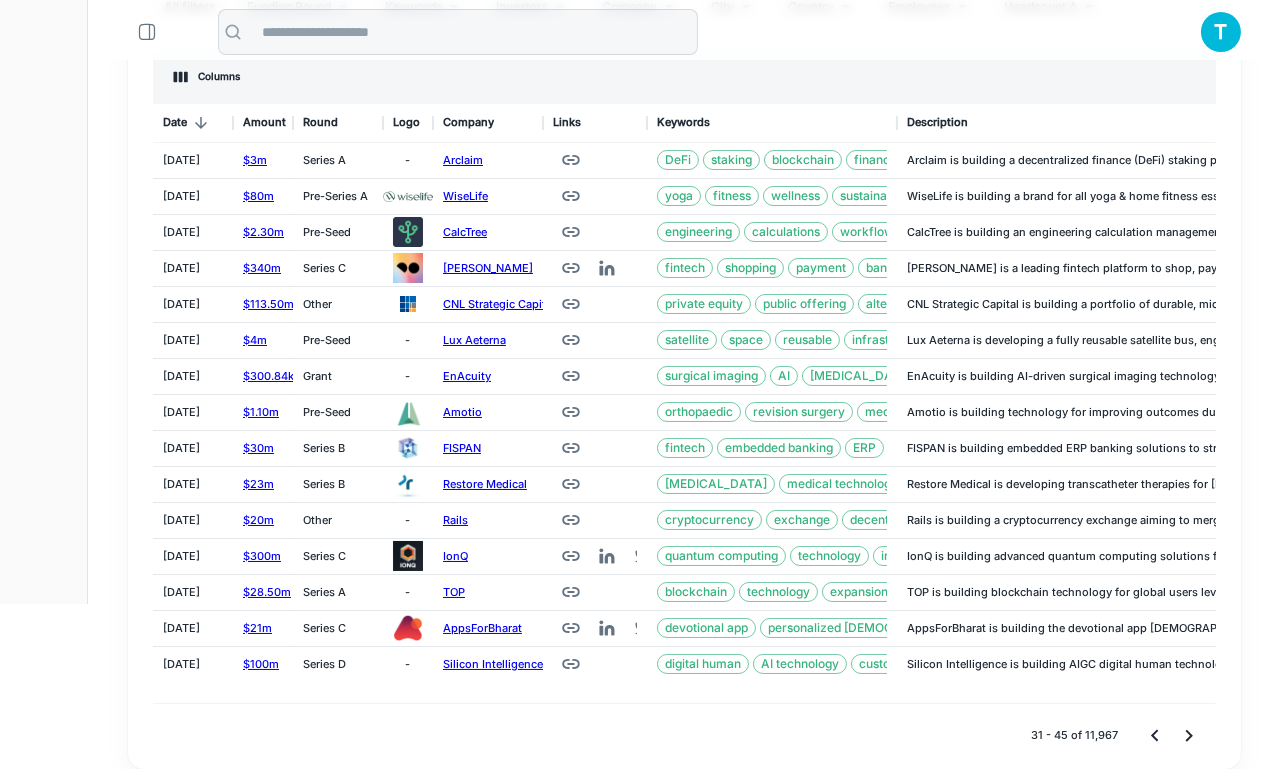 click 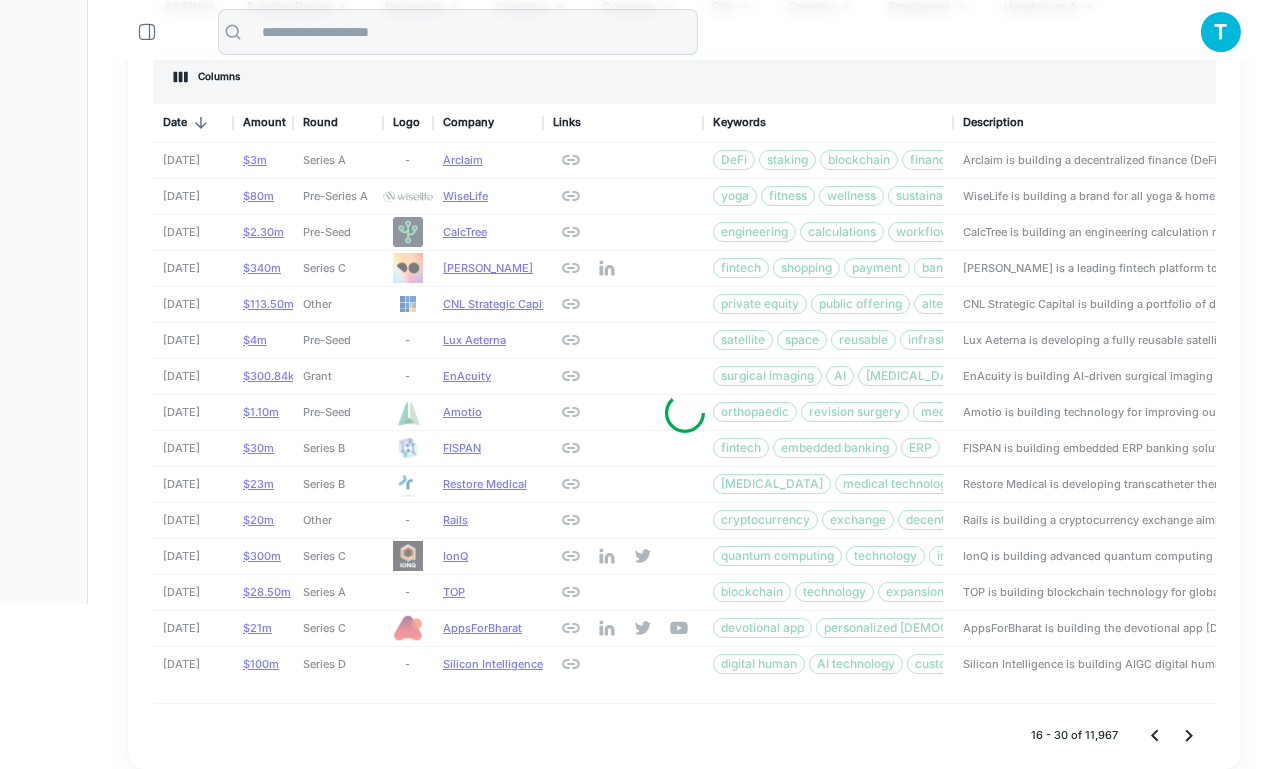 click 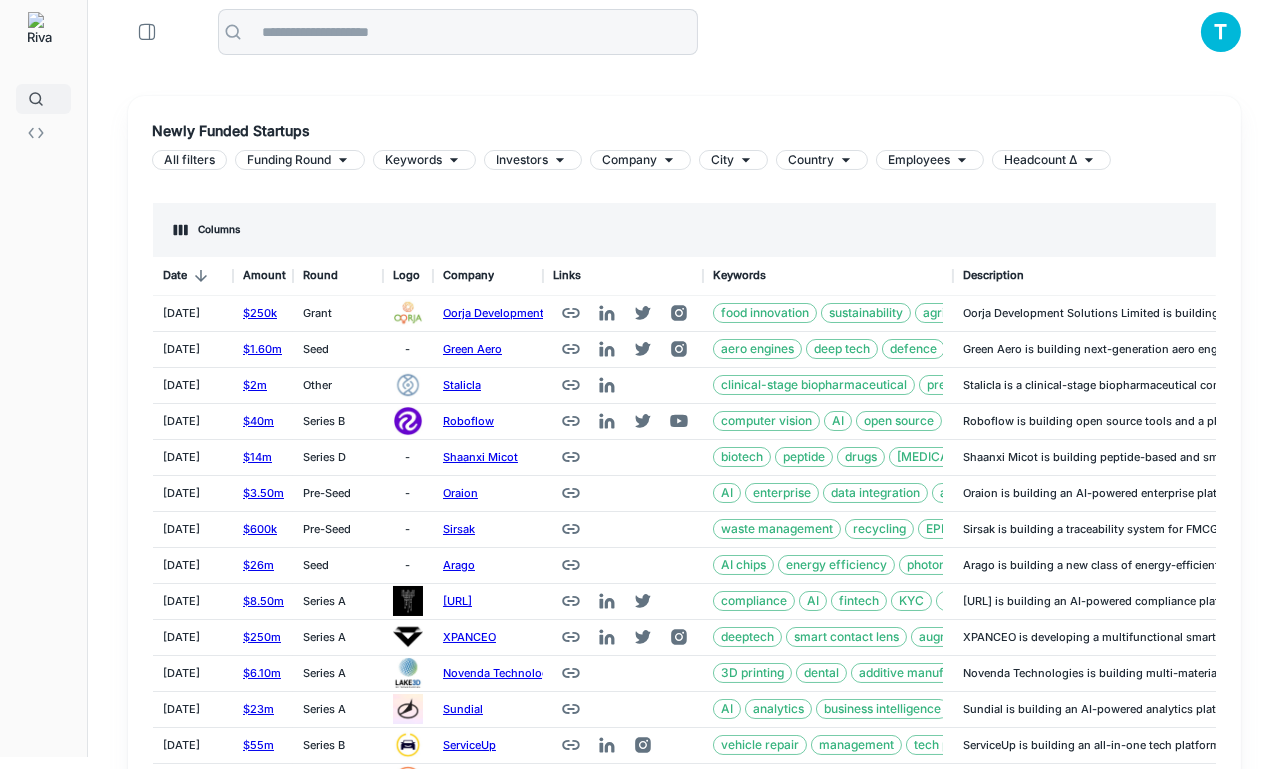 scroll, scrollTop: 0, scrollLeft: 0, axis: both 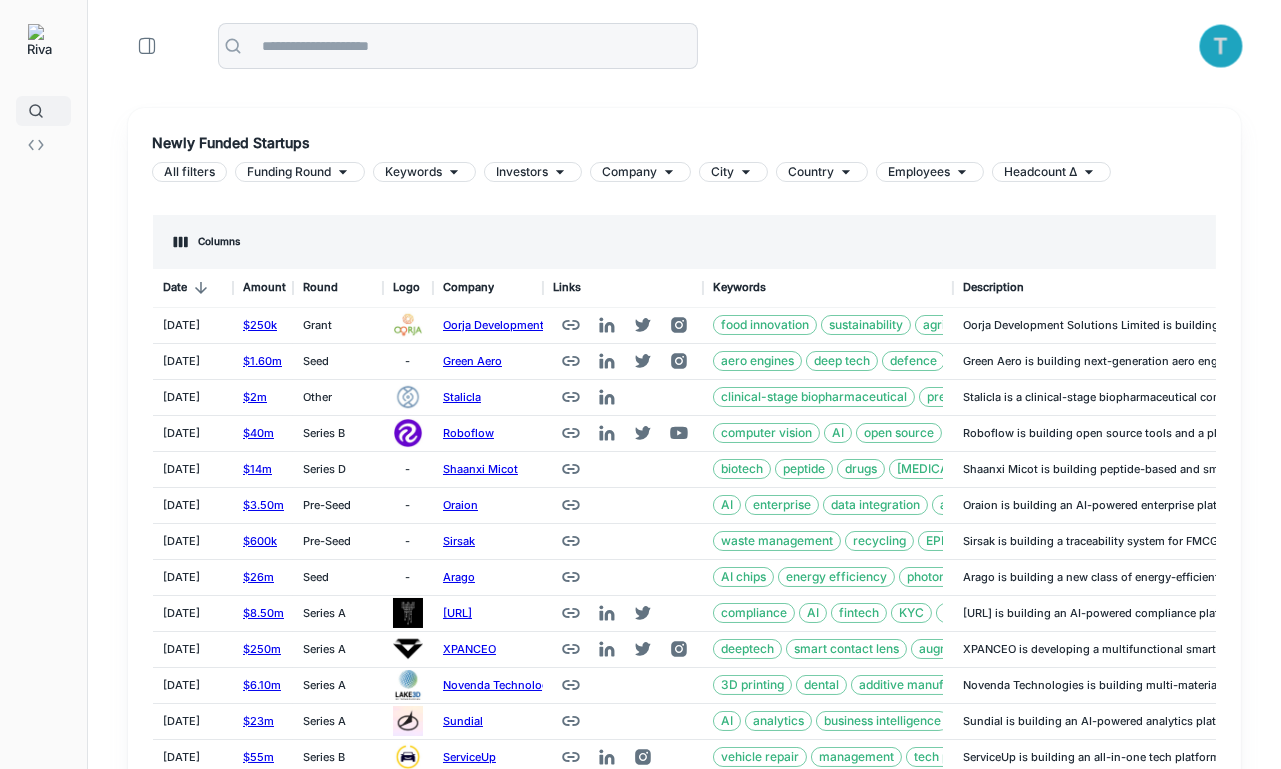 click on "T" at bounding box center (1221, 46) 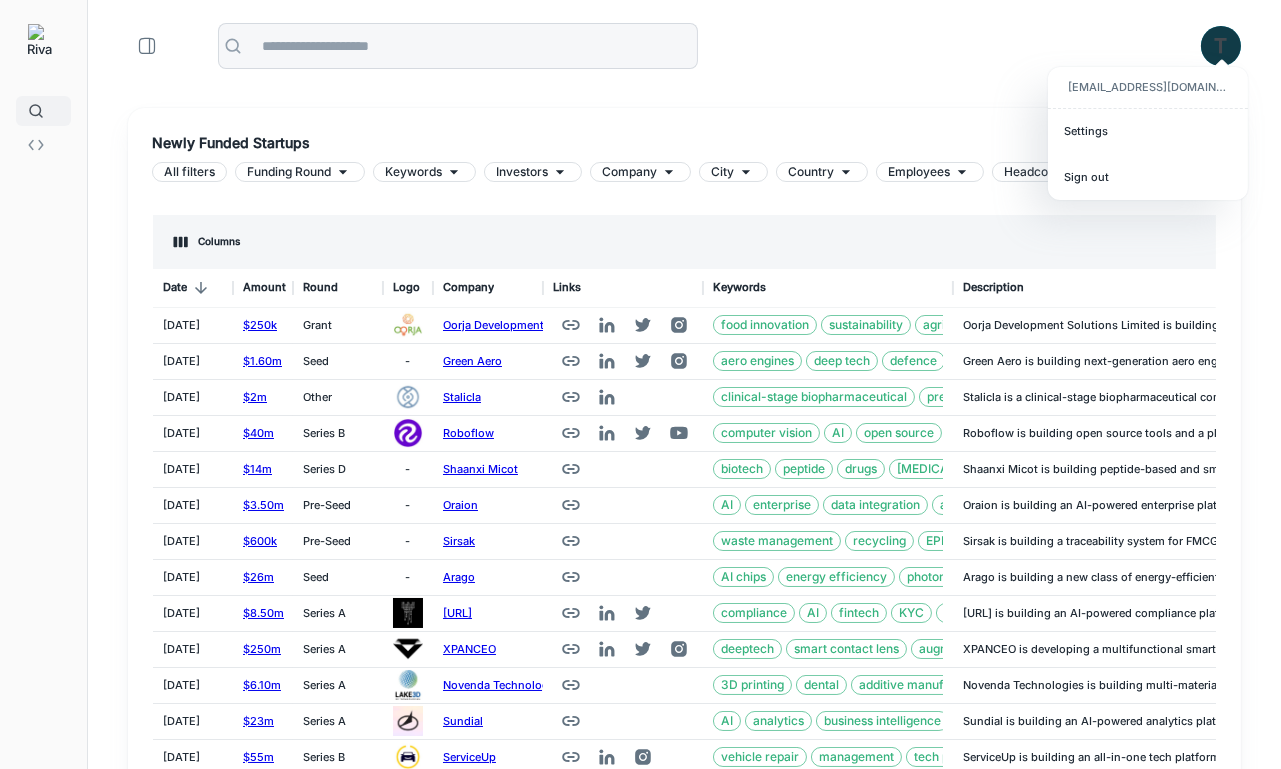 click at bounding box center (640, 384) 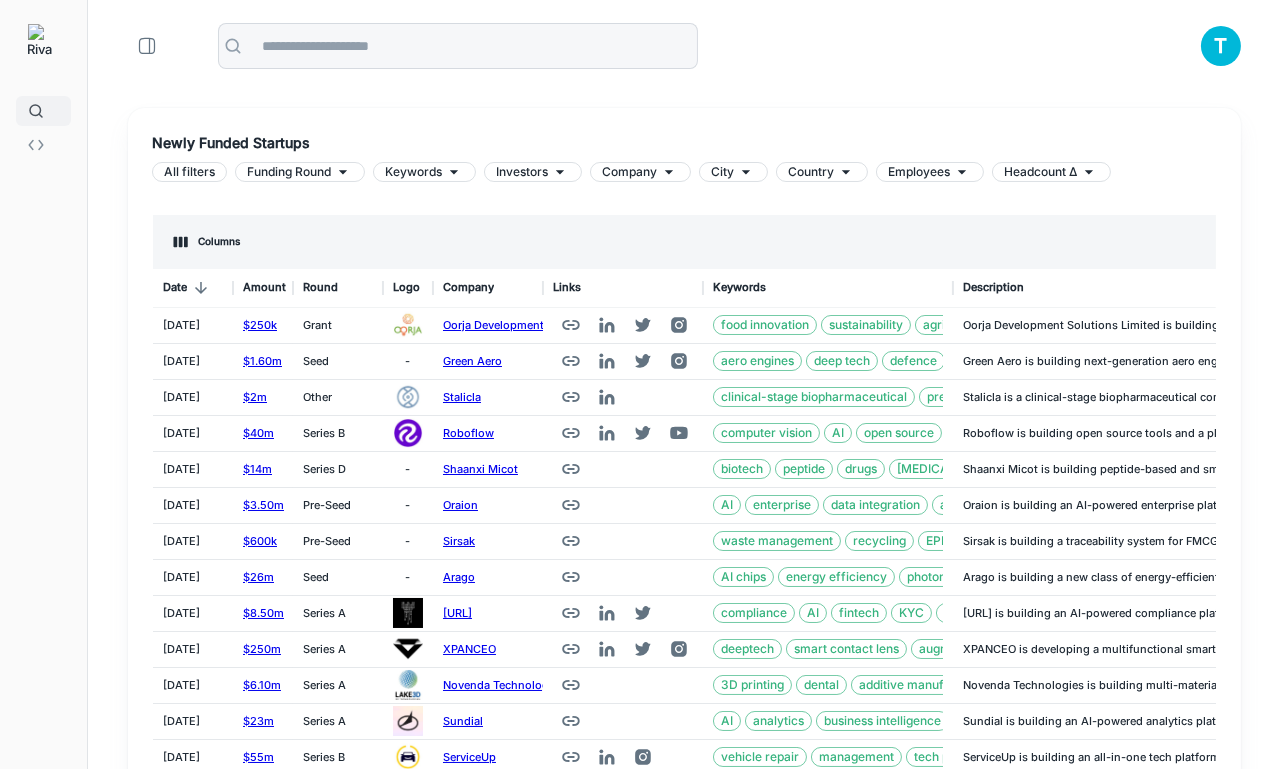 scroll, scrollTop: 165, scrollLeft: 0, axis: vertical 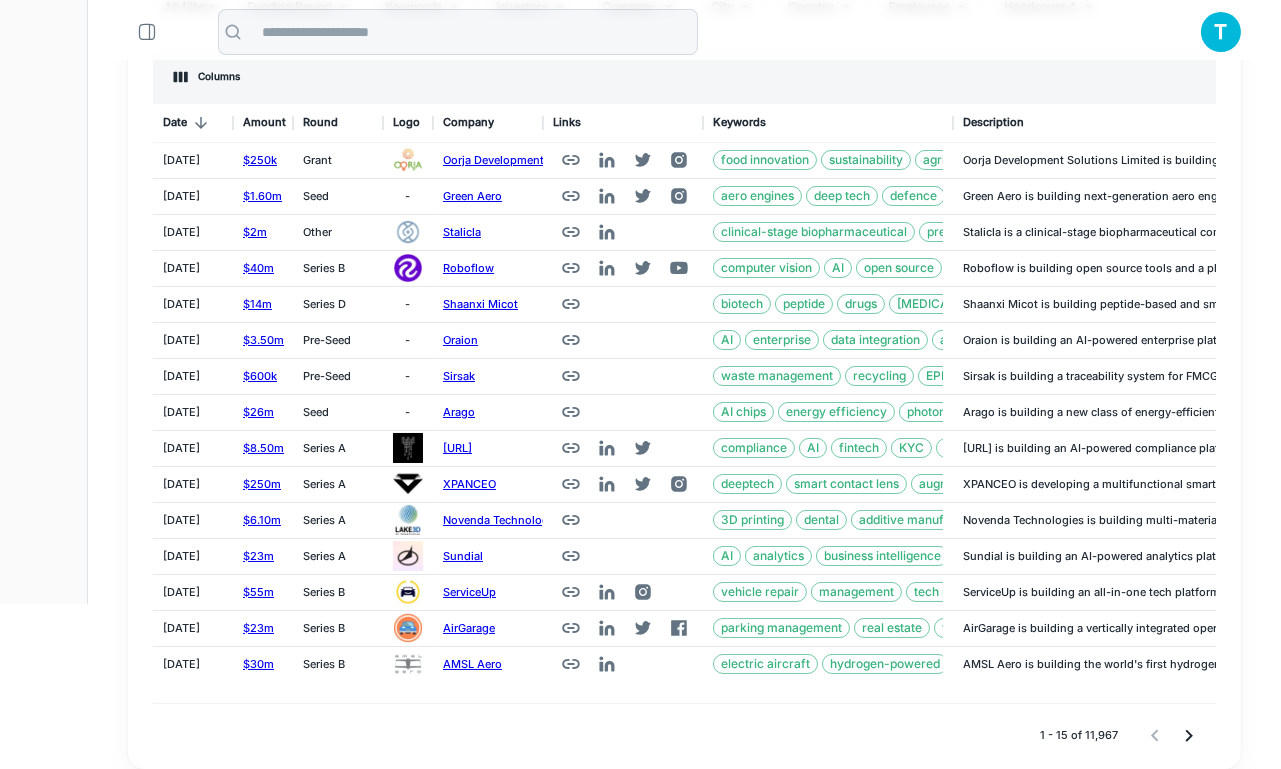 click at bounding box center [1189, 736] 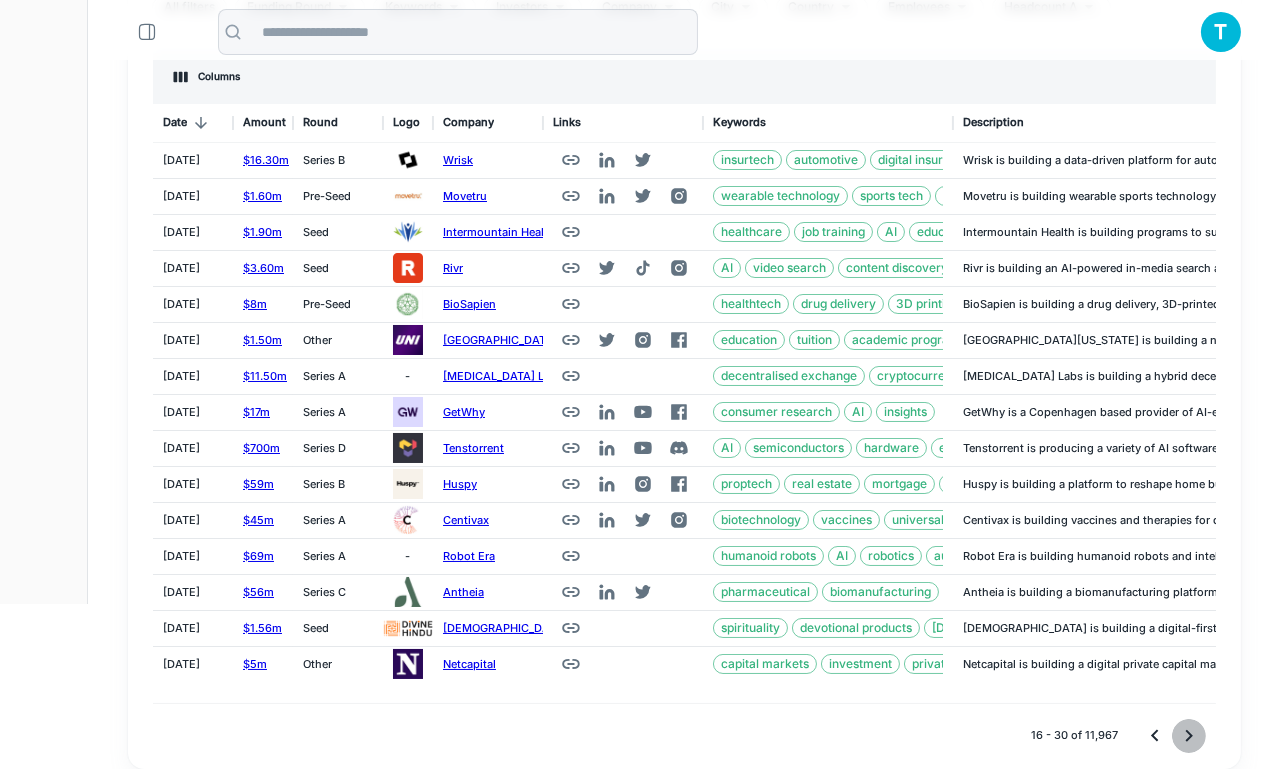 click at bounding box center (1189, 736) 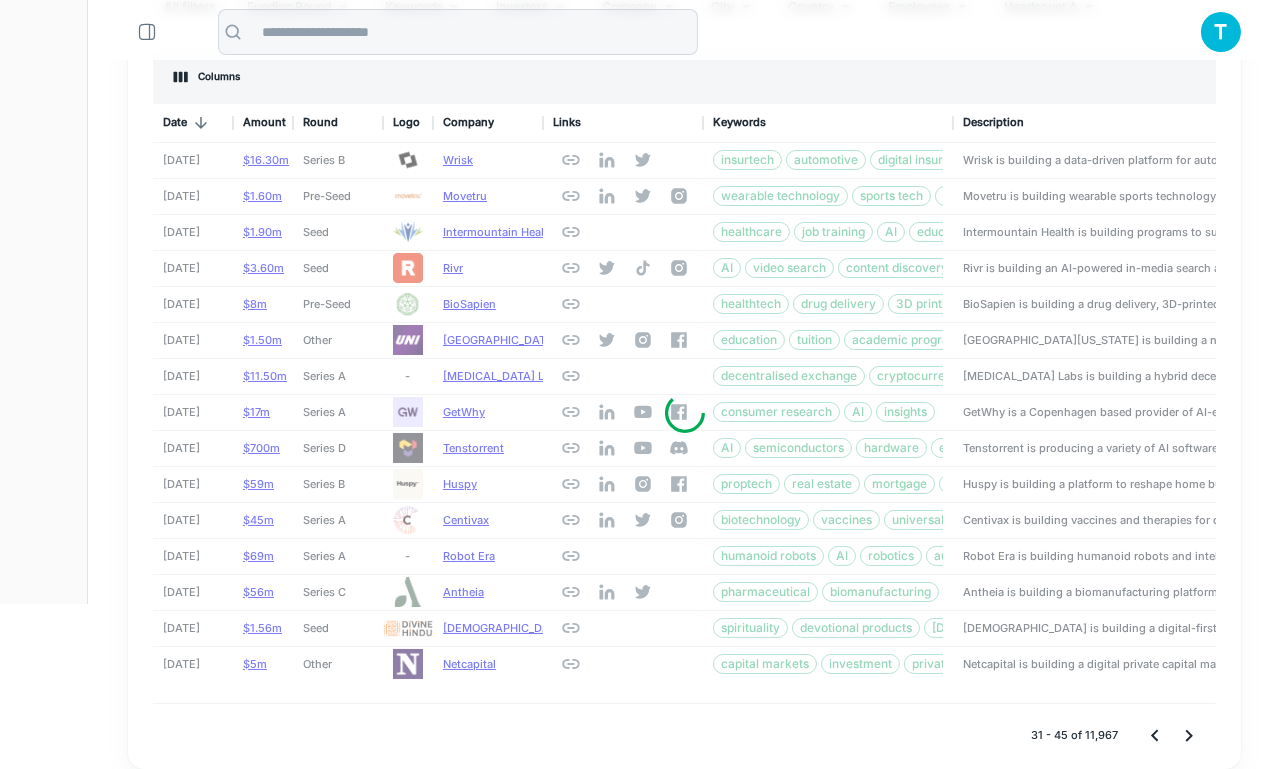 type 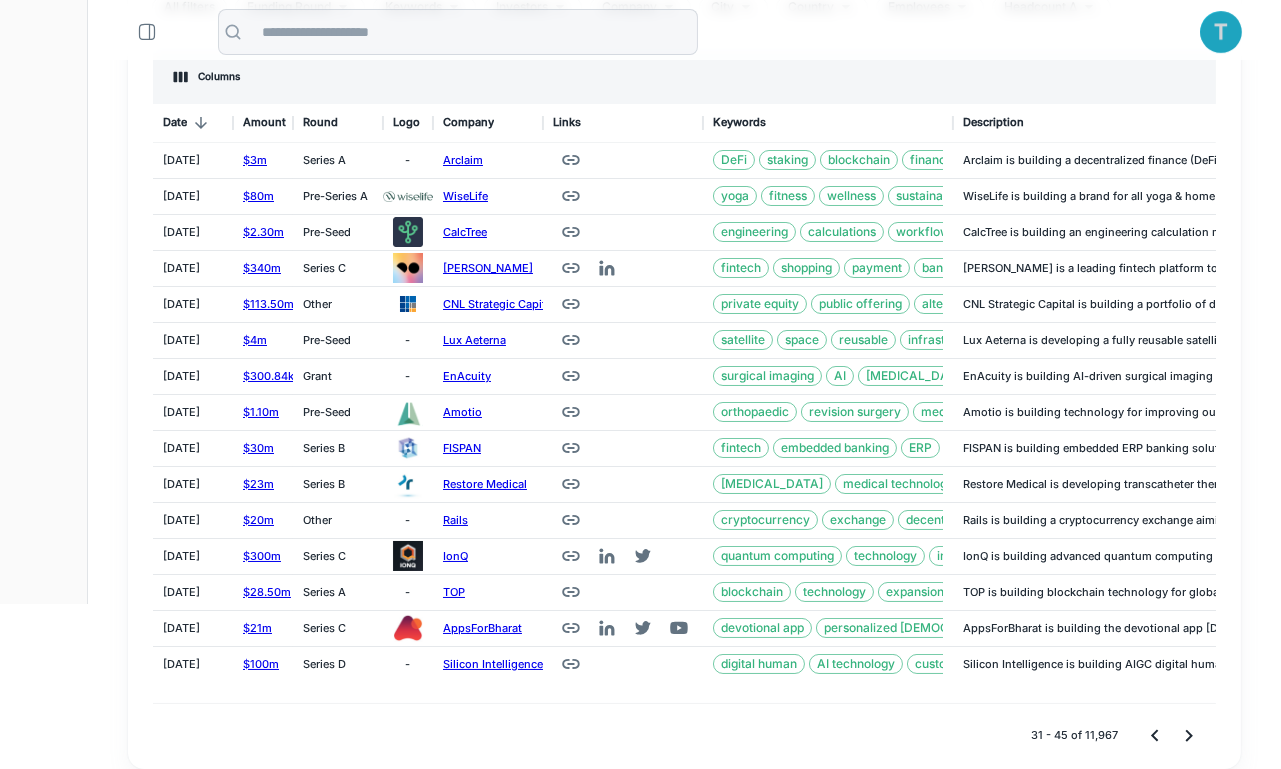 click on "T" at bounding box center (1221, 32) 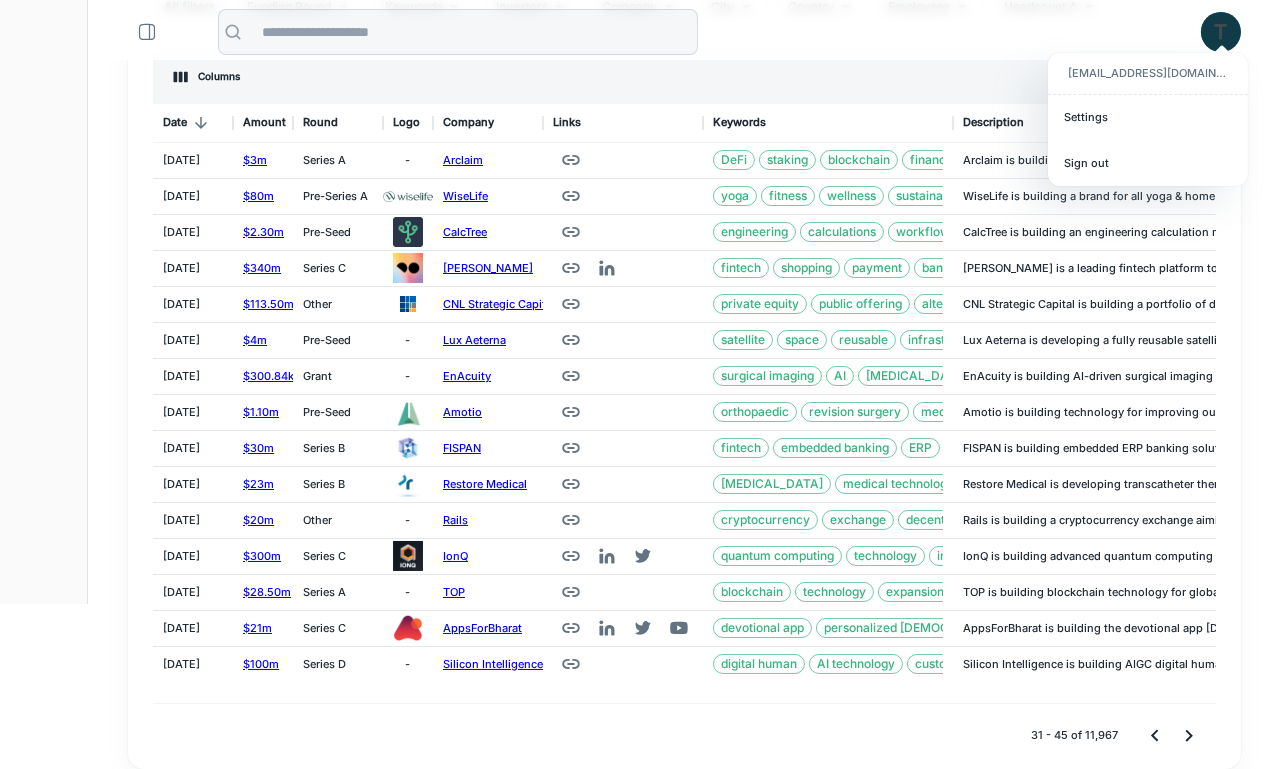 click on "Sign out" at bounding box center (1148, 163) 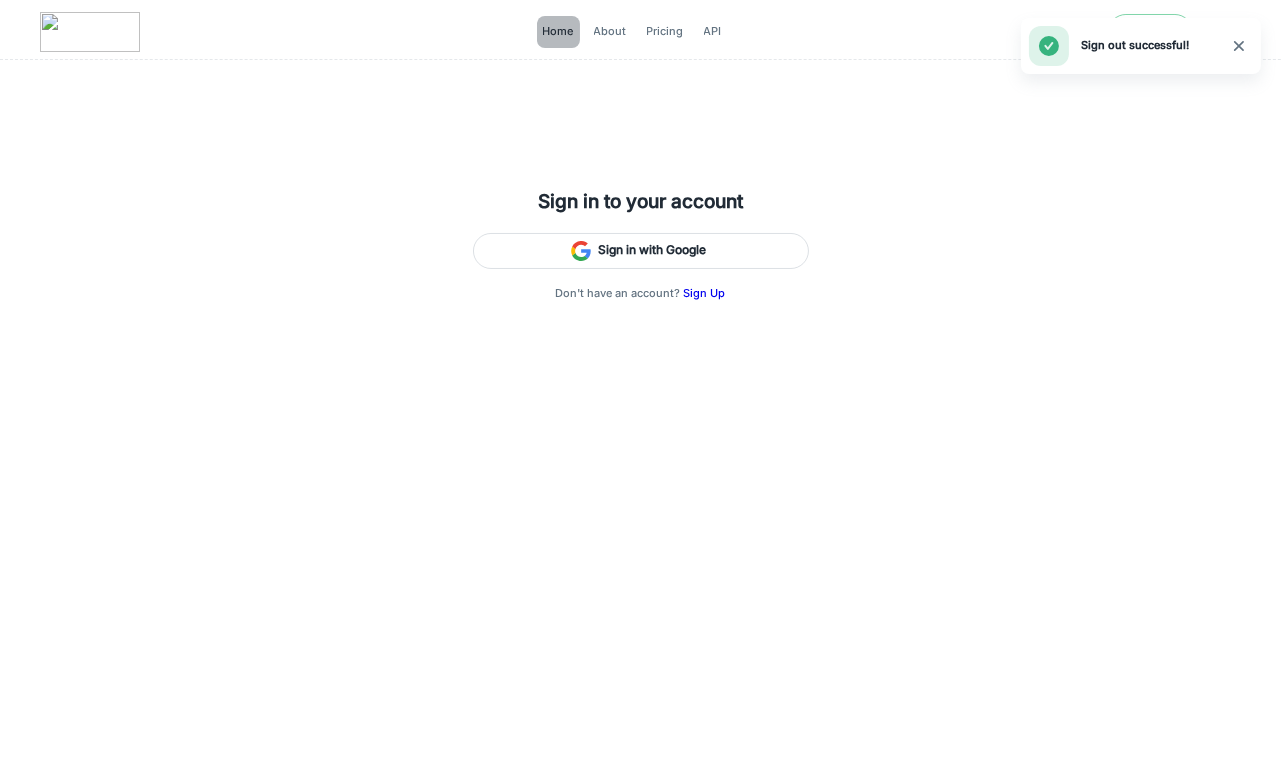 click on "Home" at bounding box center [558, 31] 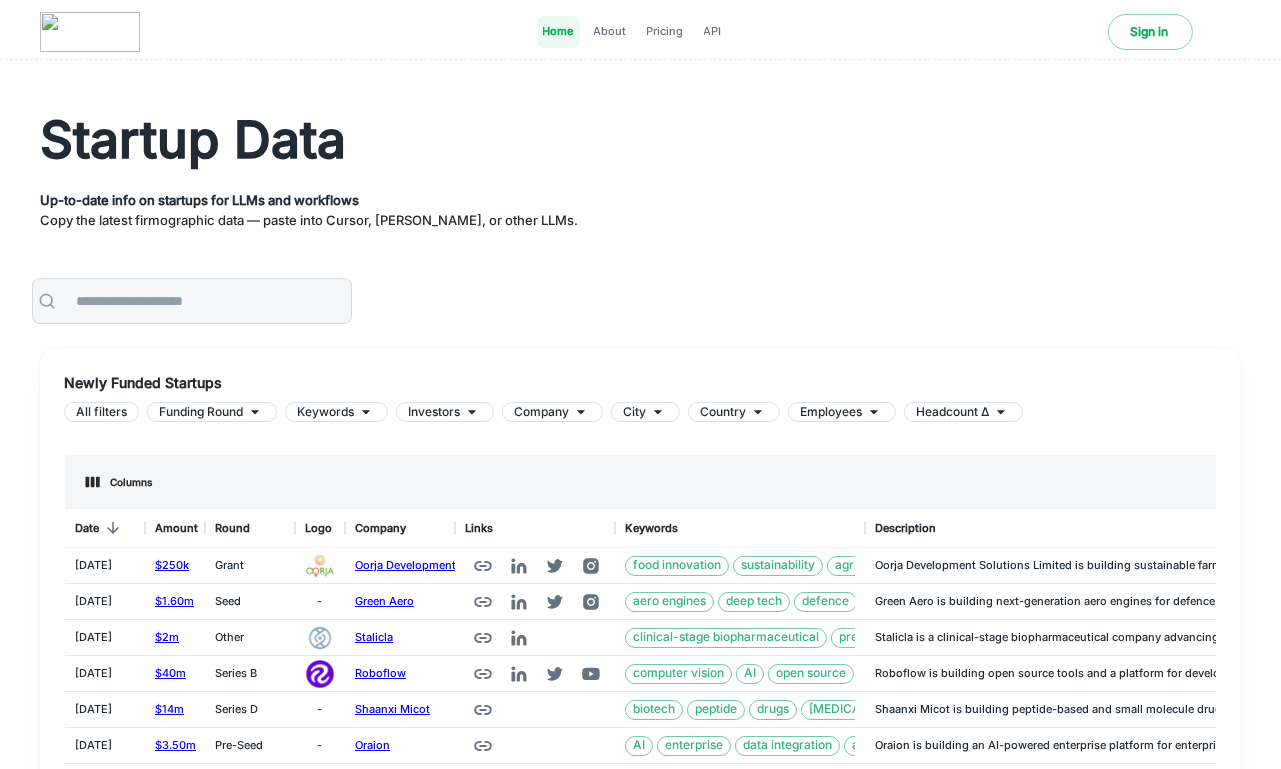 scroll, scrollTop: 0, scrollLeft: 0, axis: both 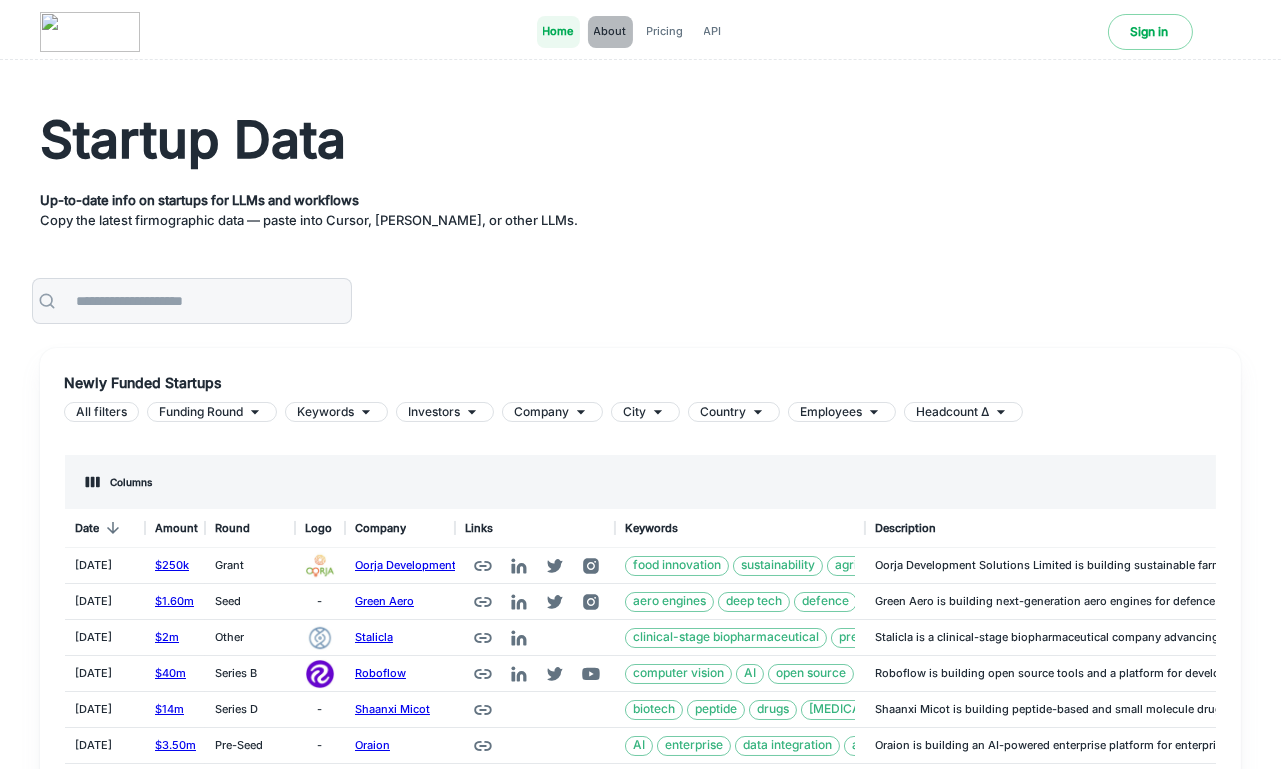 click on "About" at bounding box center (610, 31) 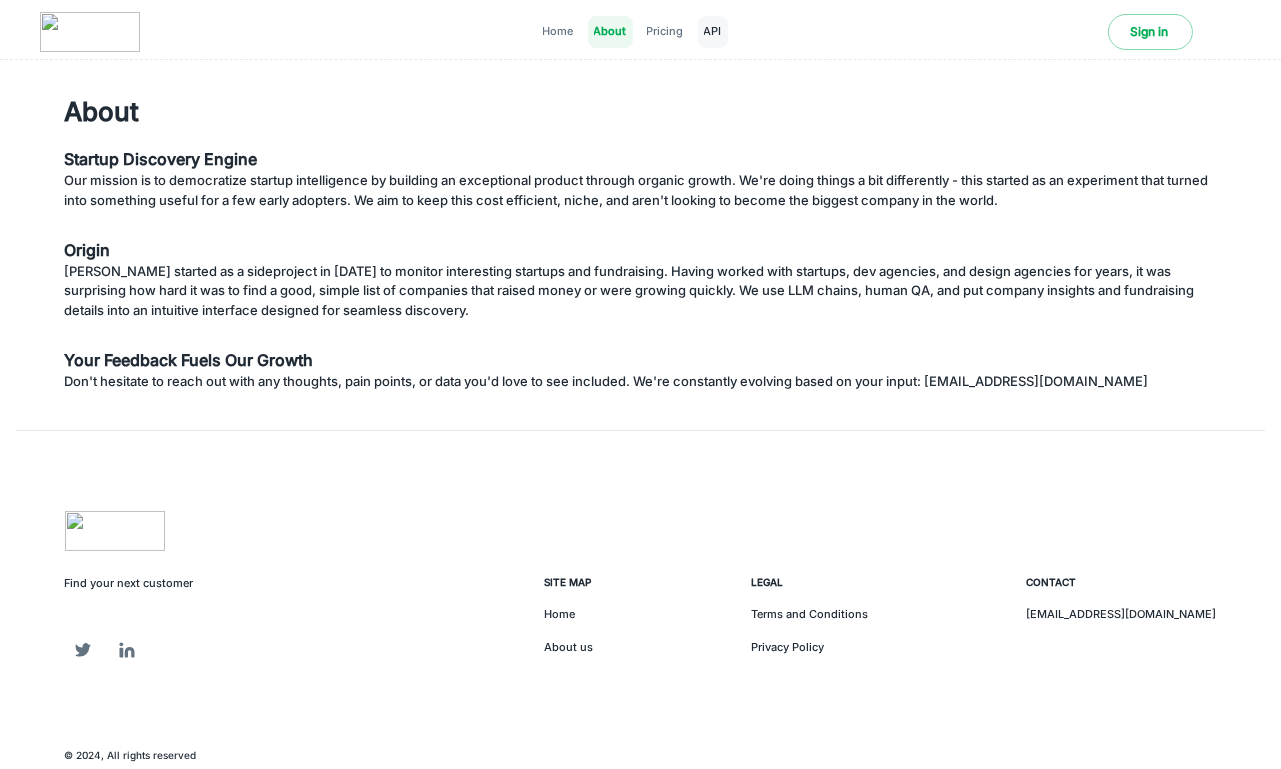 click on "API" at bounding box center (713, 32) 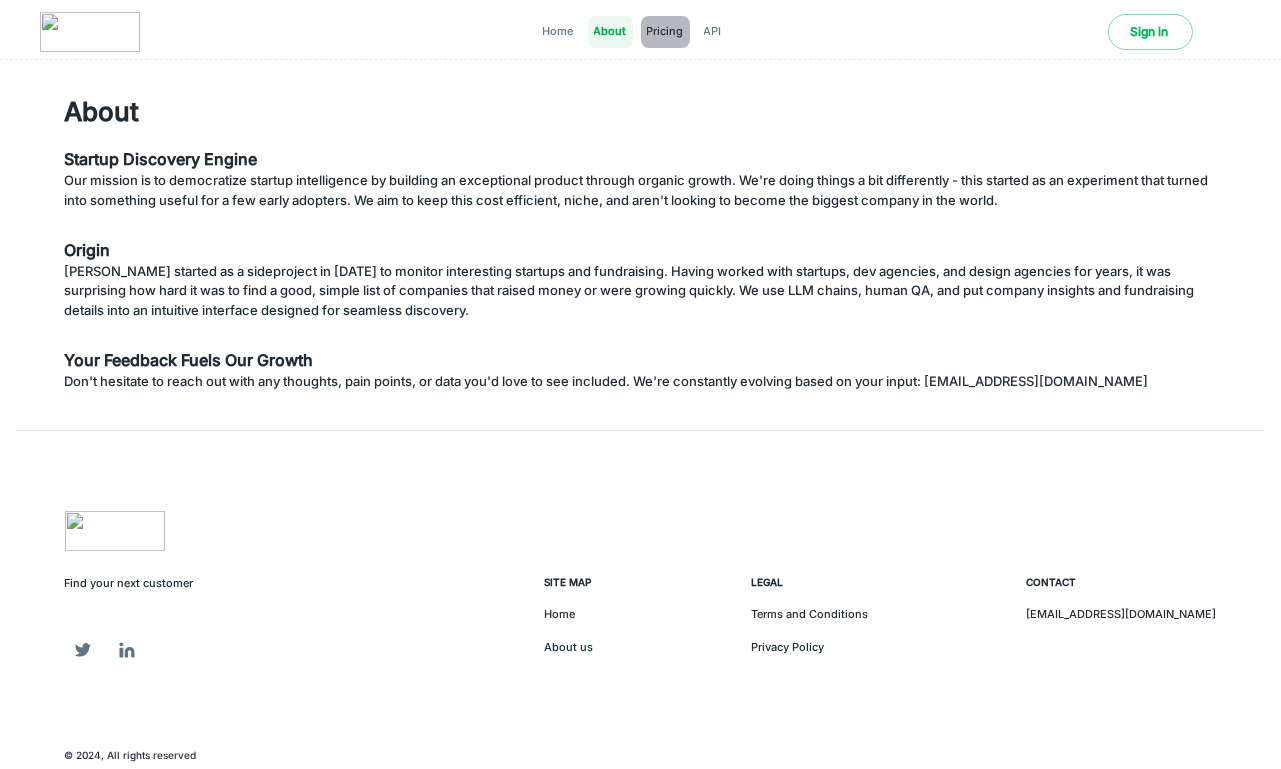 click on "Pricing" at bounding box center (665, 32) 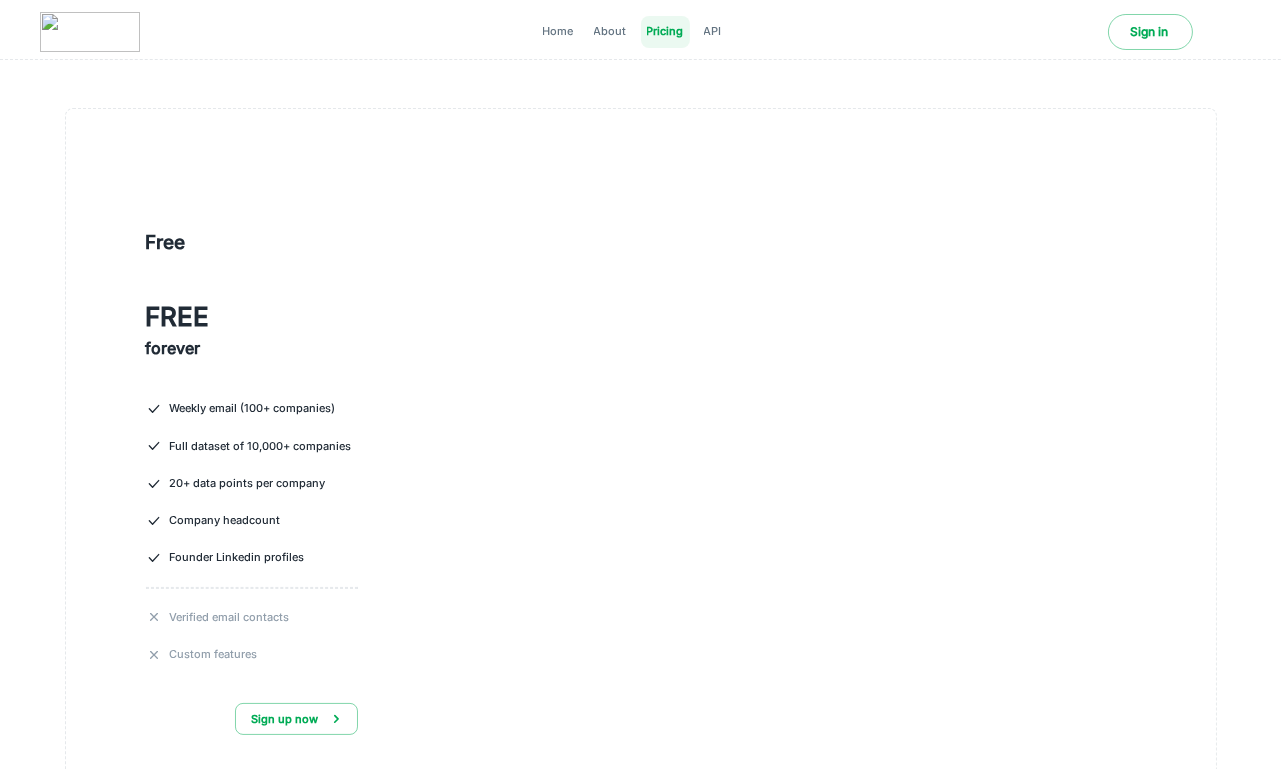 scroll, scrollTop: 545, scrollLeft: 0, axis: vertical 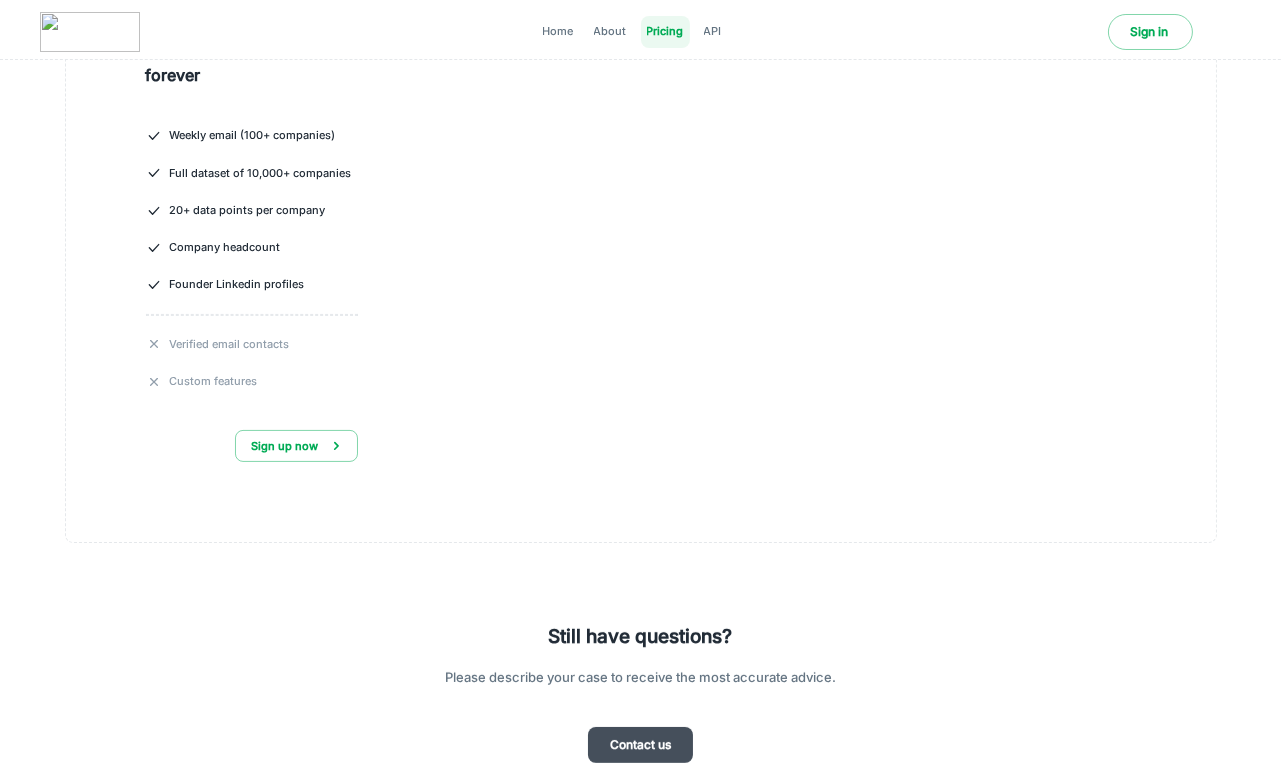 click at bounding box center [1223, 32] 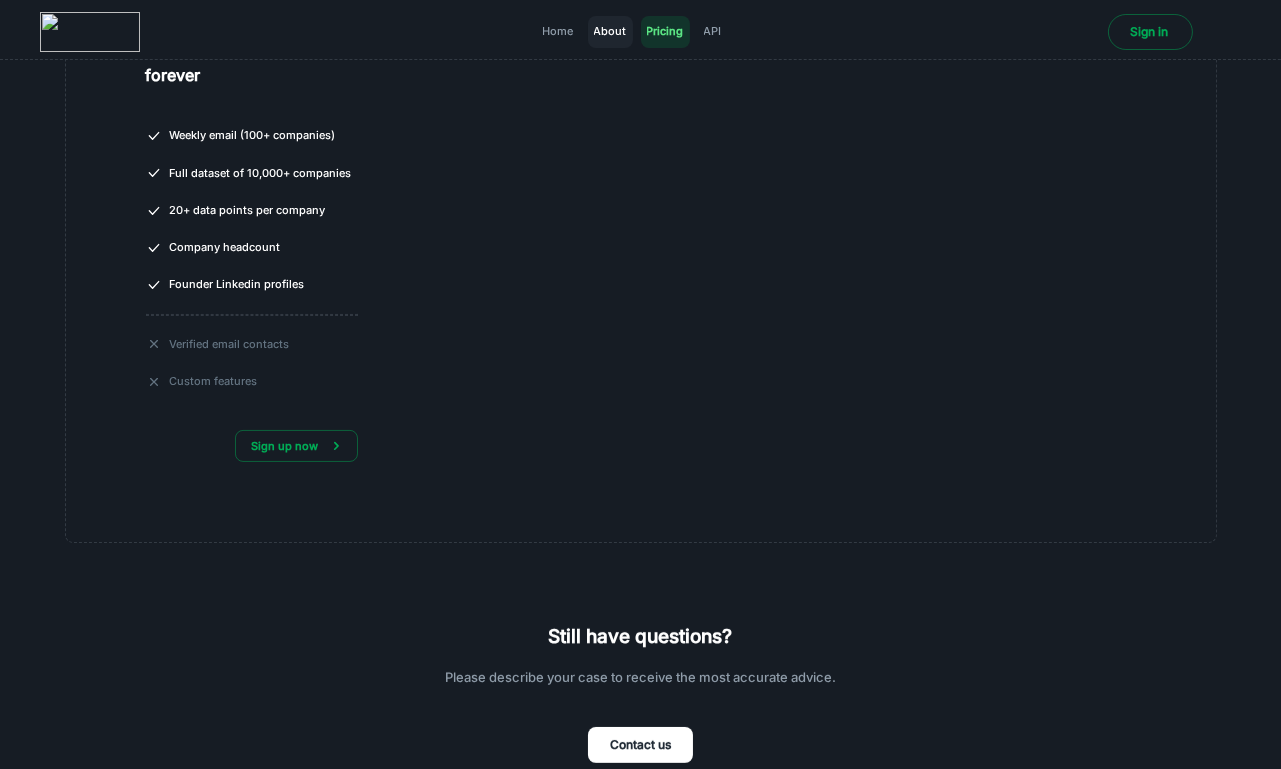click on "About" at bounding box center (610, 31) 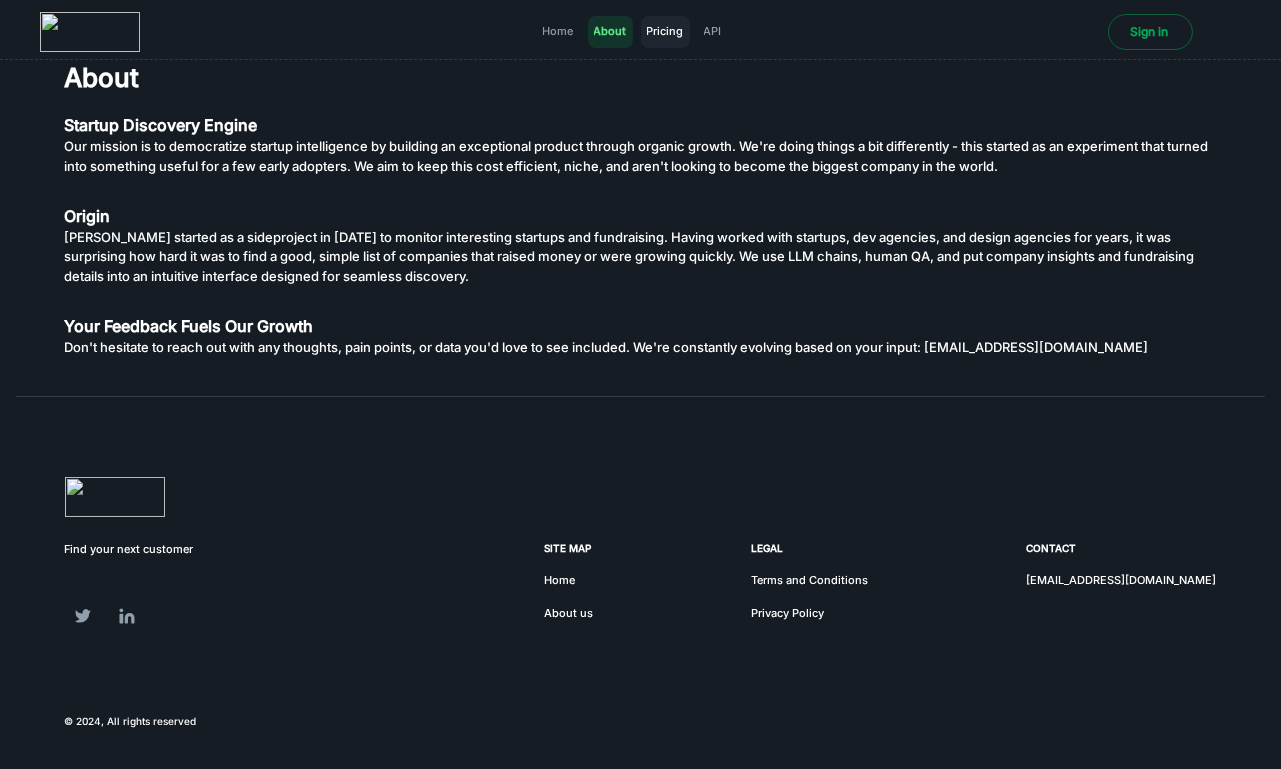 scroll, scrollTop: 33, scrollLeft: 0, axis: vertical 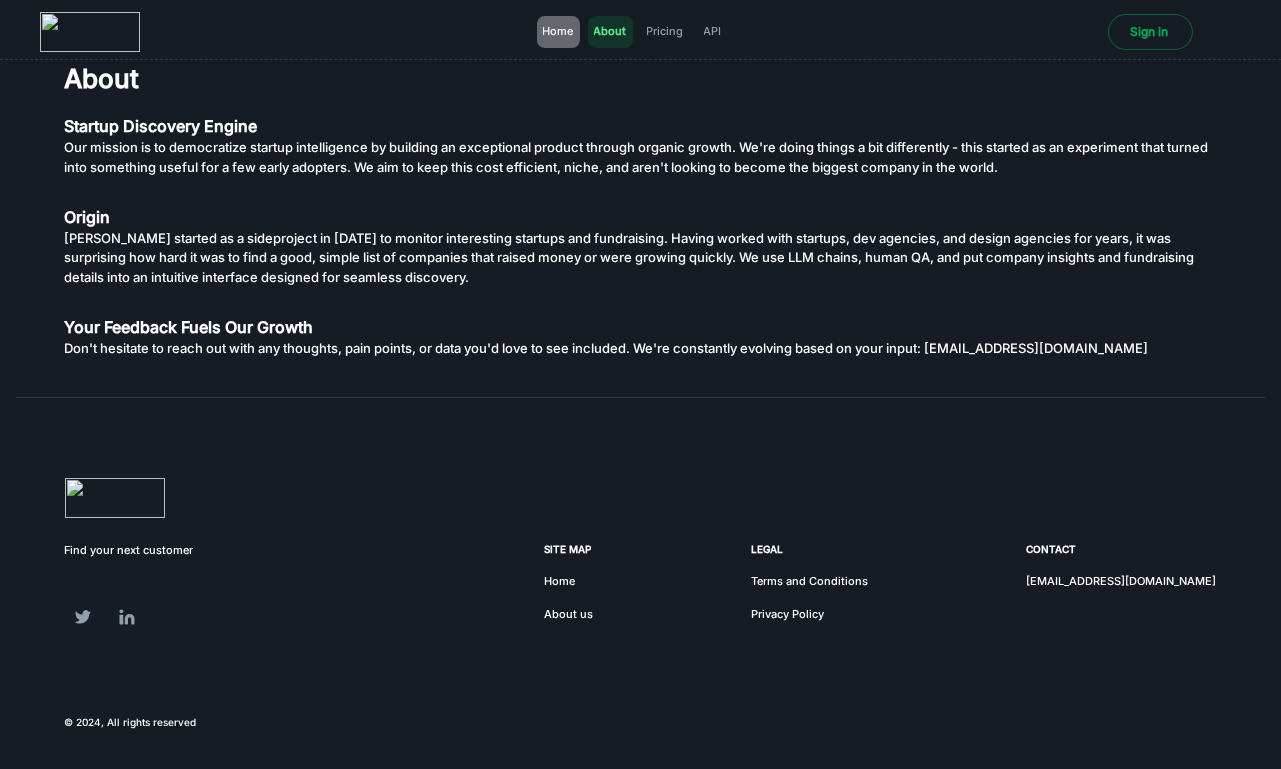 click on "Home" at bounding box center [558, 31] 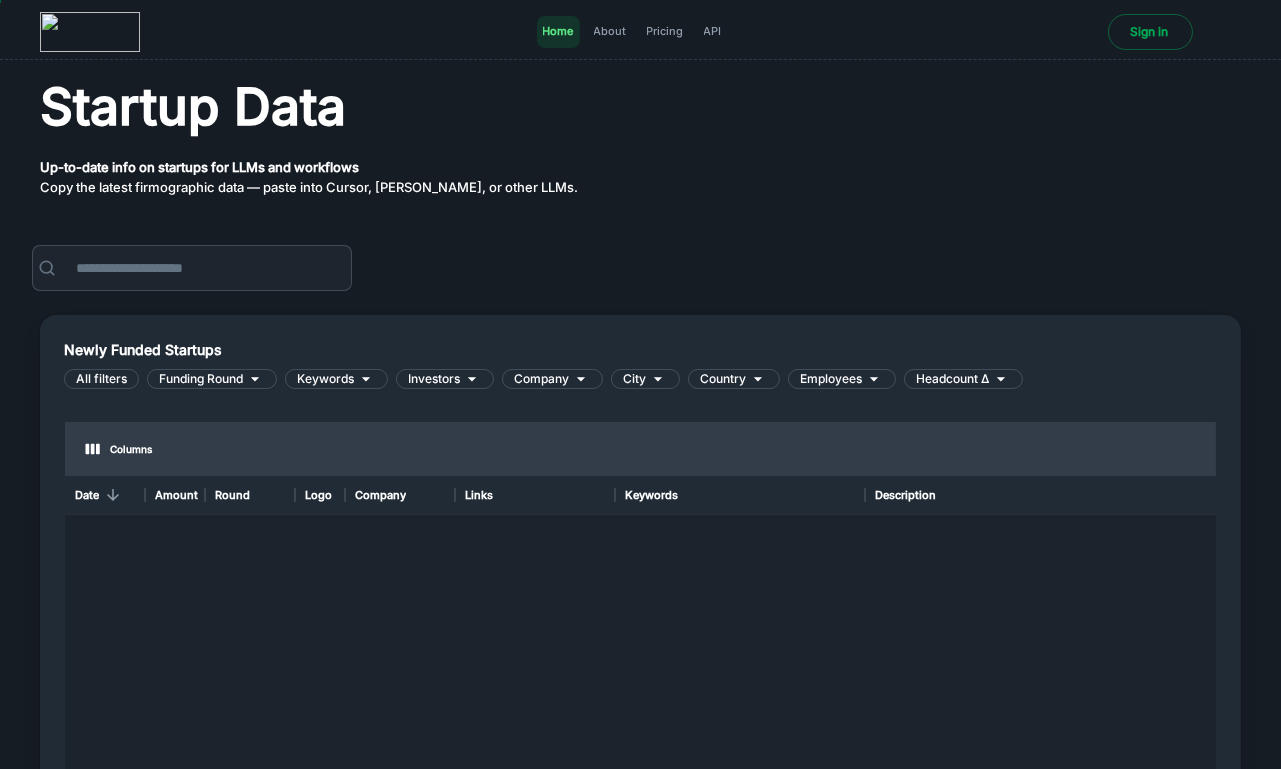scroll, scrollTop: 0, scrollLeft: 0, axis: both 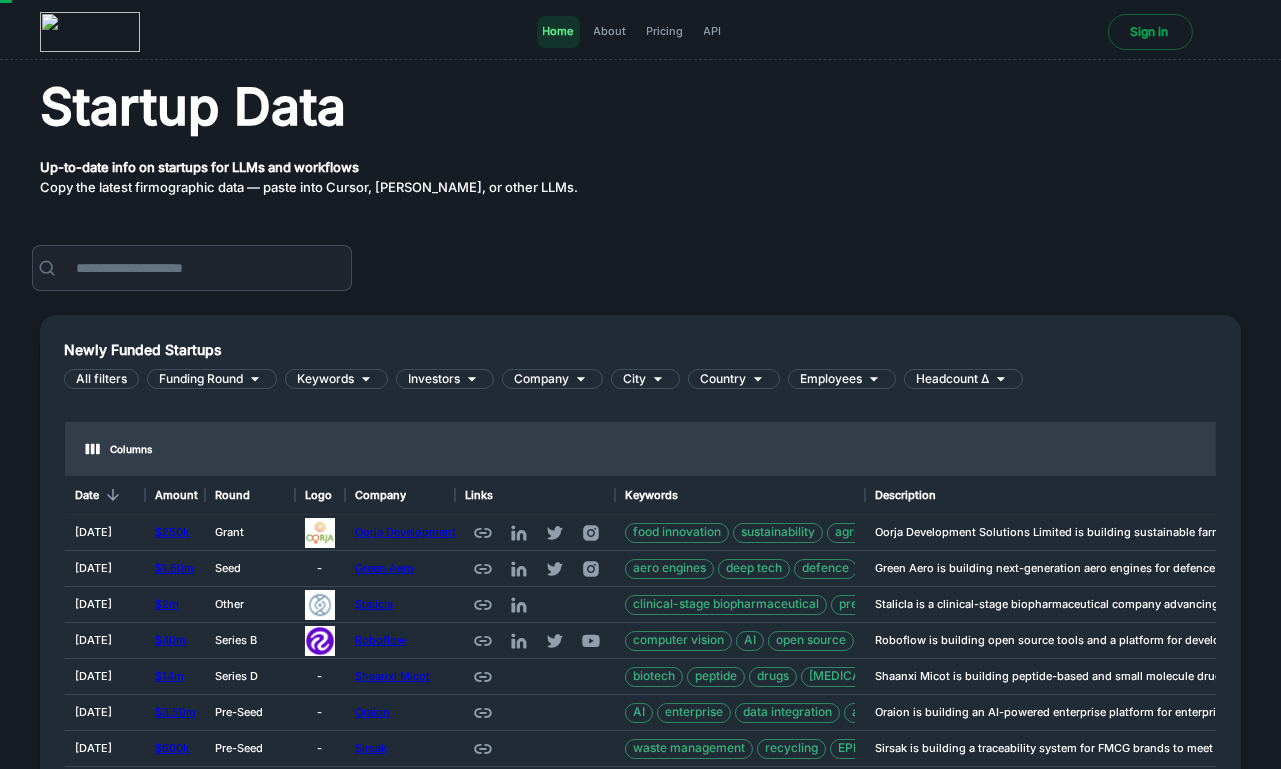 click at bounding box center (1223, 32) 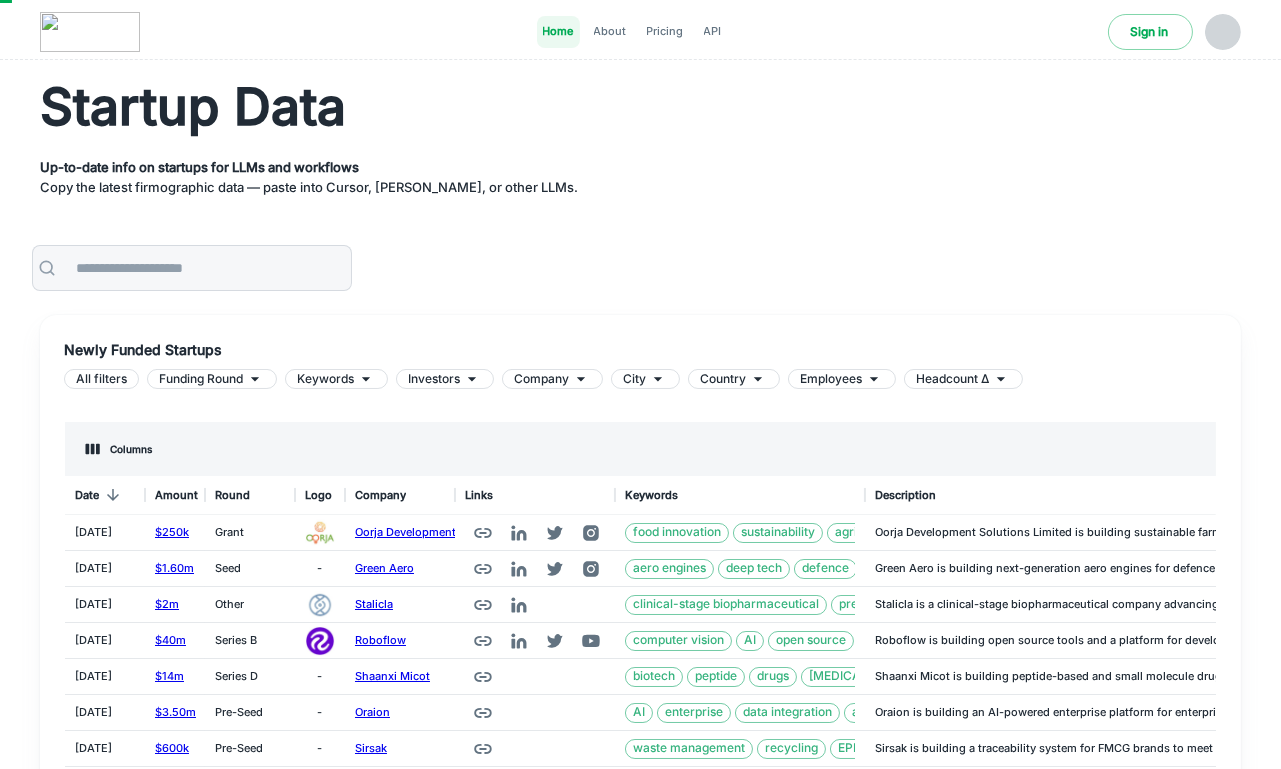 click at bounding box center (1223, 32) 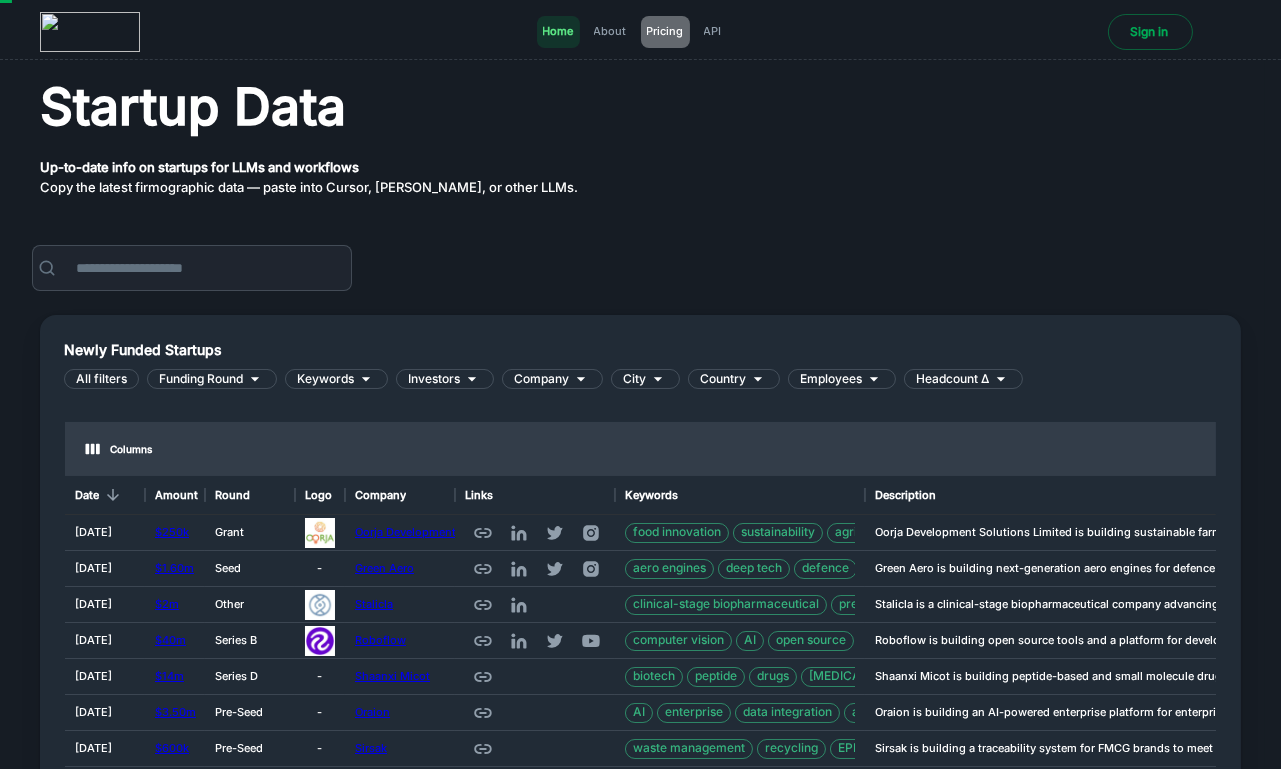 click on "Pricing" at bounding box center (665, 31) 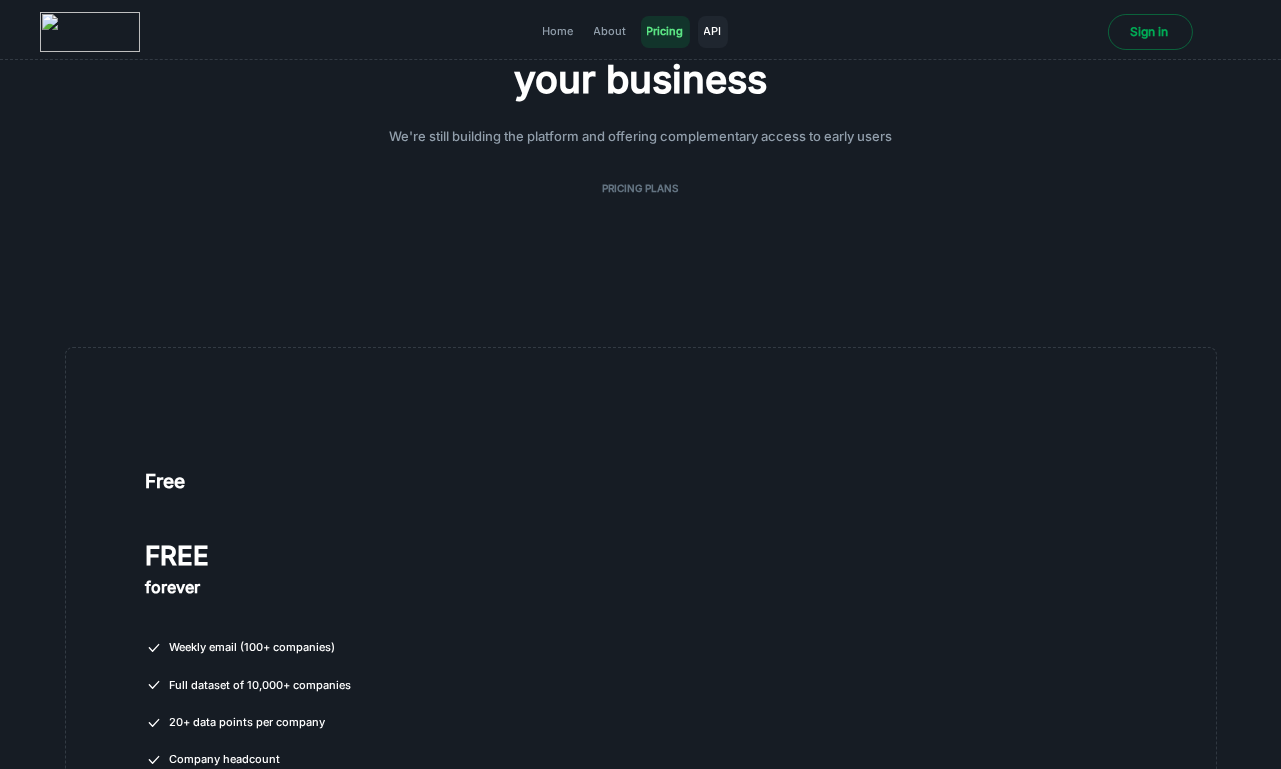 click on "API" at bounding box center [713, 31] 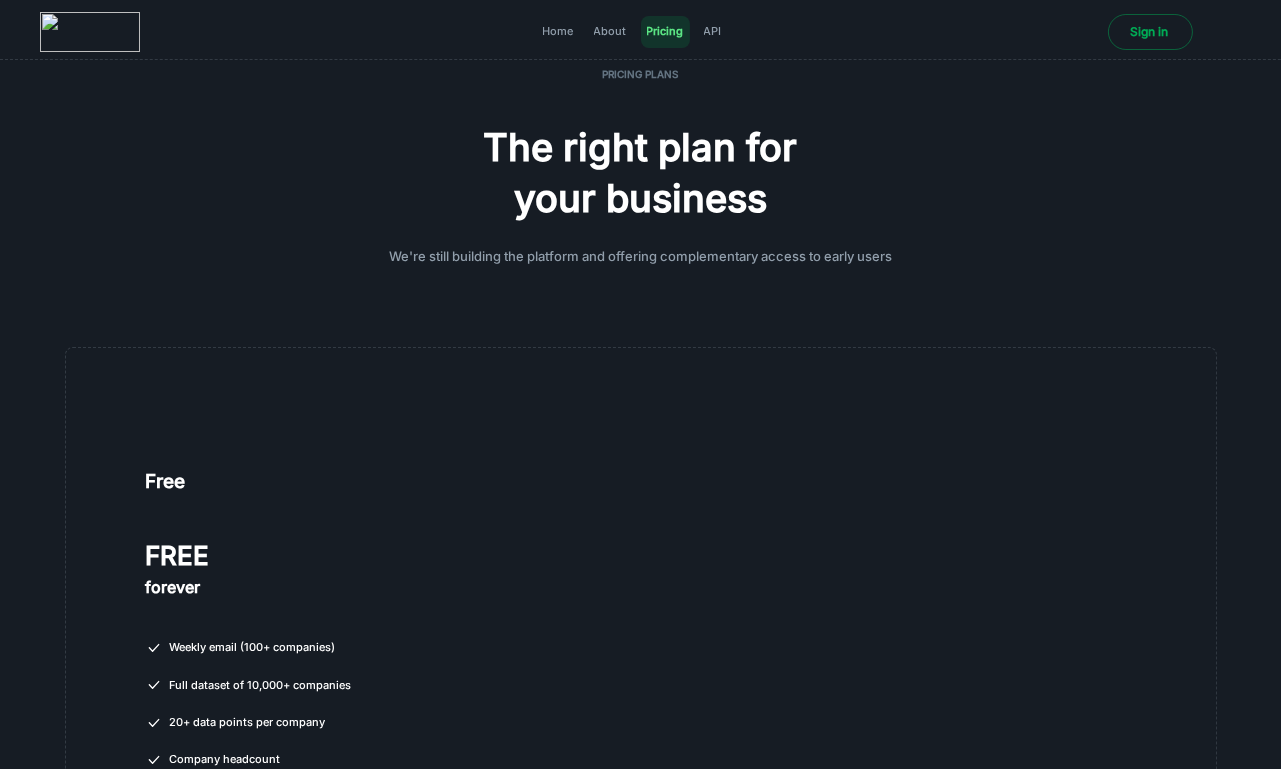 click at bounding box center [90, 32] 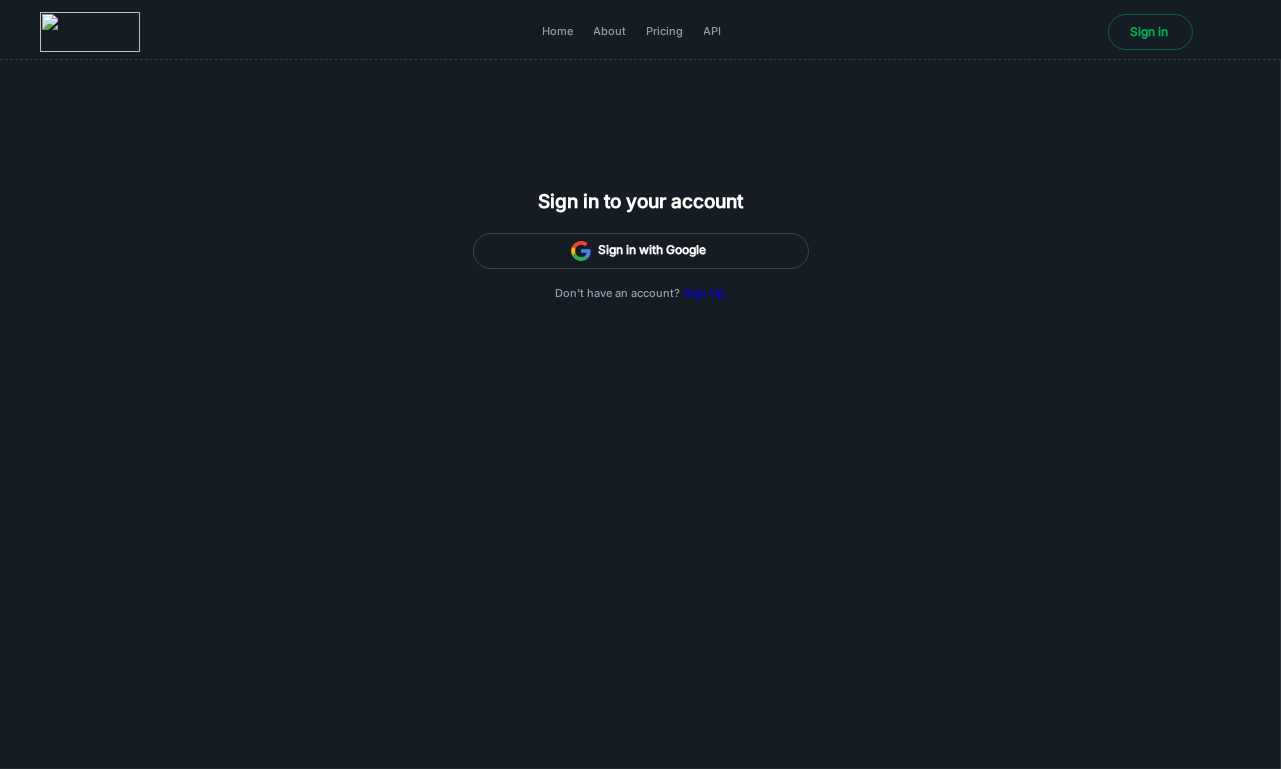 scroll, scrollTop: 0, scrollLeft: 0, axis: both 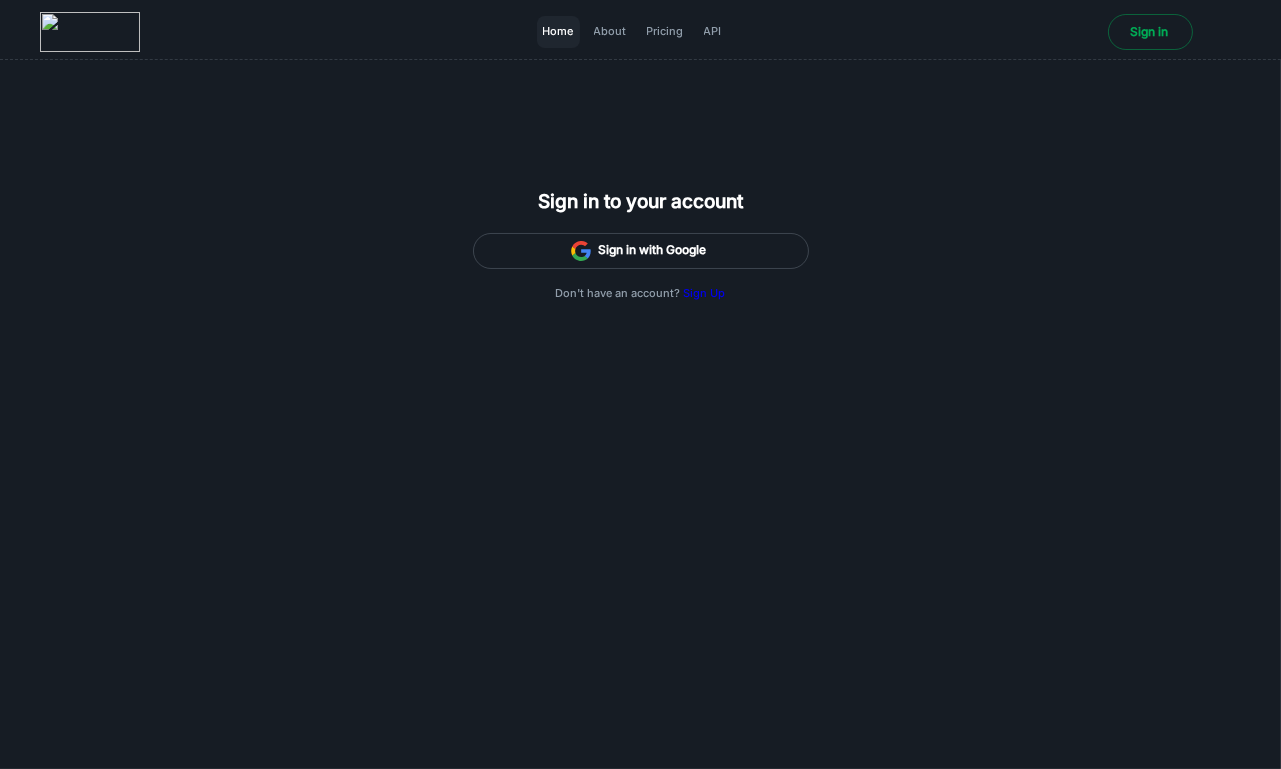 click on "Home" at bounding box center (558, 32) 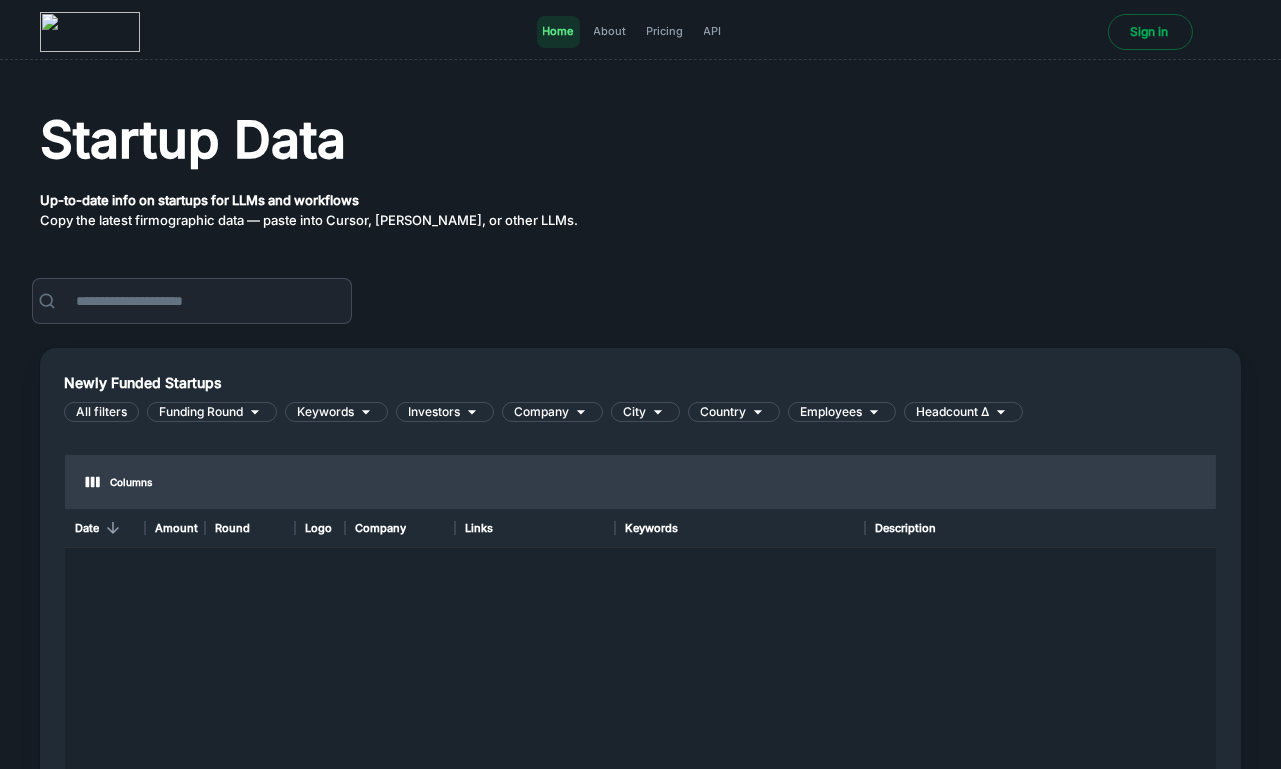 scroll, scrollTop: 0, scrollLeft: 0, axis: both 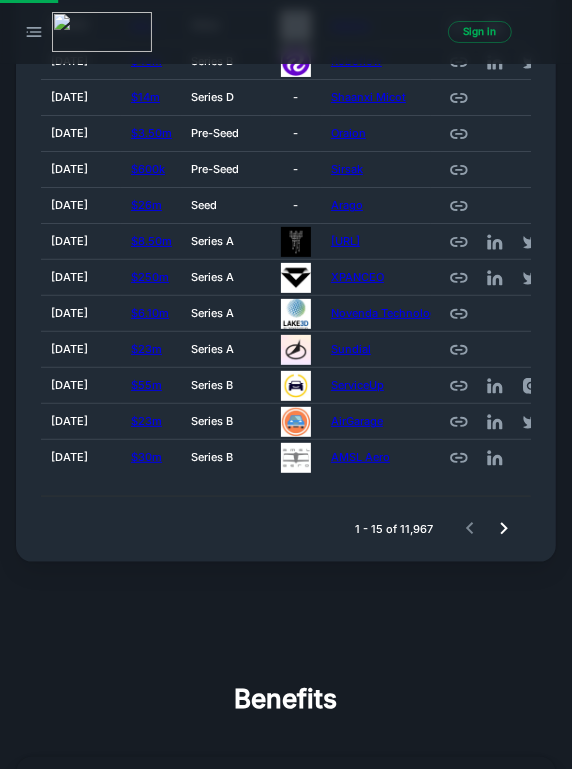 click 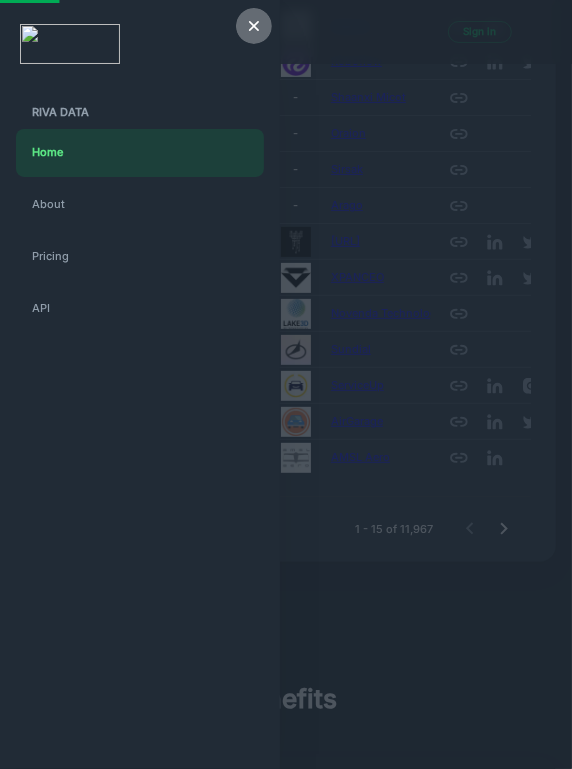 click 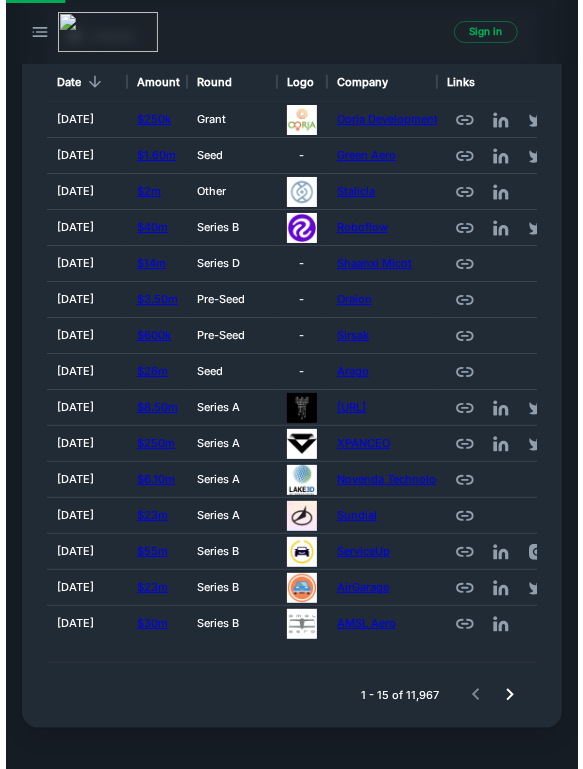 scroll, scrollTop: 86, scrollLeft: 0, axis: vertical 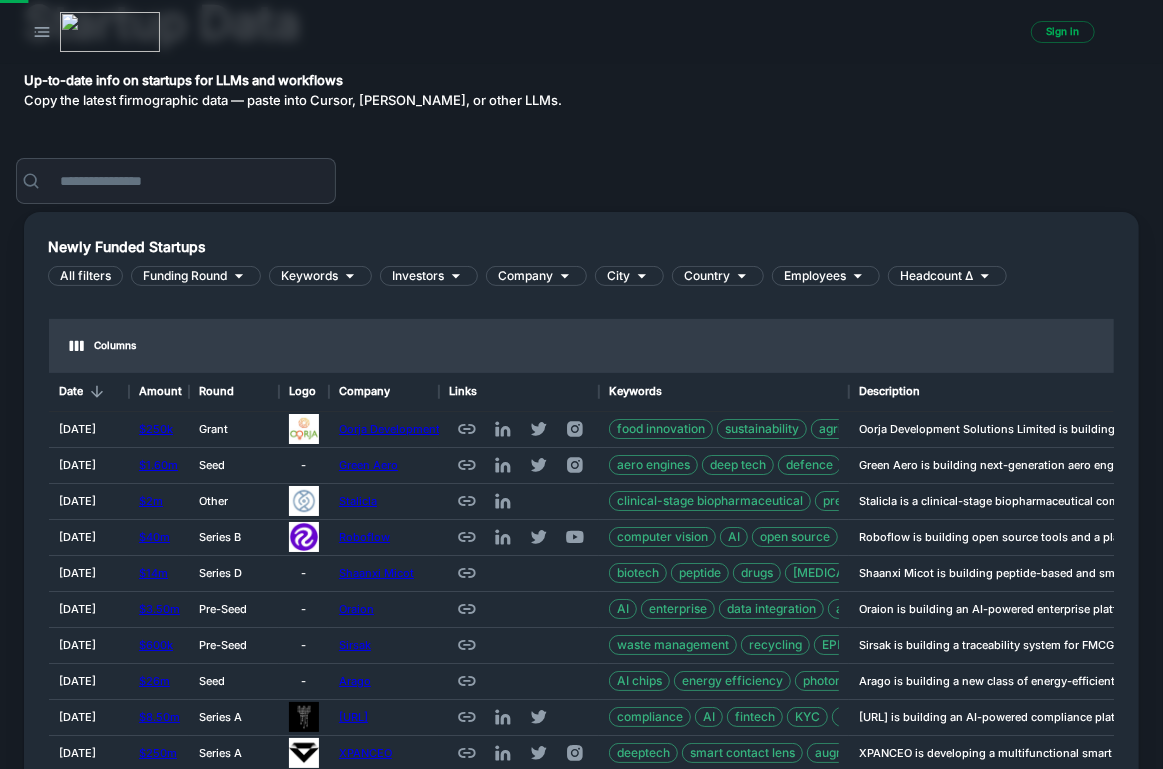 type 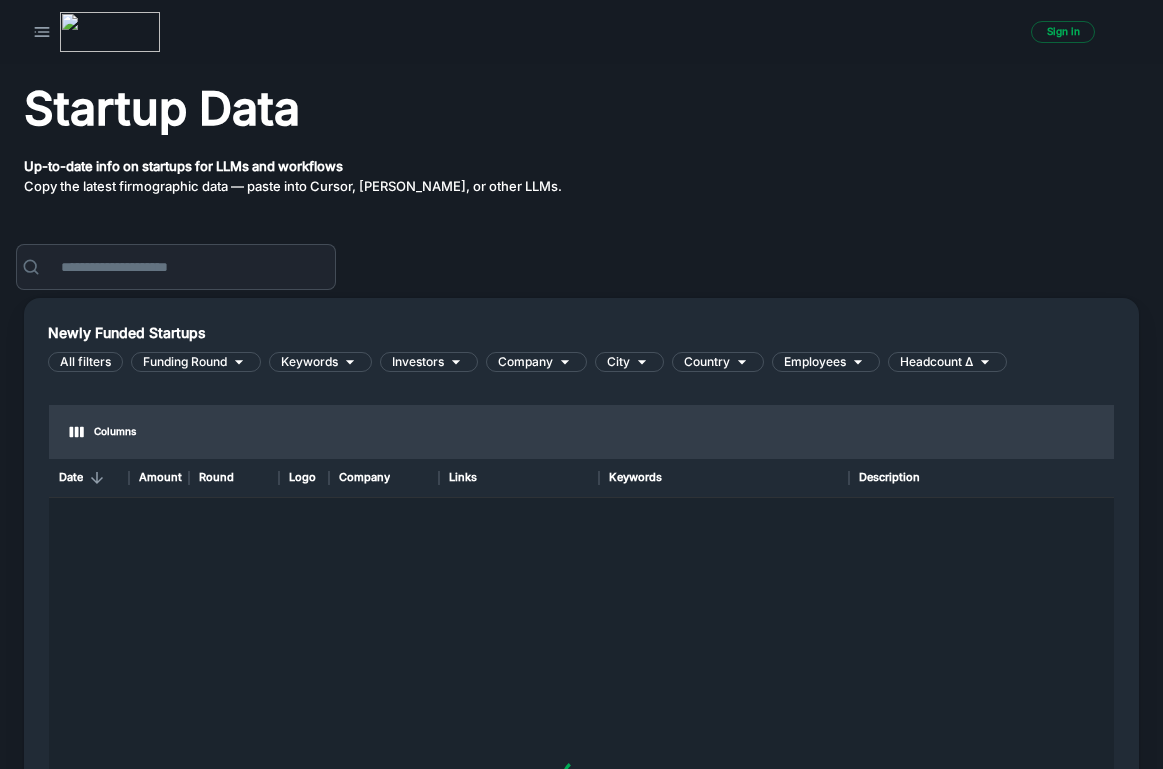 scroll, scrollTop: 0, scrollLeft: 0, axis: both 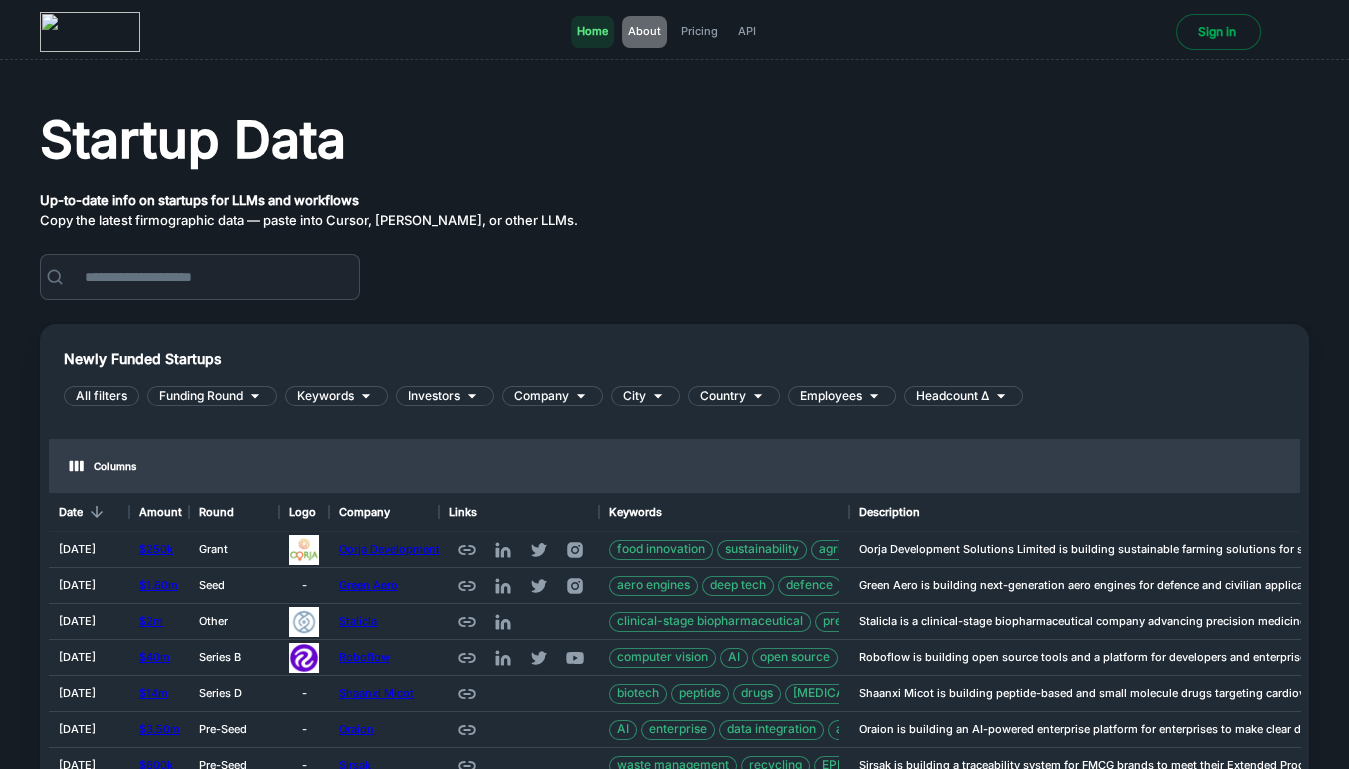 click on "About" at bounding box center (644, 31) 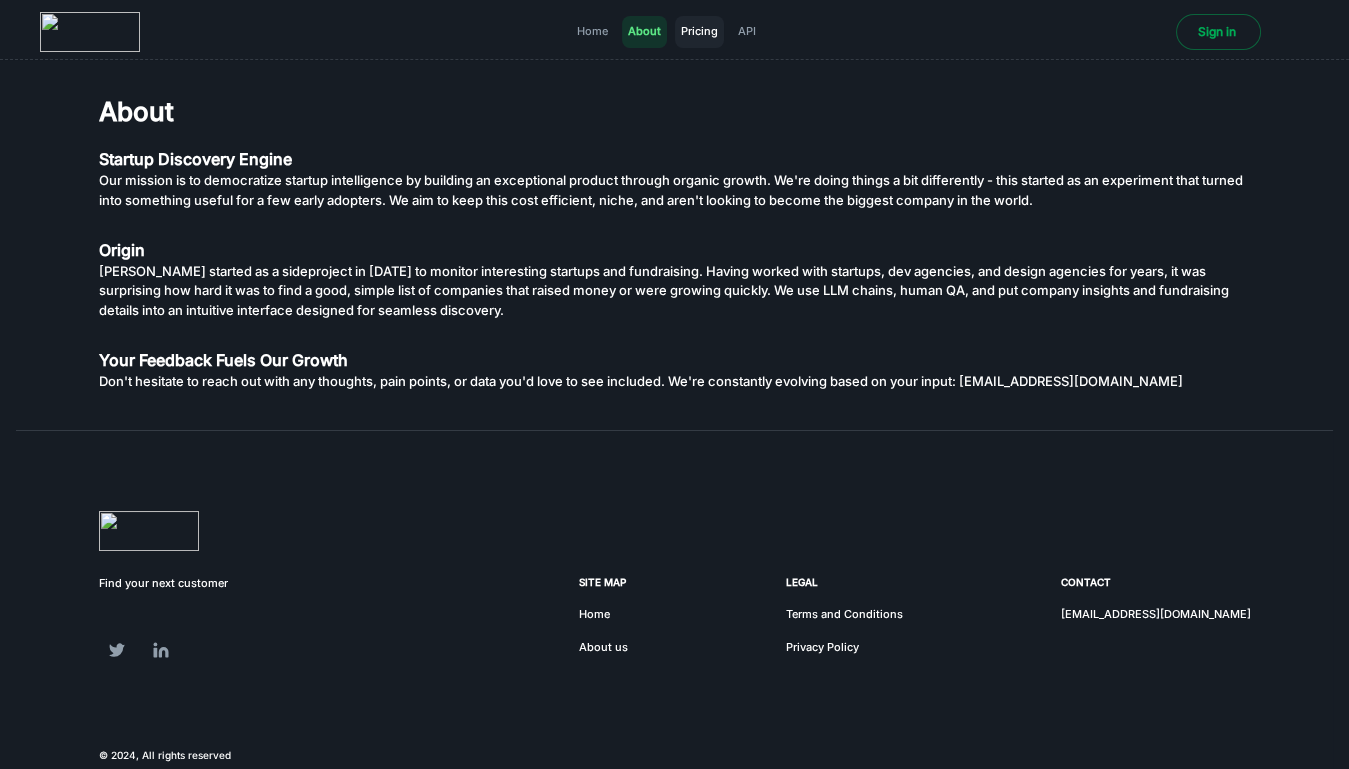 click on "Pricing" at bounding box center (699, 31) 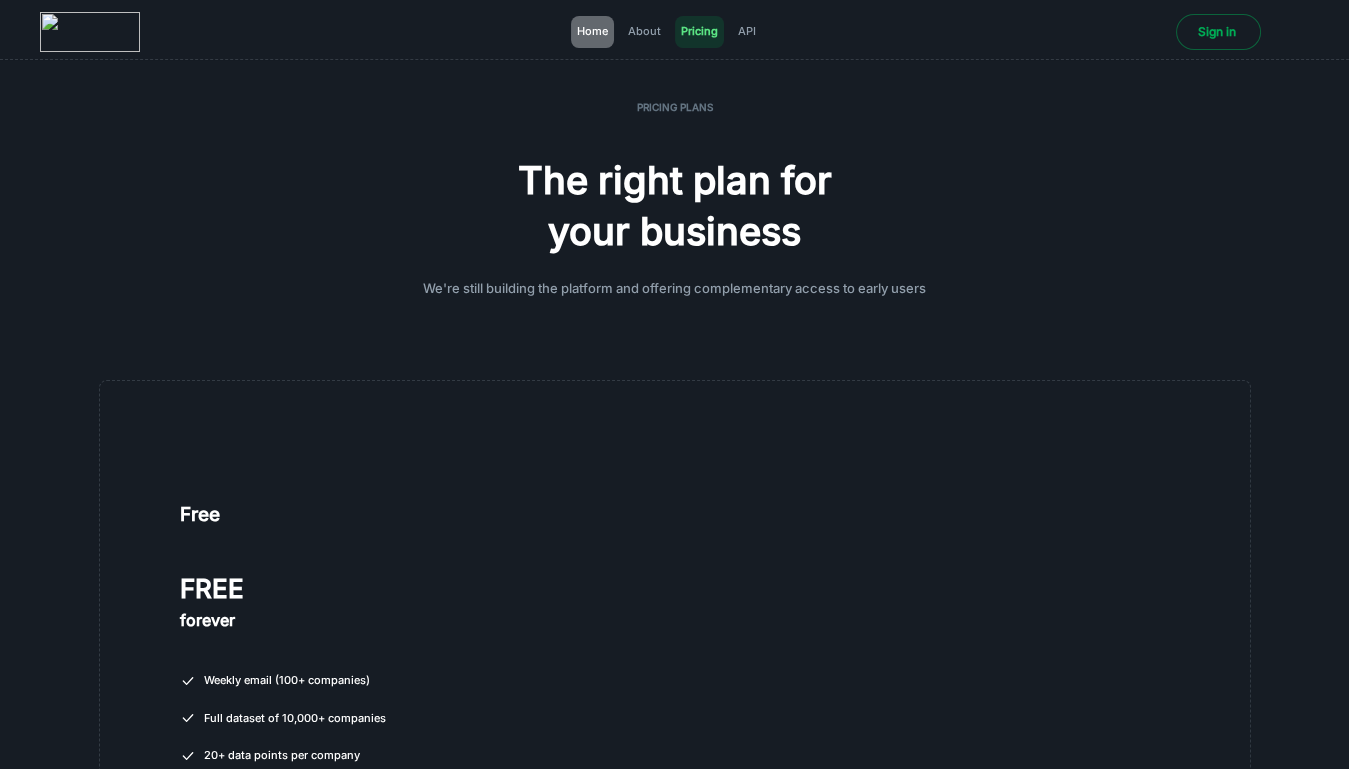 click on "Home" at bounding box center (592, 31) 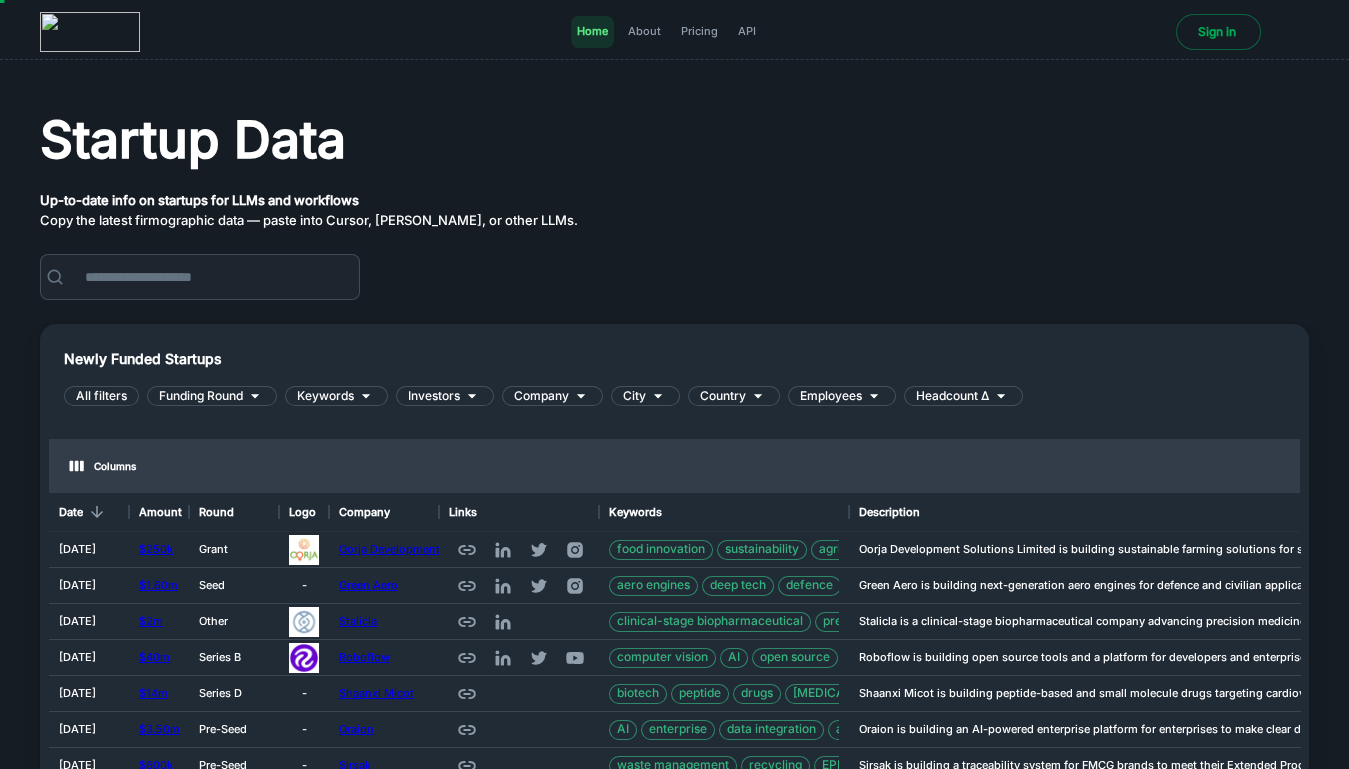 scroll, scrollTop: 0, scrollLeft: 1, axis: horizontal 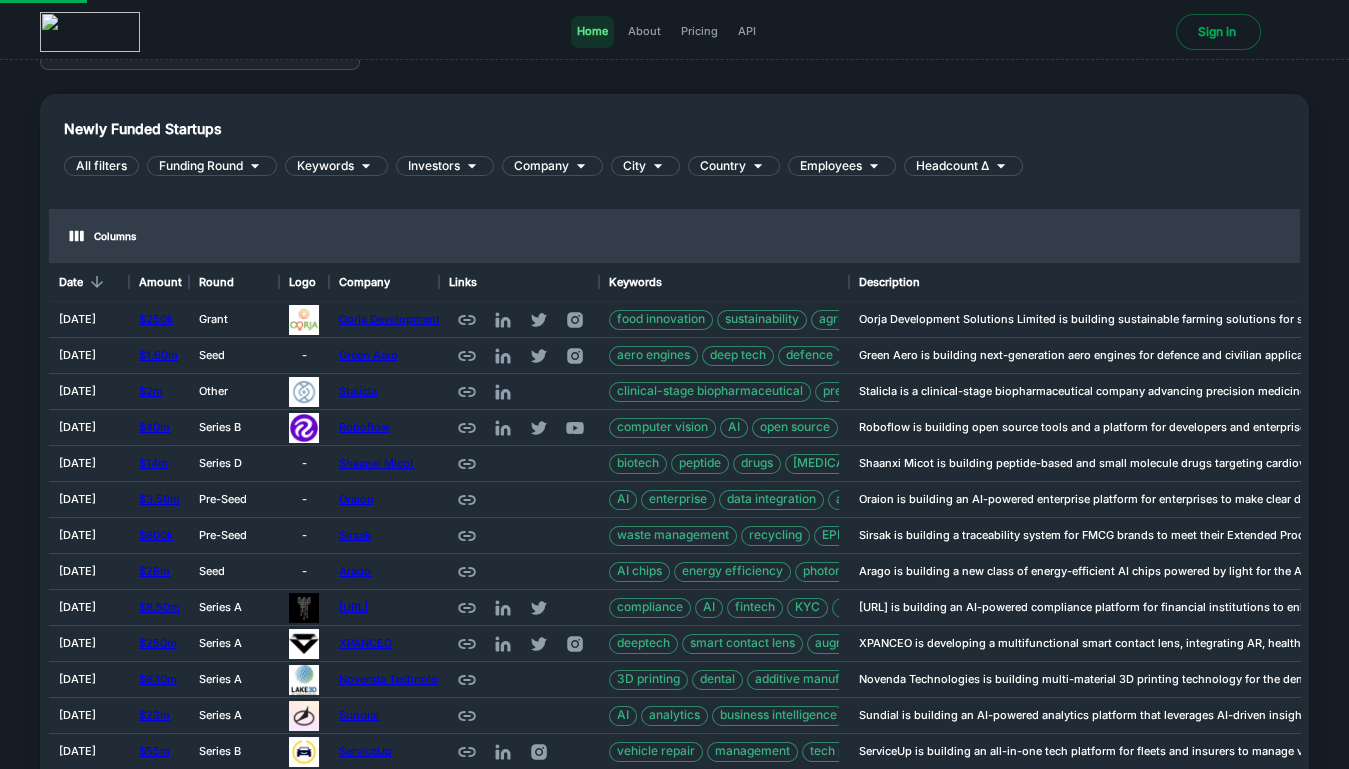 click at bounding box center [1291, 32] 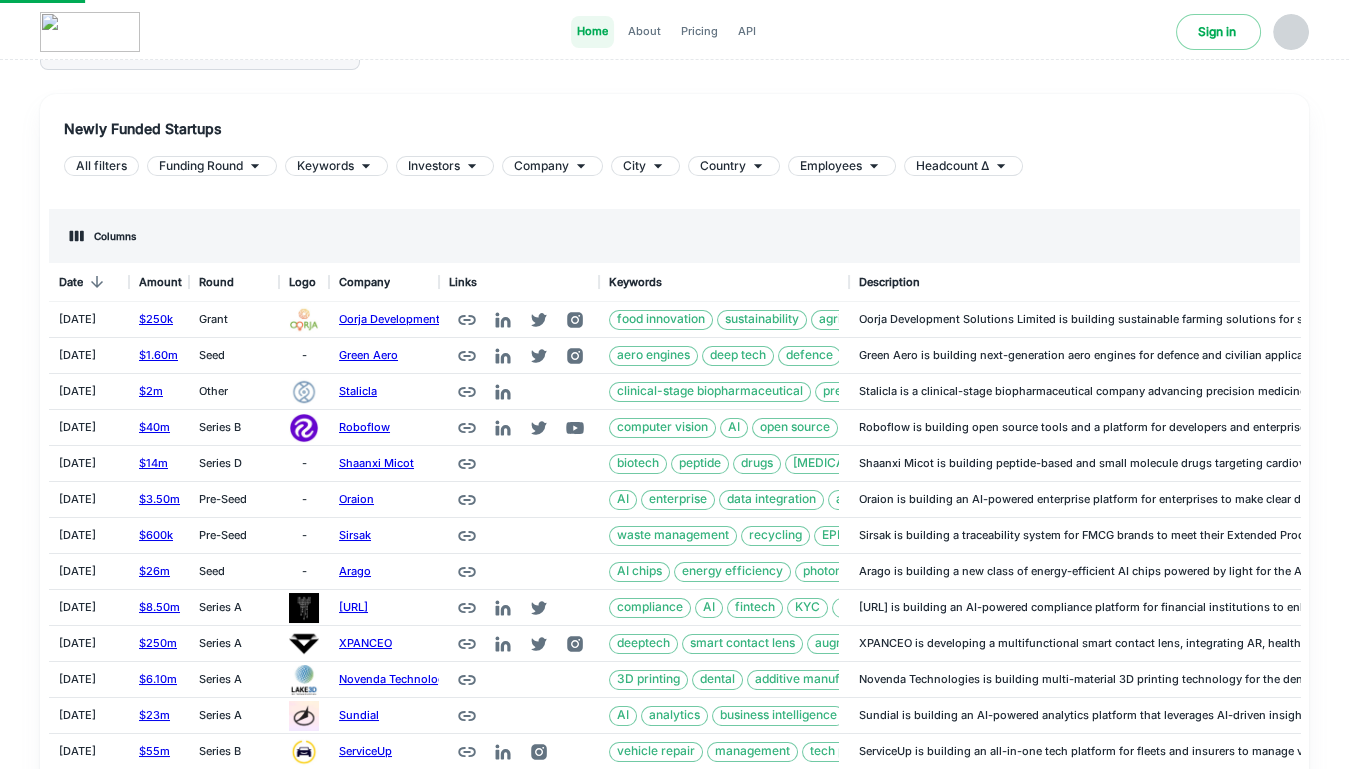 click at bounding box center (1291, 32) 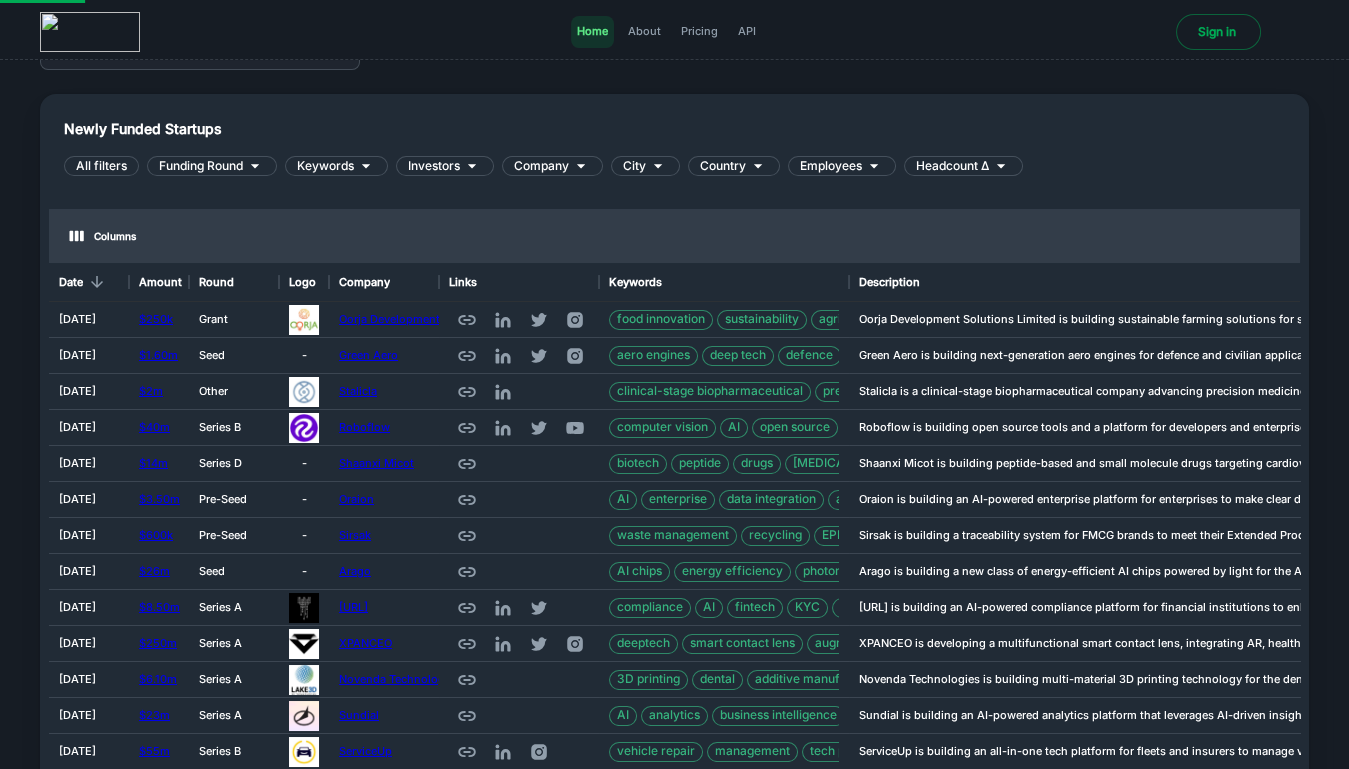 type 